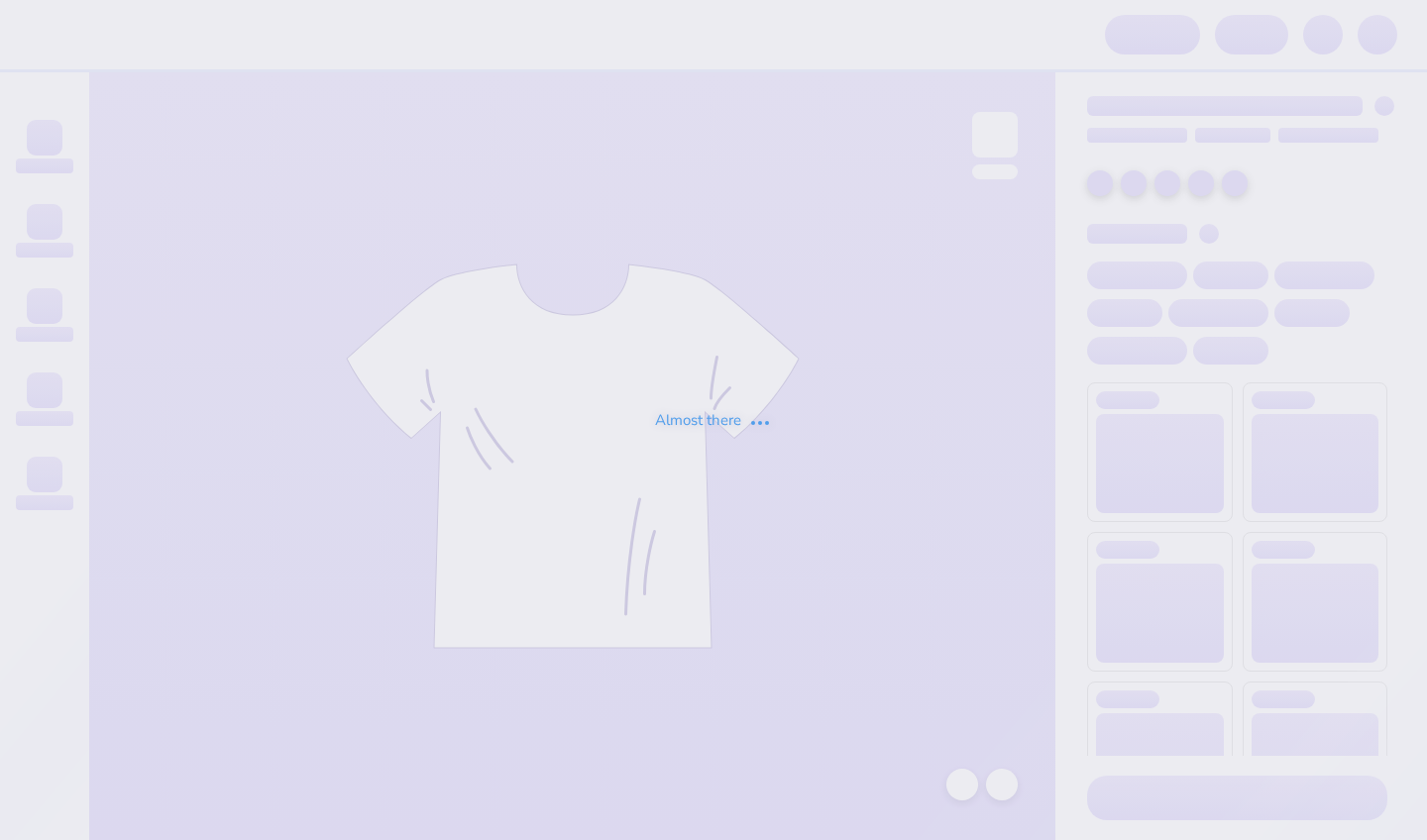 scroll, scrollTop: 0, scrollLeft: 0, axis: both 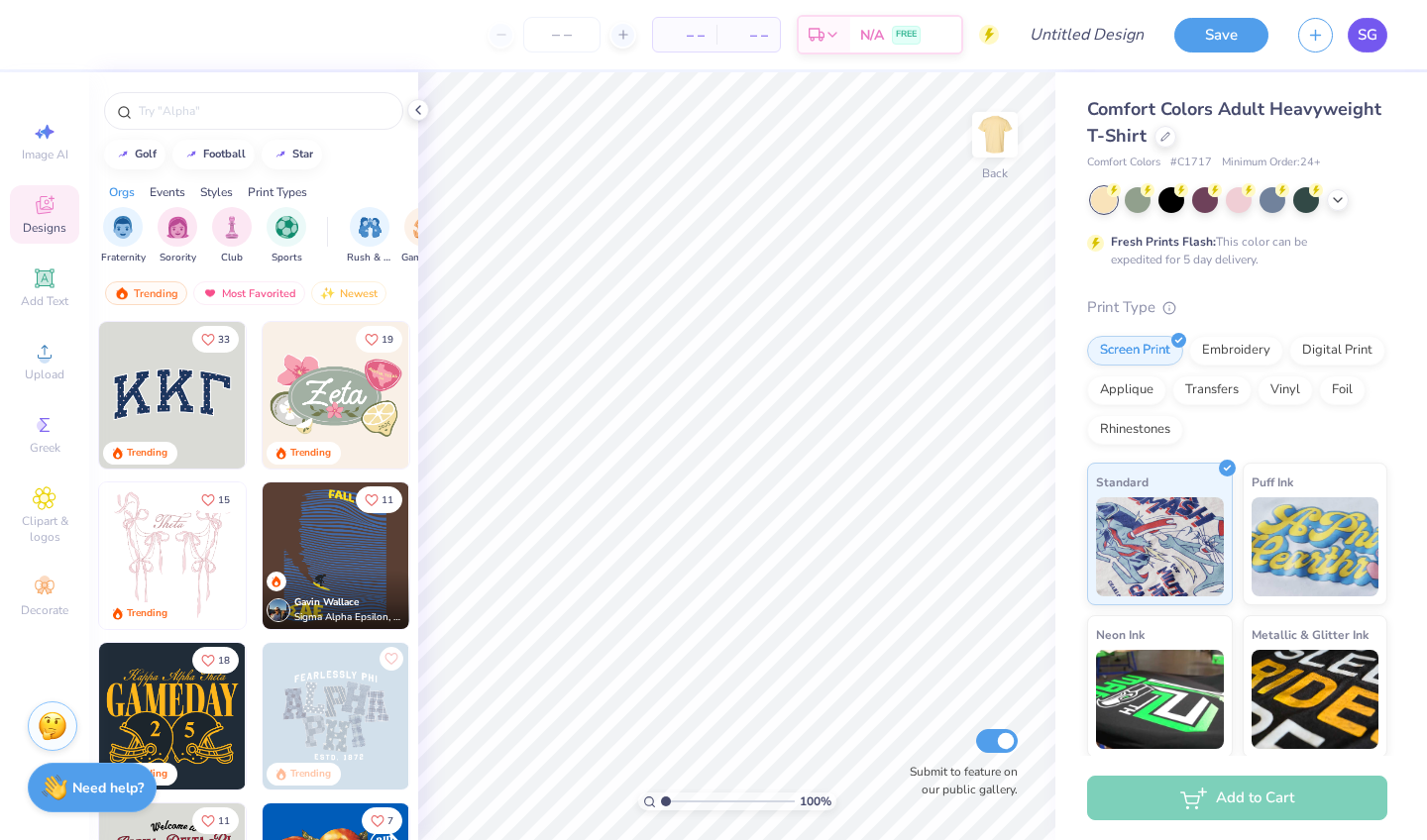 click on "SG" at bounding box center (1368, 35) 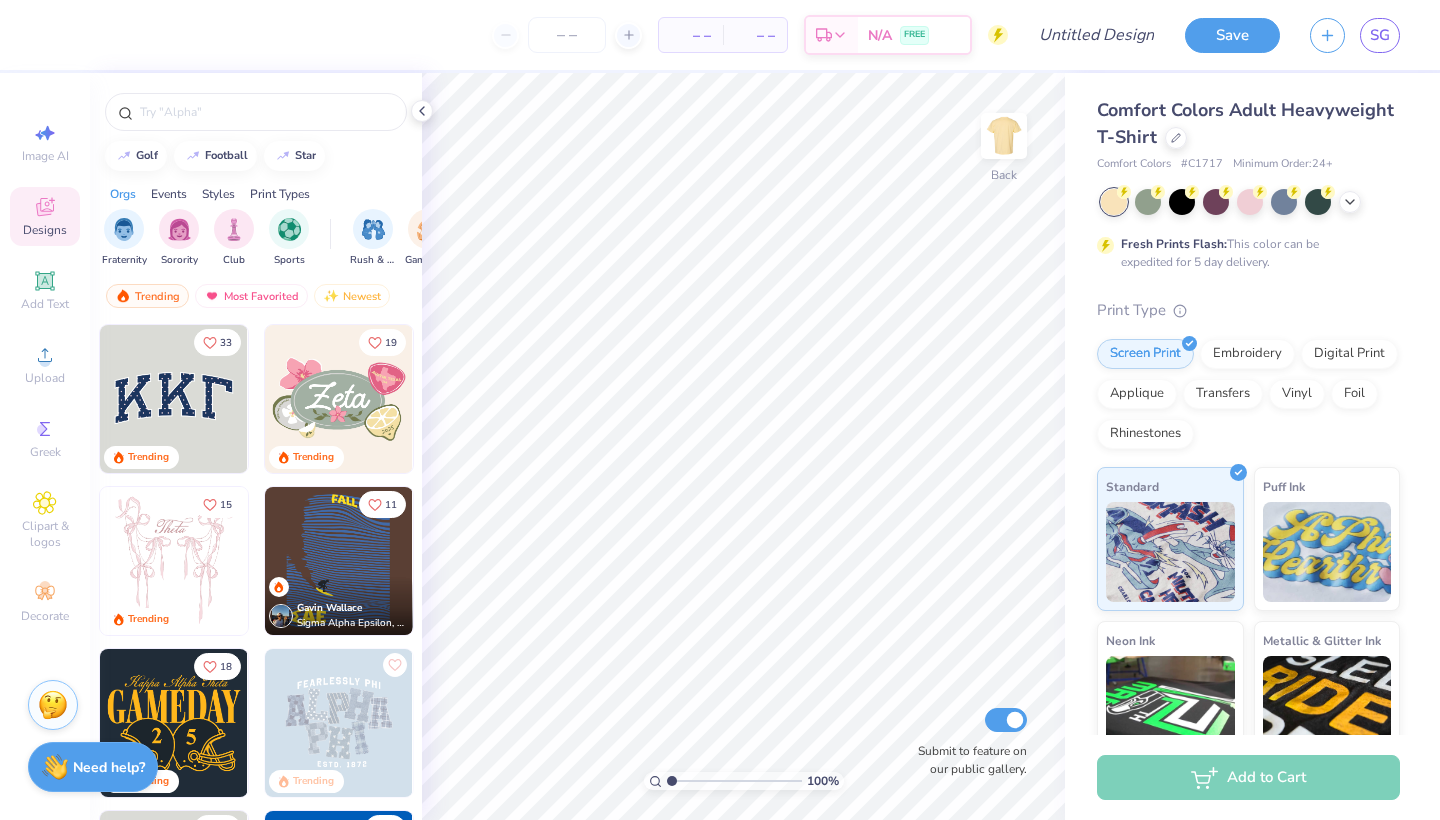 click at bounding box center [339, 399] 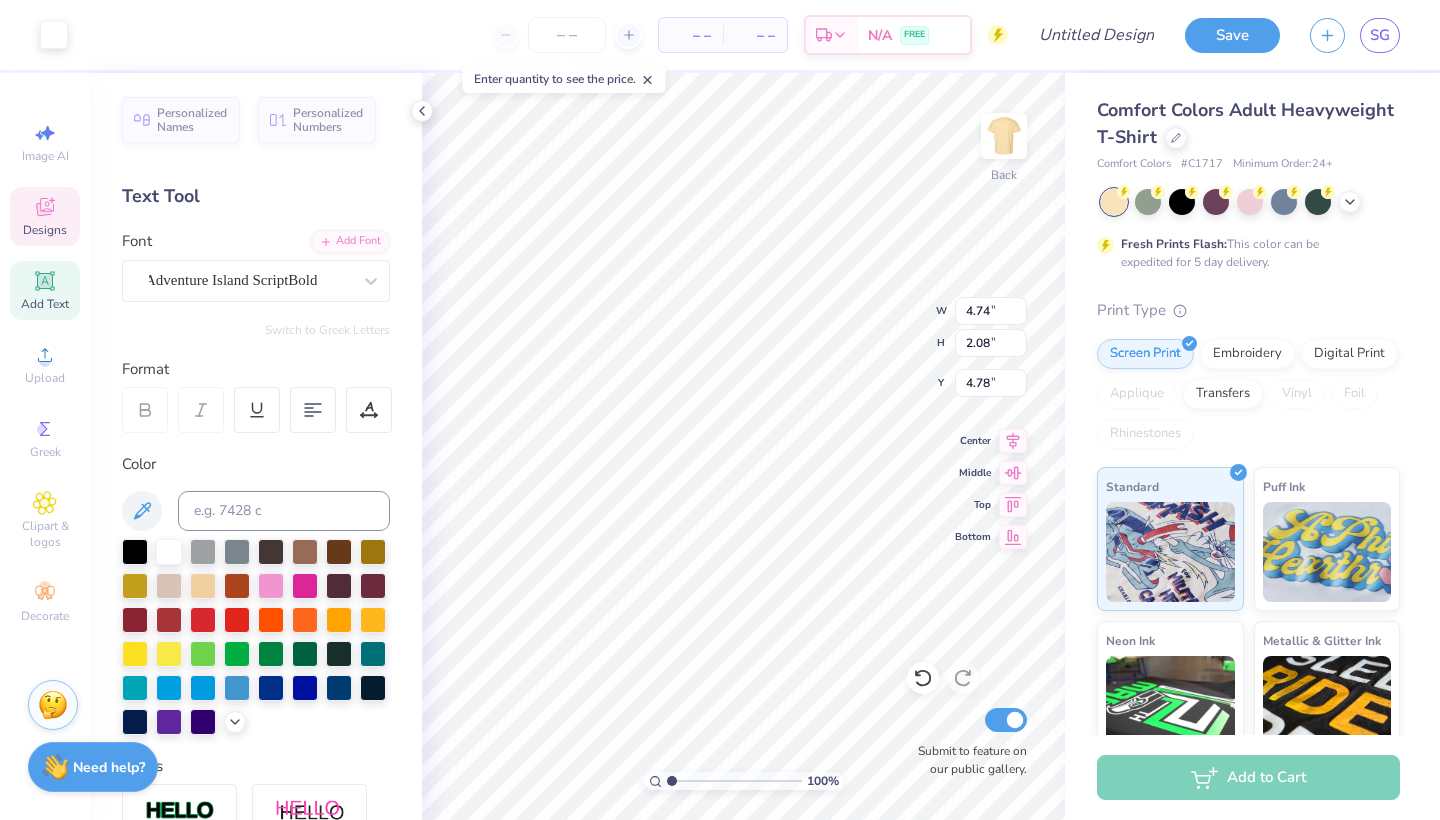 type on "4.74" 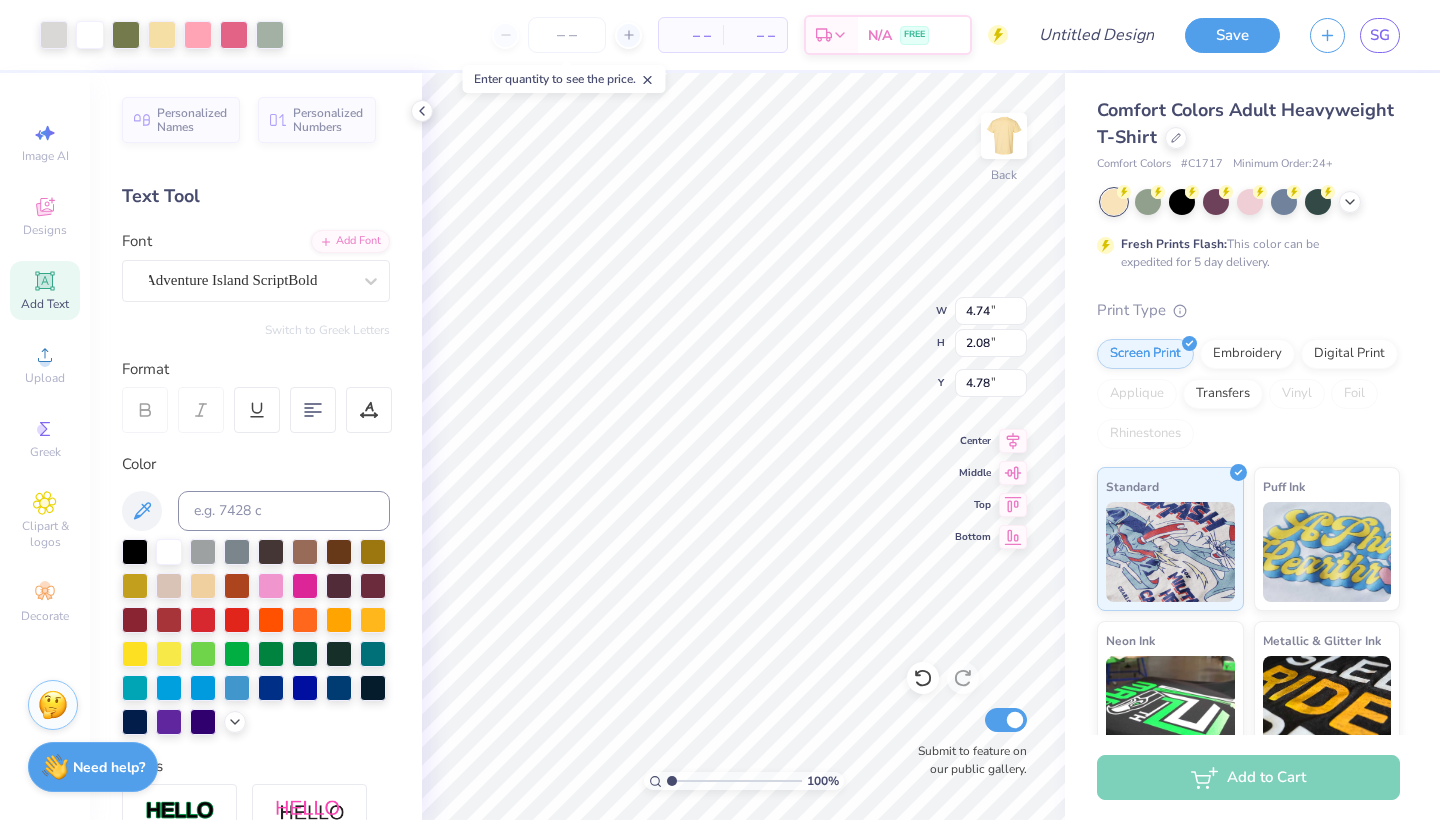 type on "8.15" 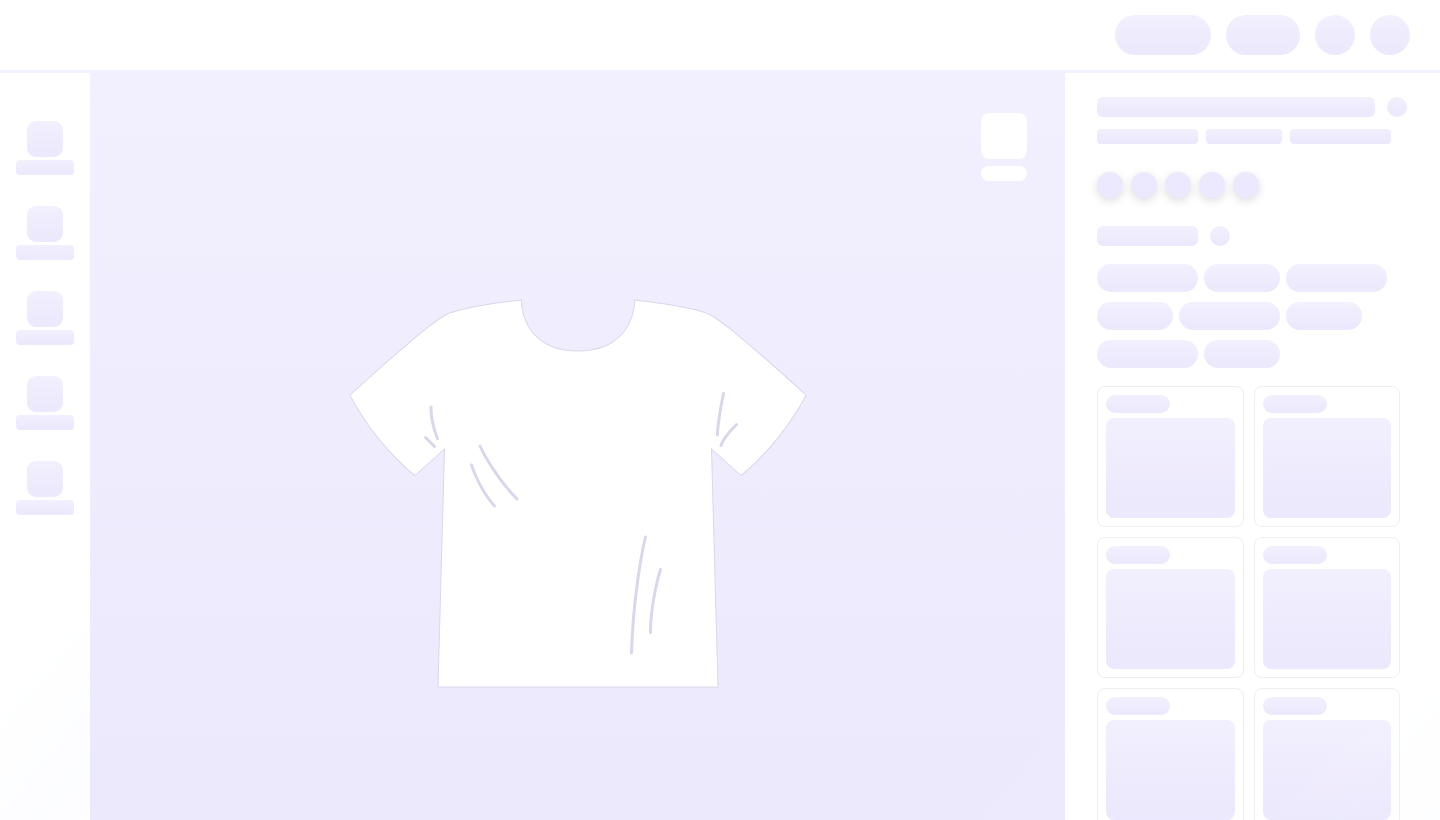 scroll, scrollTop: 0, scrollLeft: 0, axis: both 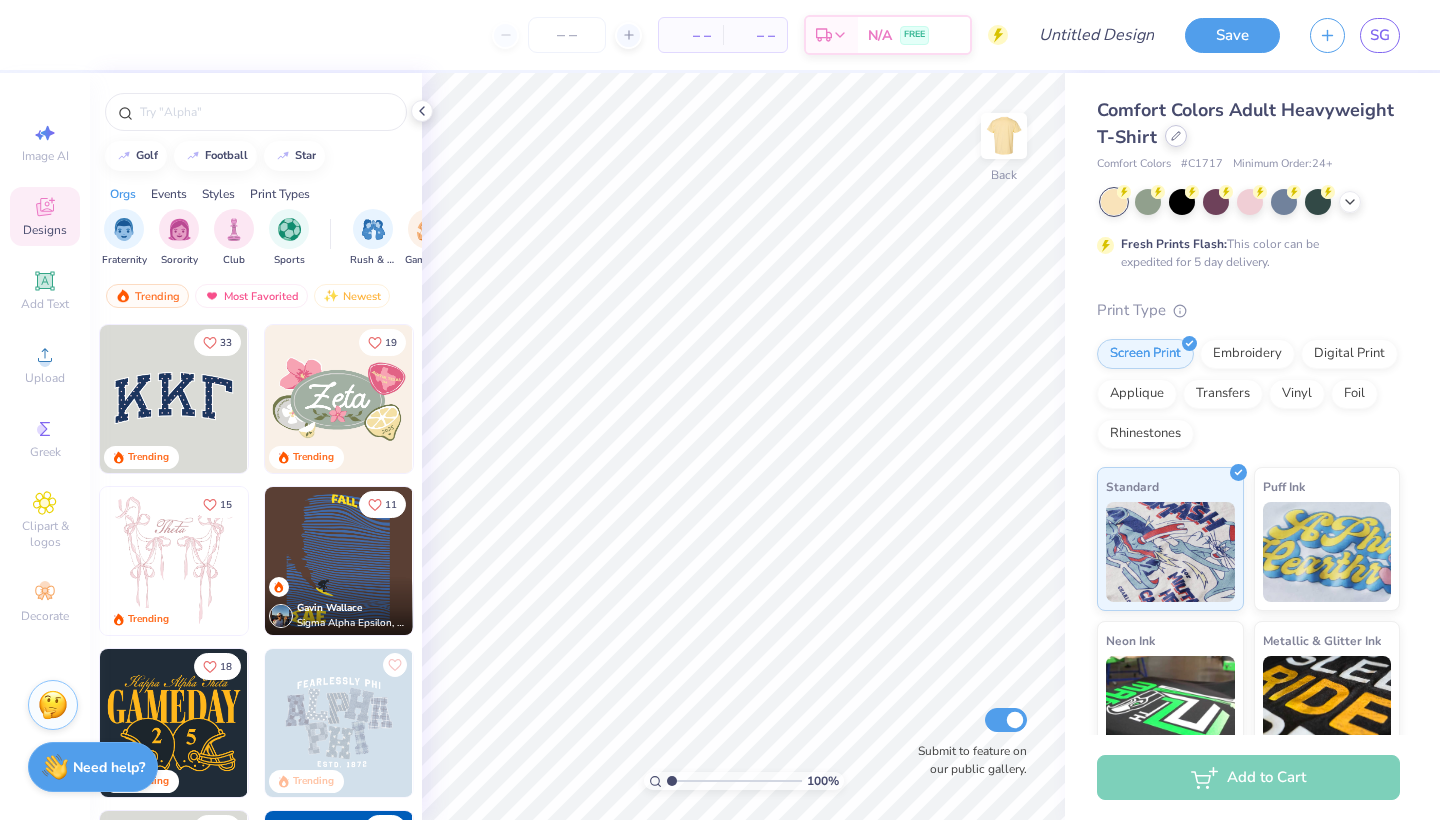 click 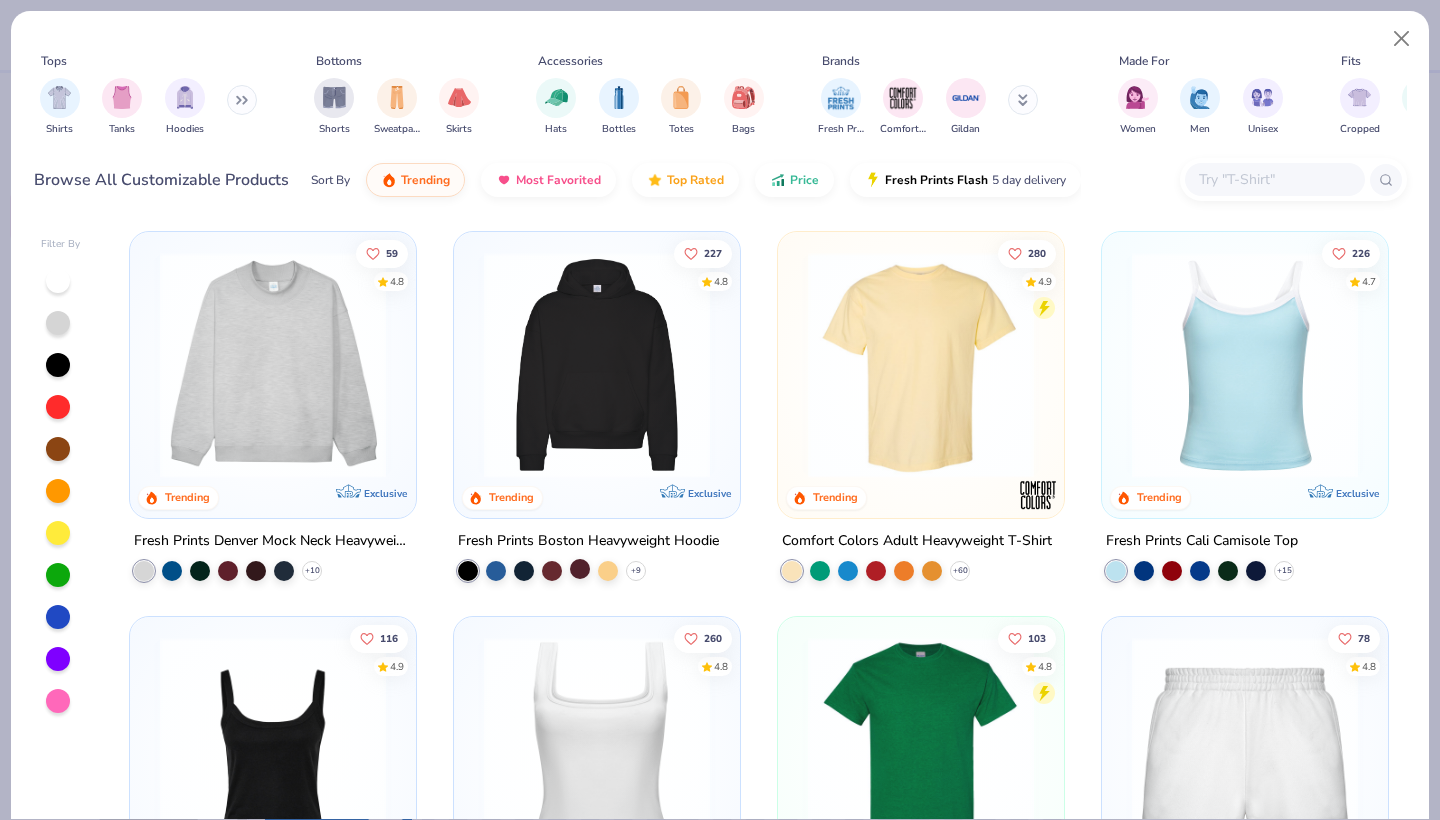 click at bounding box center [580, 569] 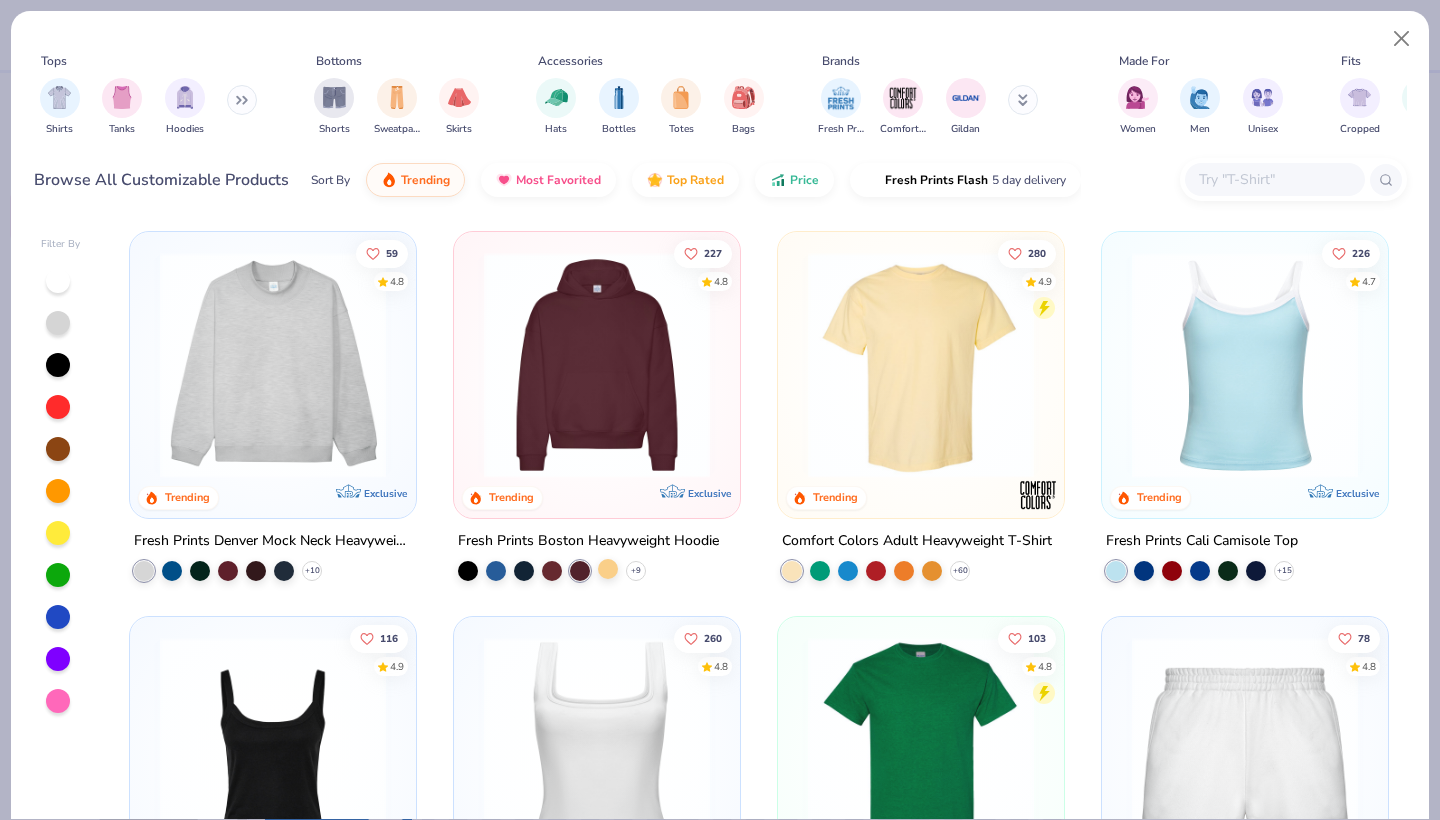 click at bounding box center (608, 569) 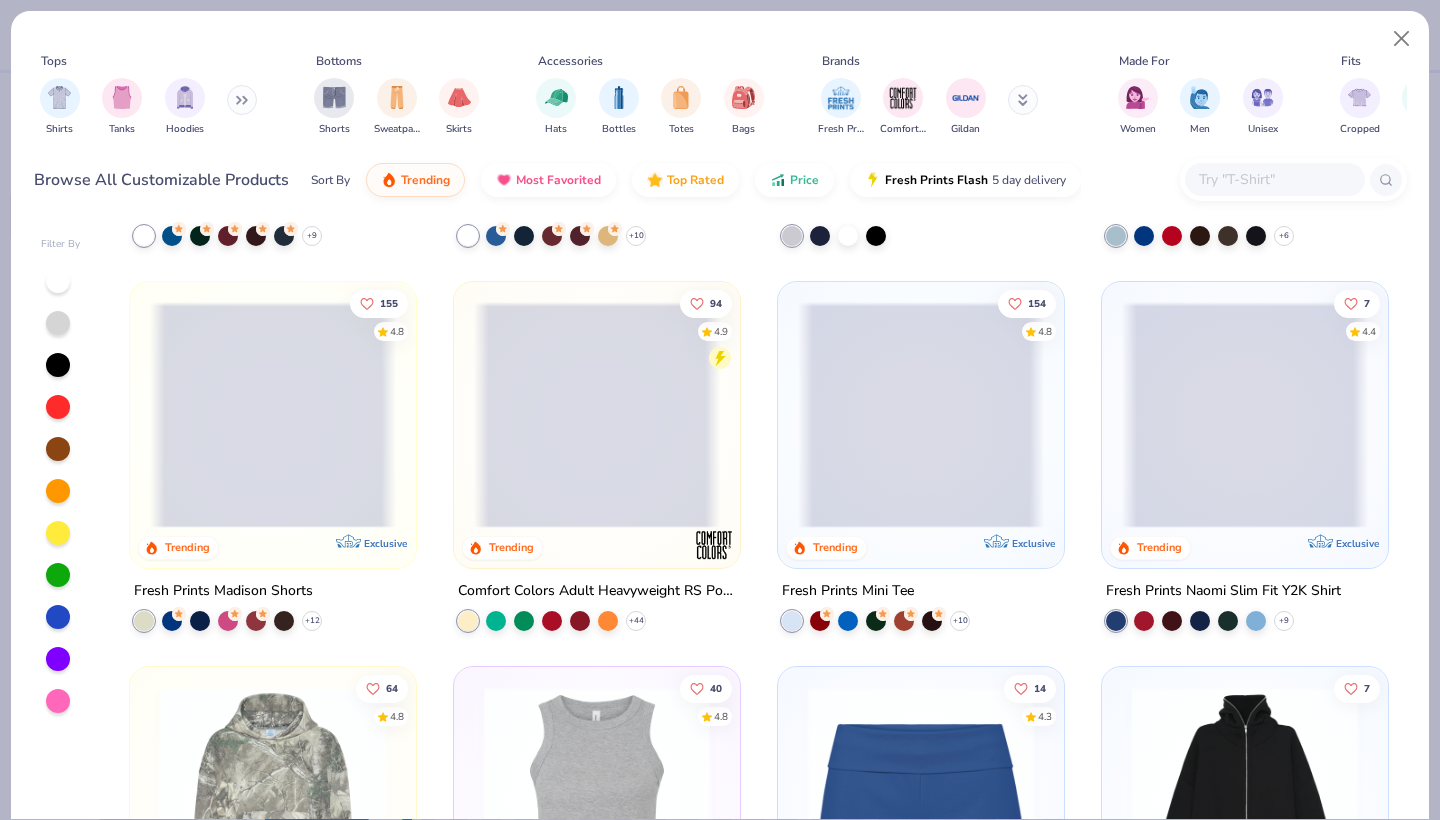 scroll, scrollTop: 1505, scrollLeft: 0, axis: vertical 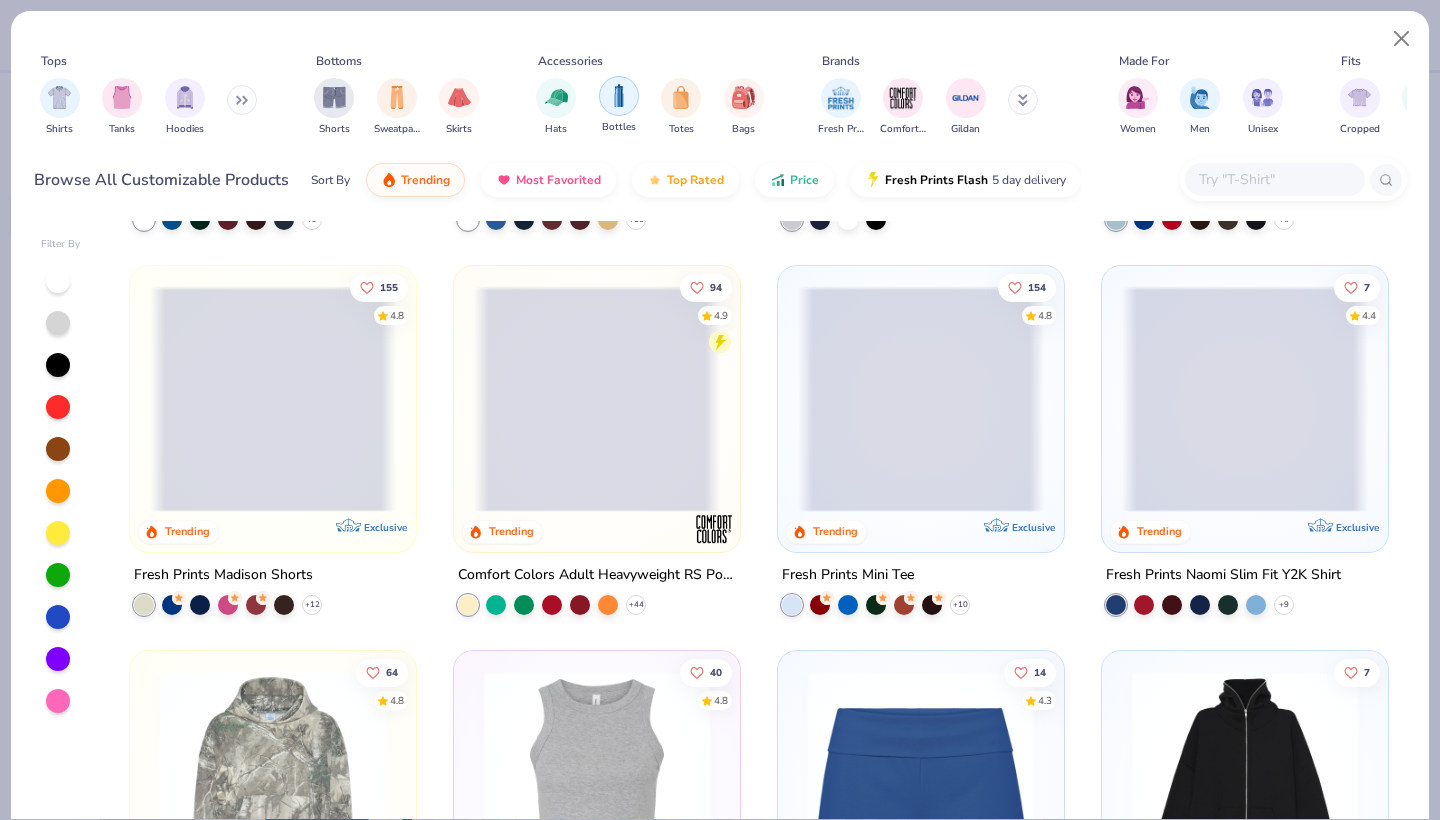 click at bounding box center [619, 95] 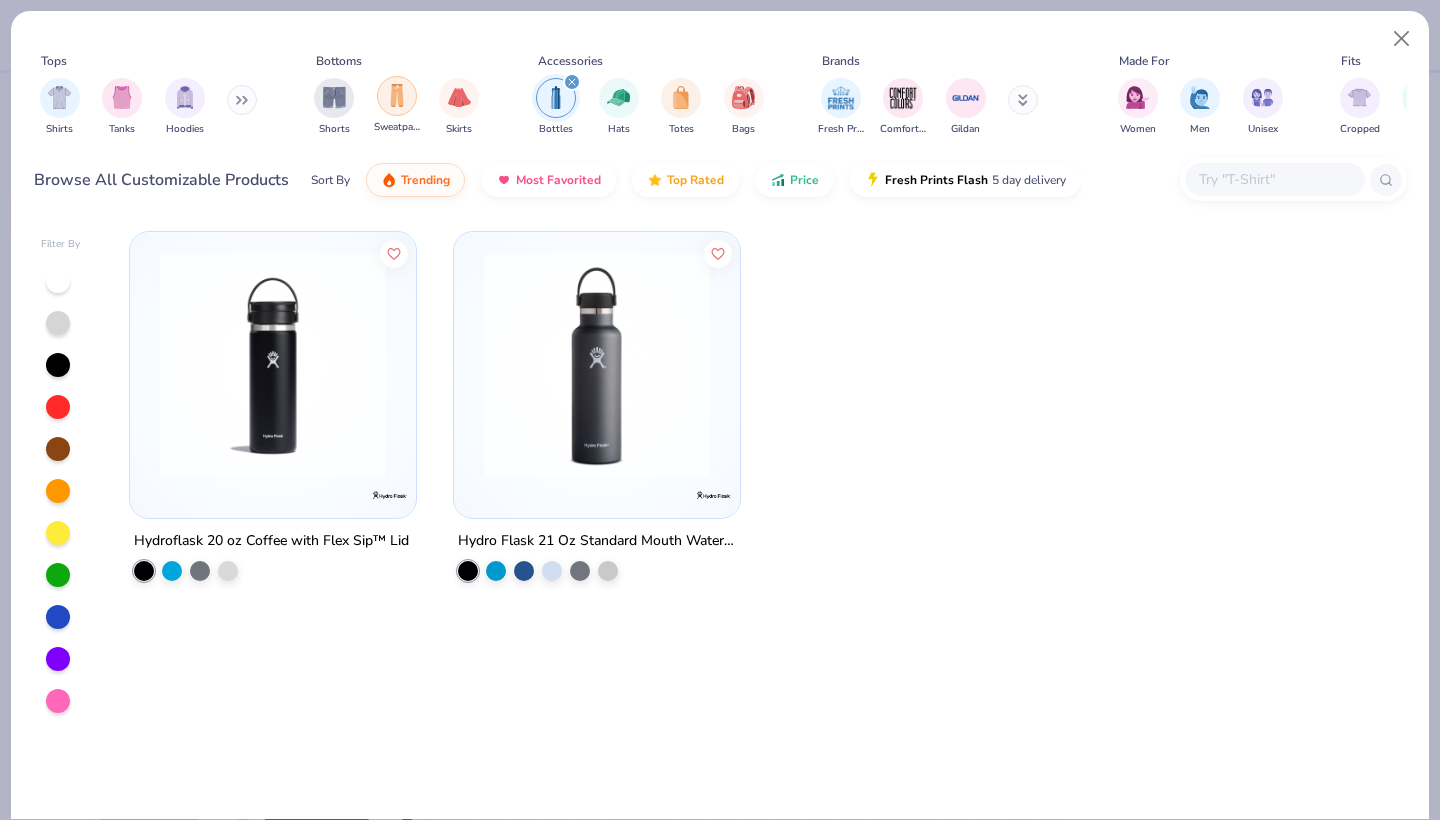 click at bounding box center (397, 95) 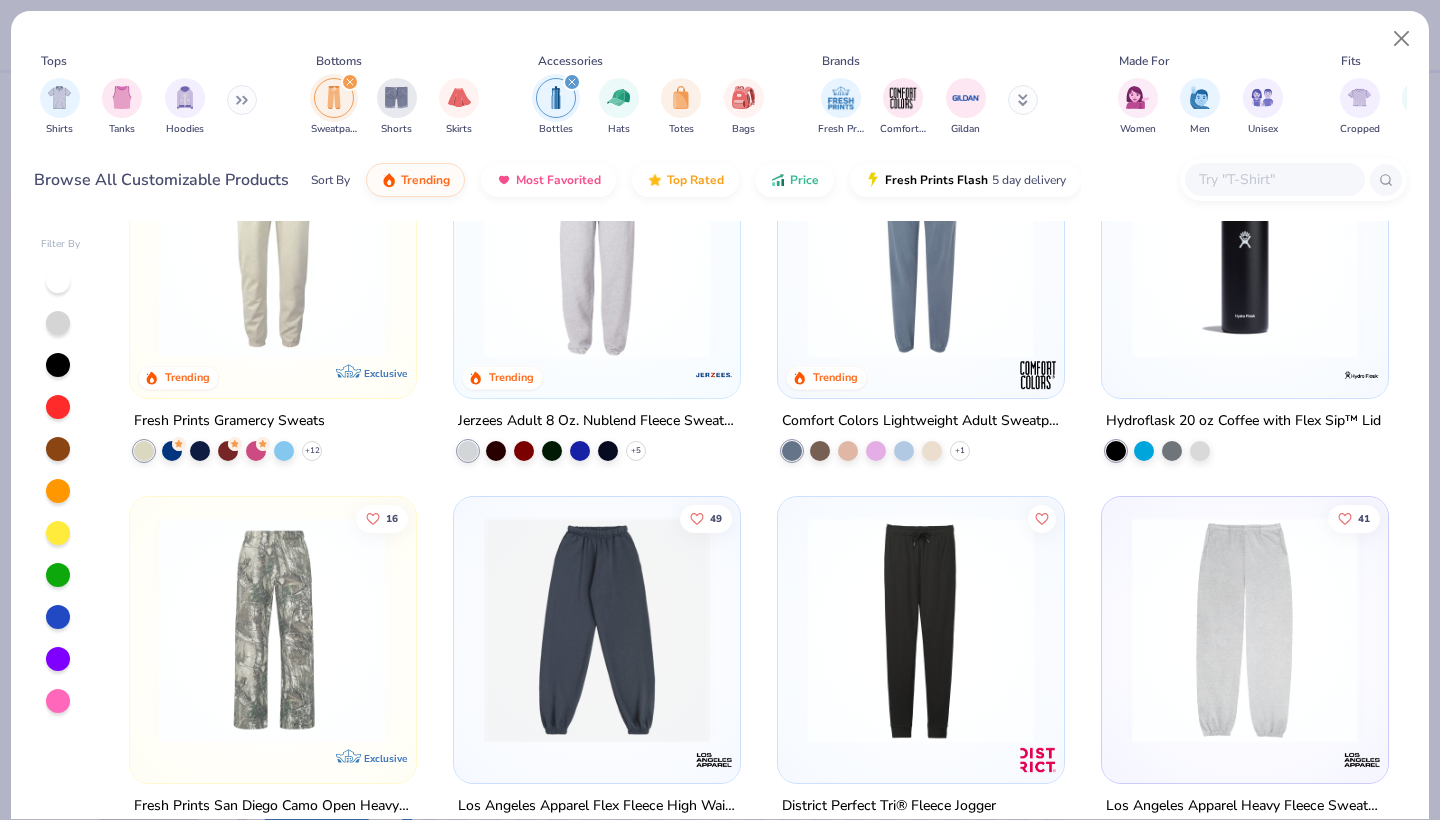 scroll, scrollTop: 762, scrollLeft: 0, axis: vertical 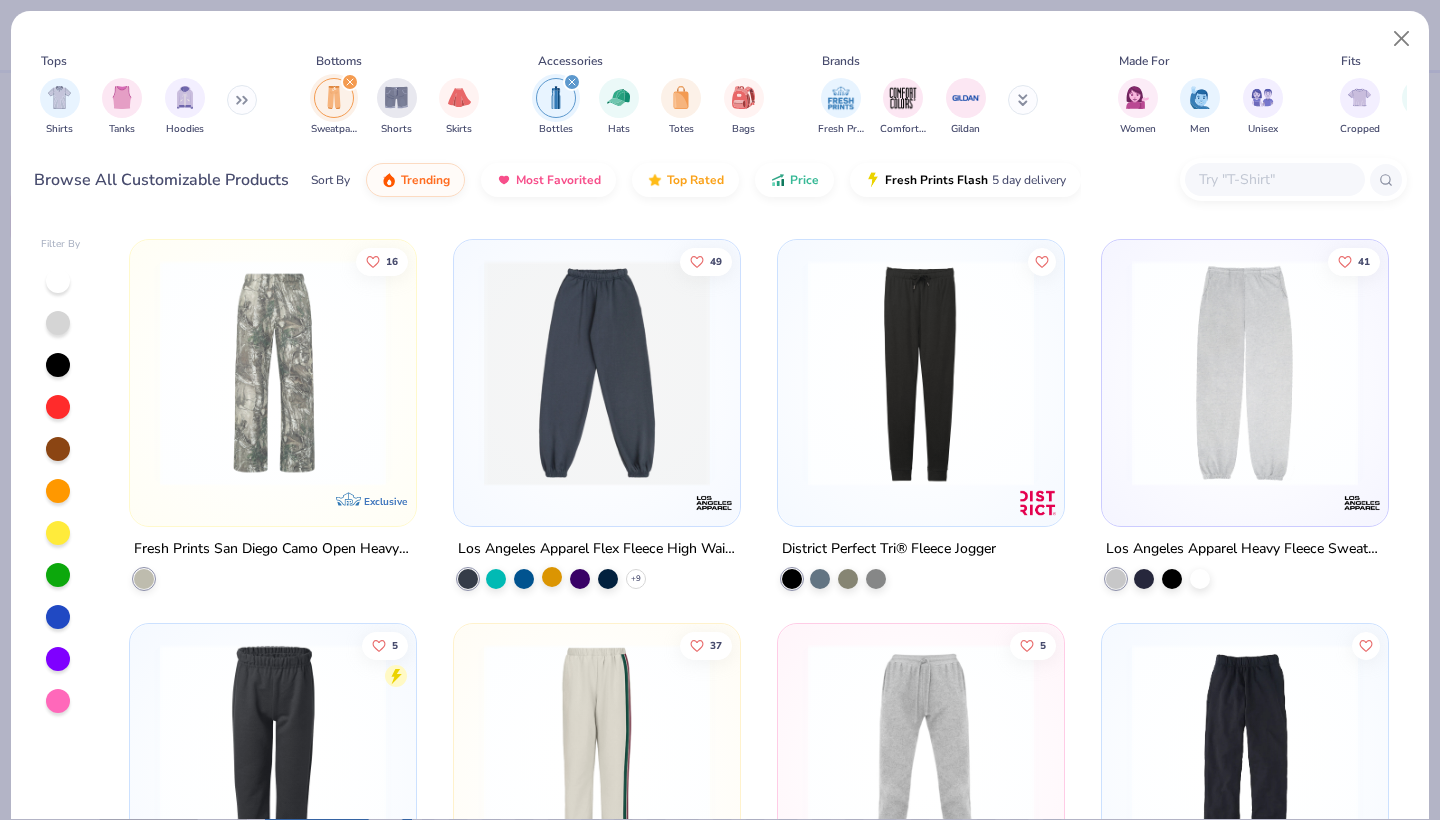 click at bounding box center (552, 576) 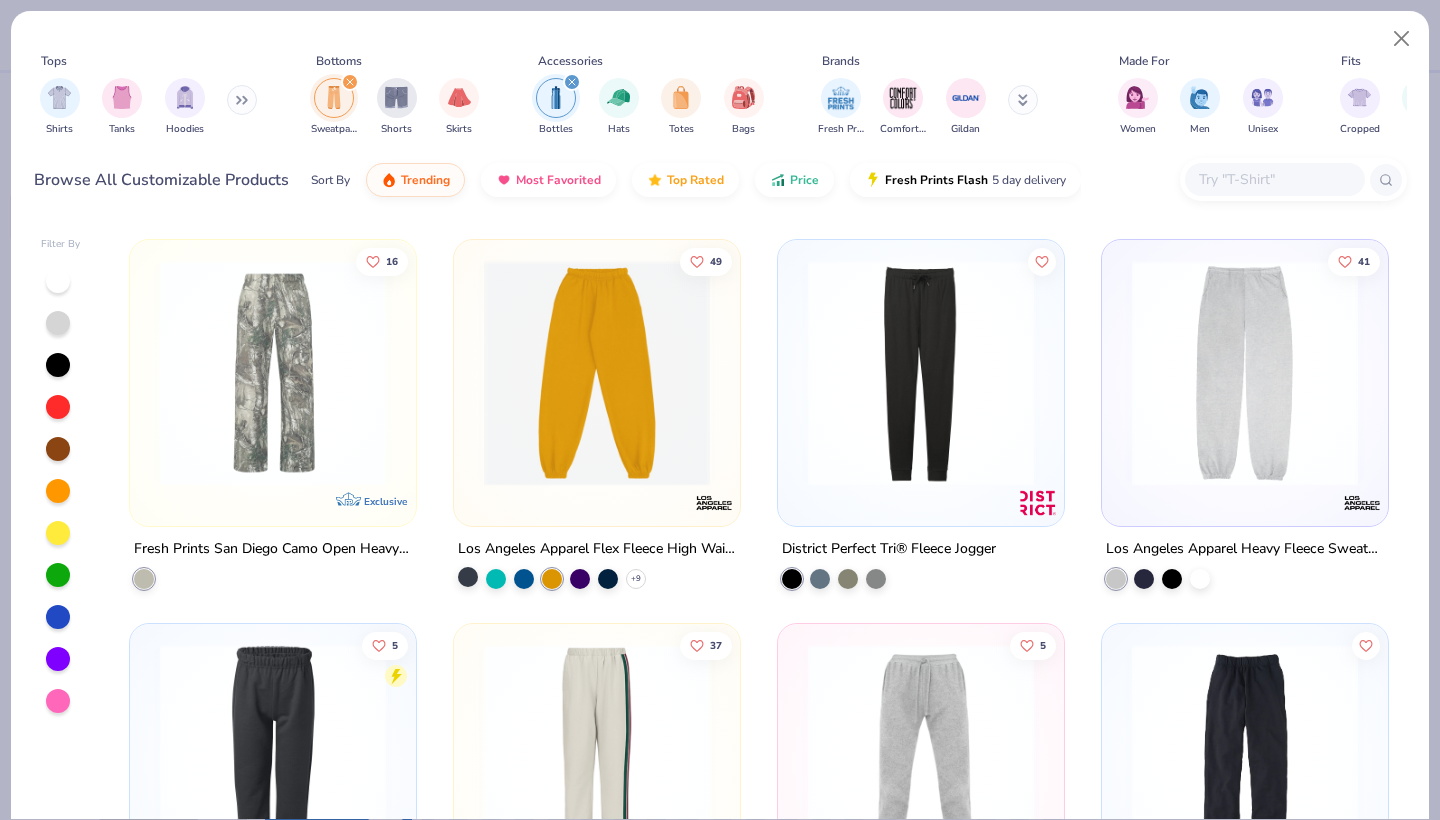click at bounding box center [468, 576] 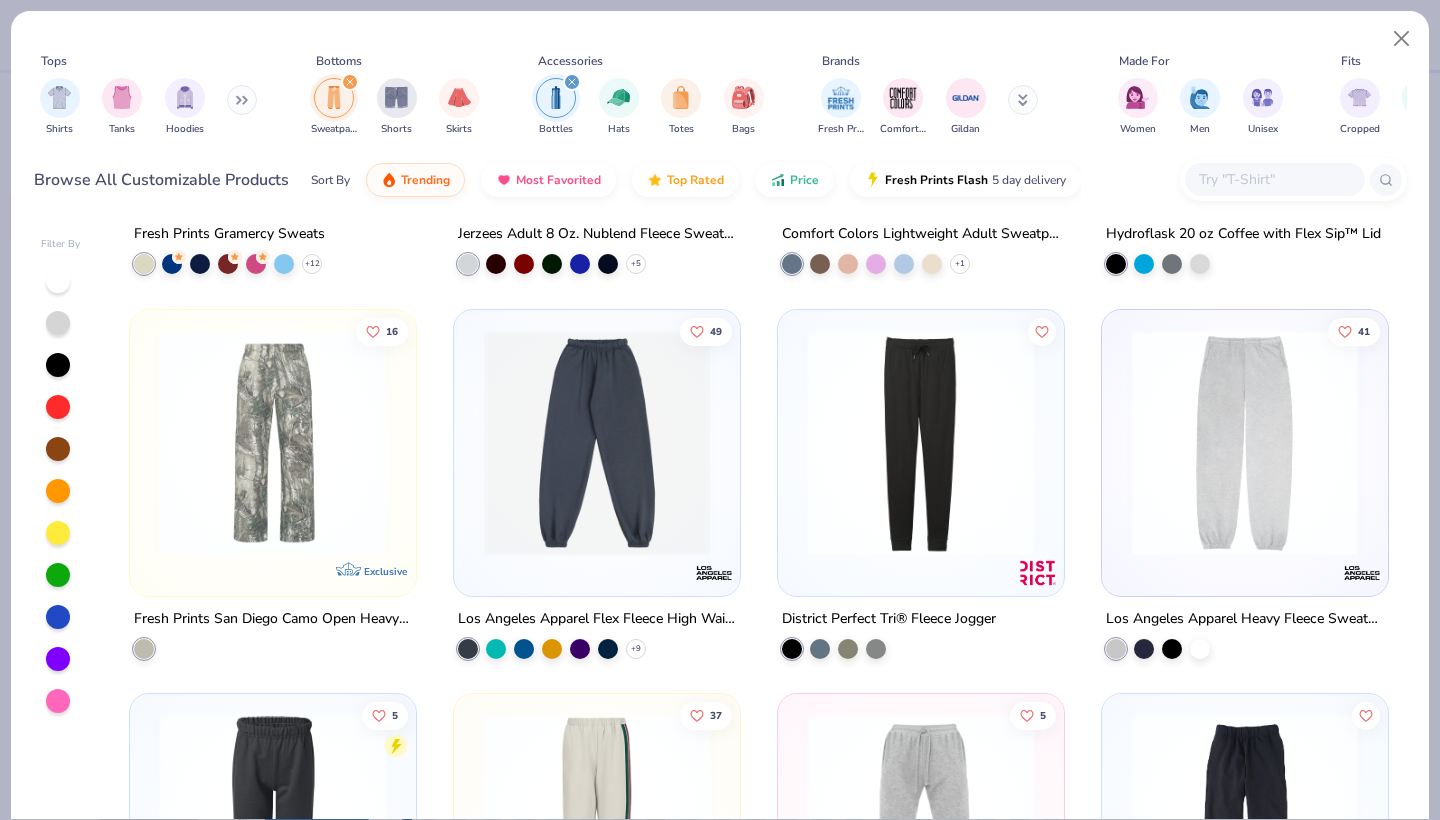 scroll, scrollTop: 695, scrollLeft: 0, axis: vertical 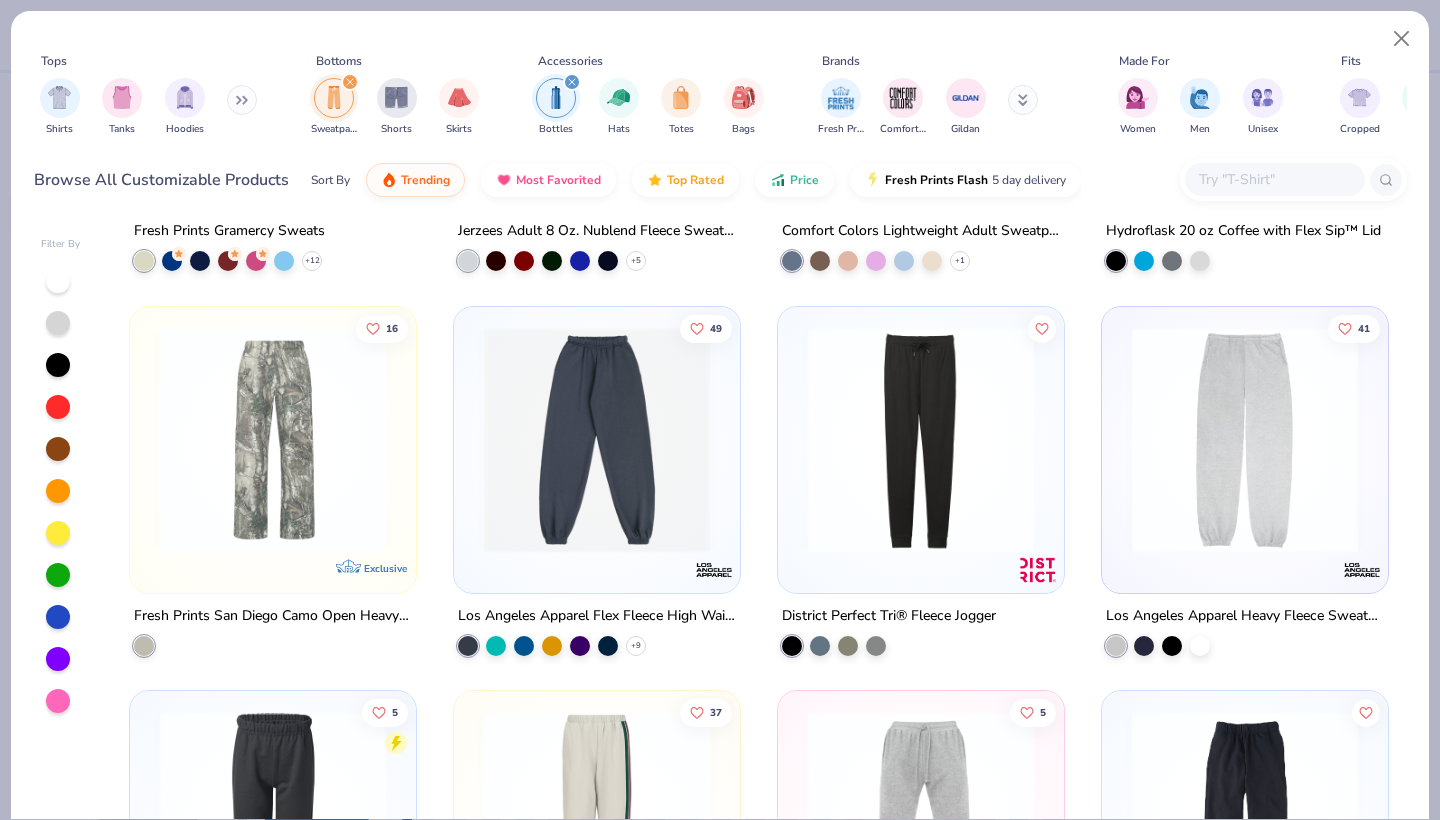 click at bounding box center [597, 439] 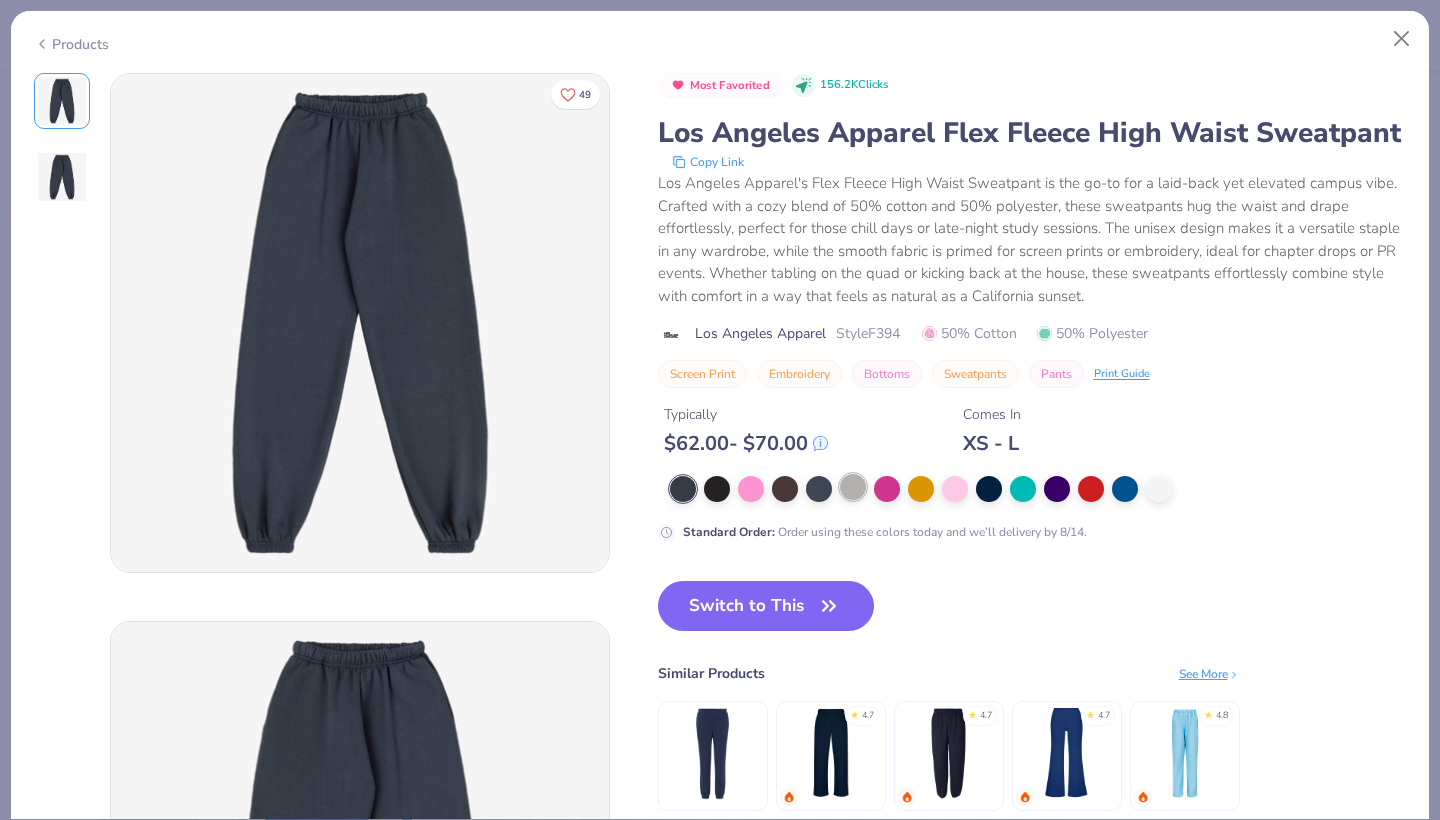 click at bounding box center [853, 487] 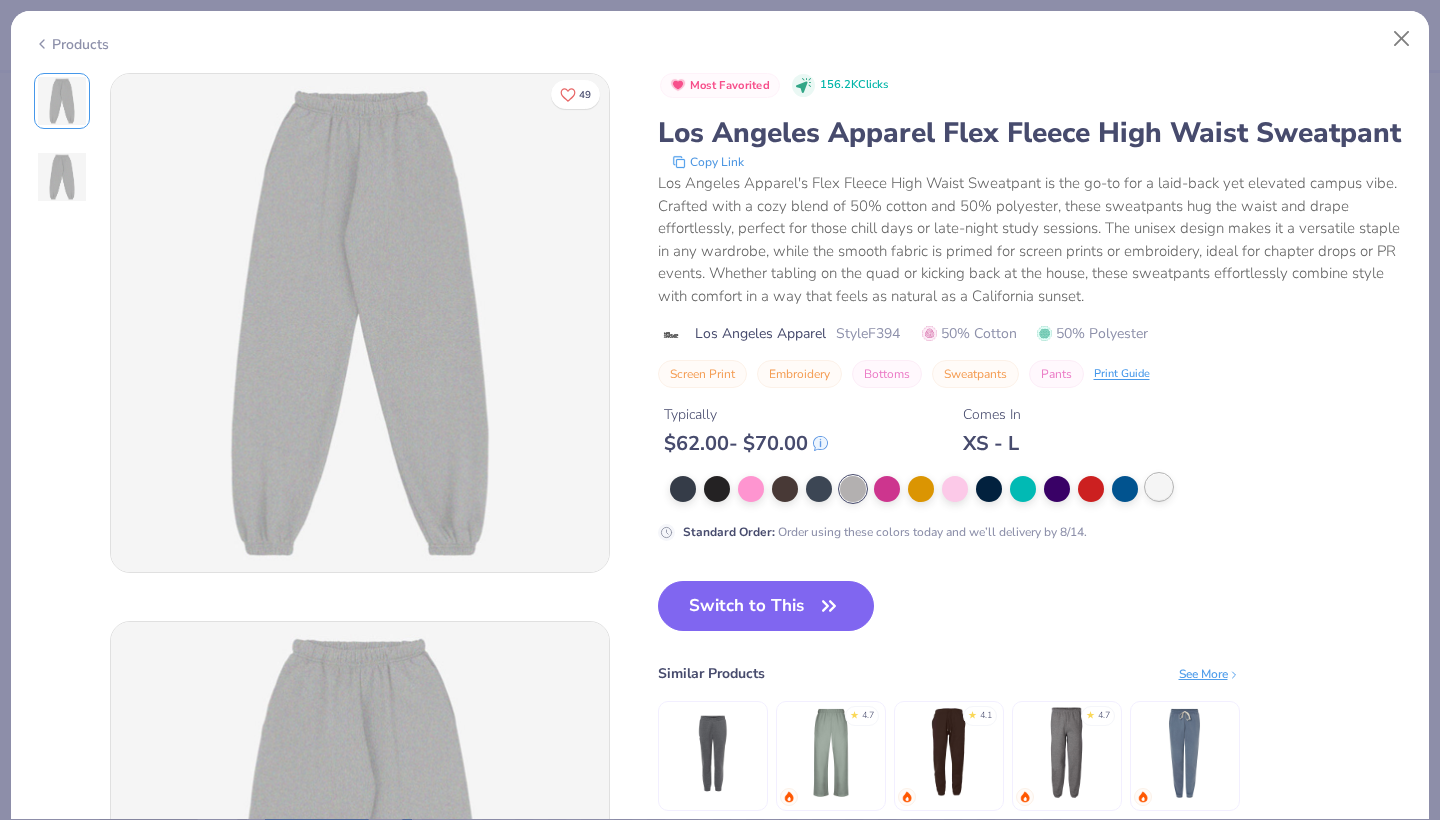 click at bounding box center (1159, 487) 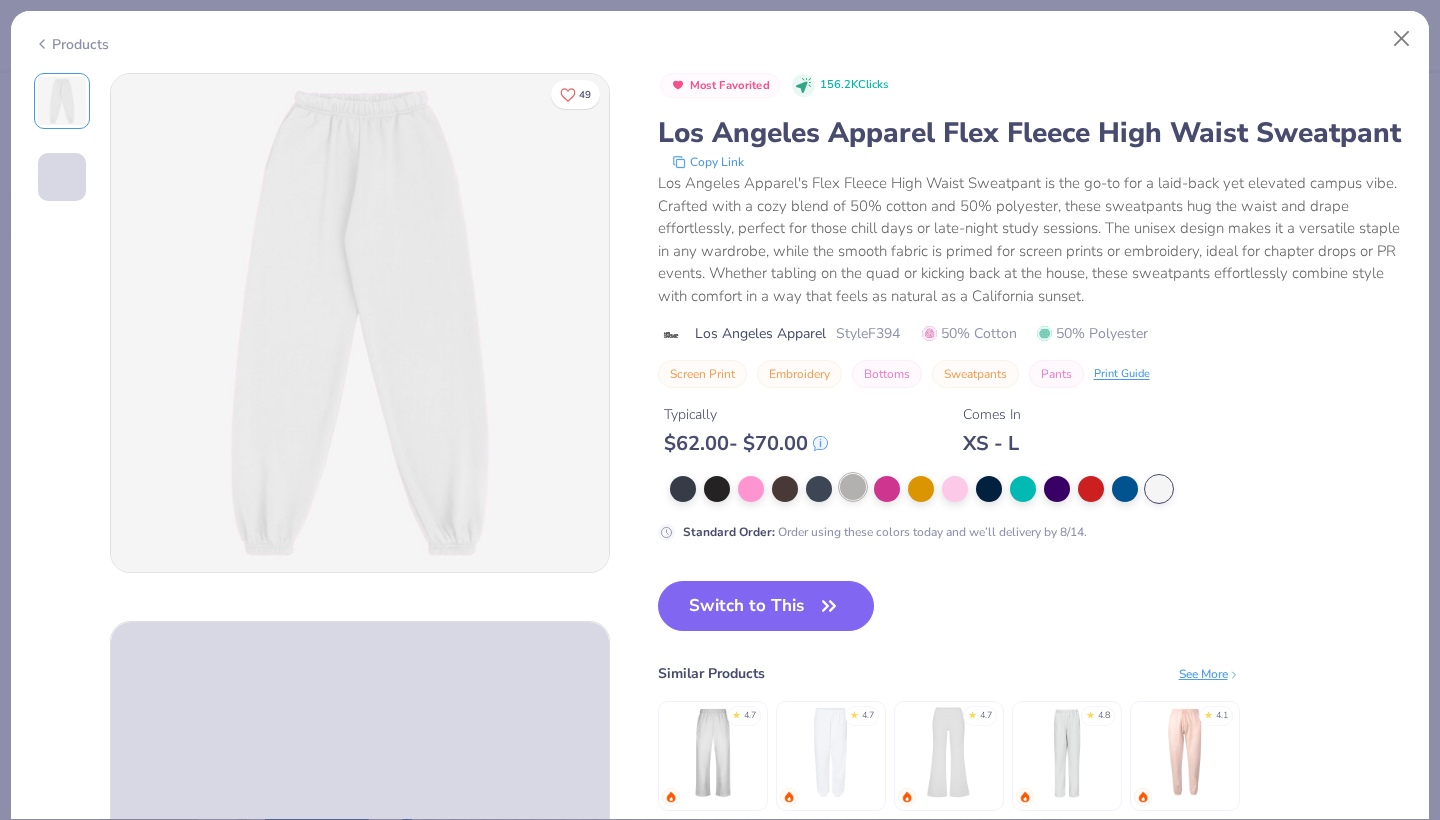 click at bounding box center [853, 487] 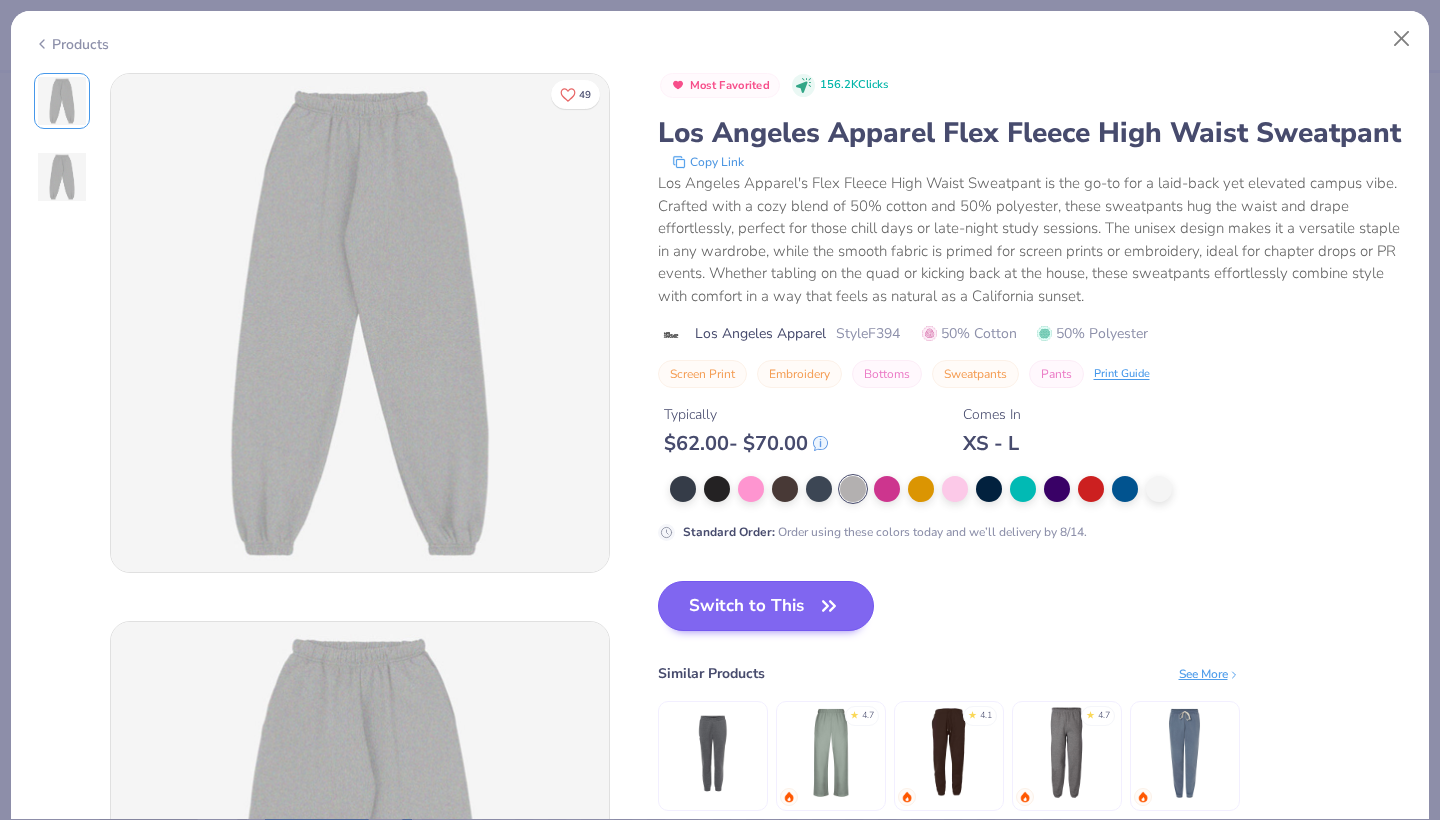 click on "Switch to This" at bounding box center [766, 606] 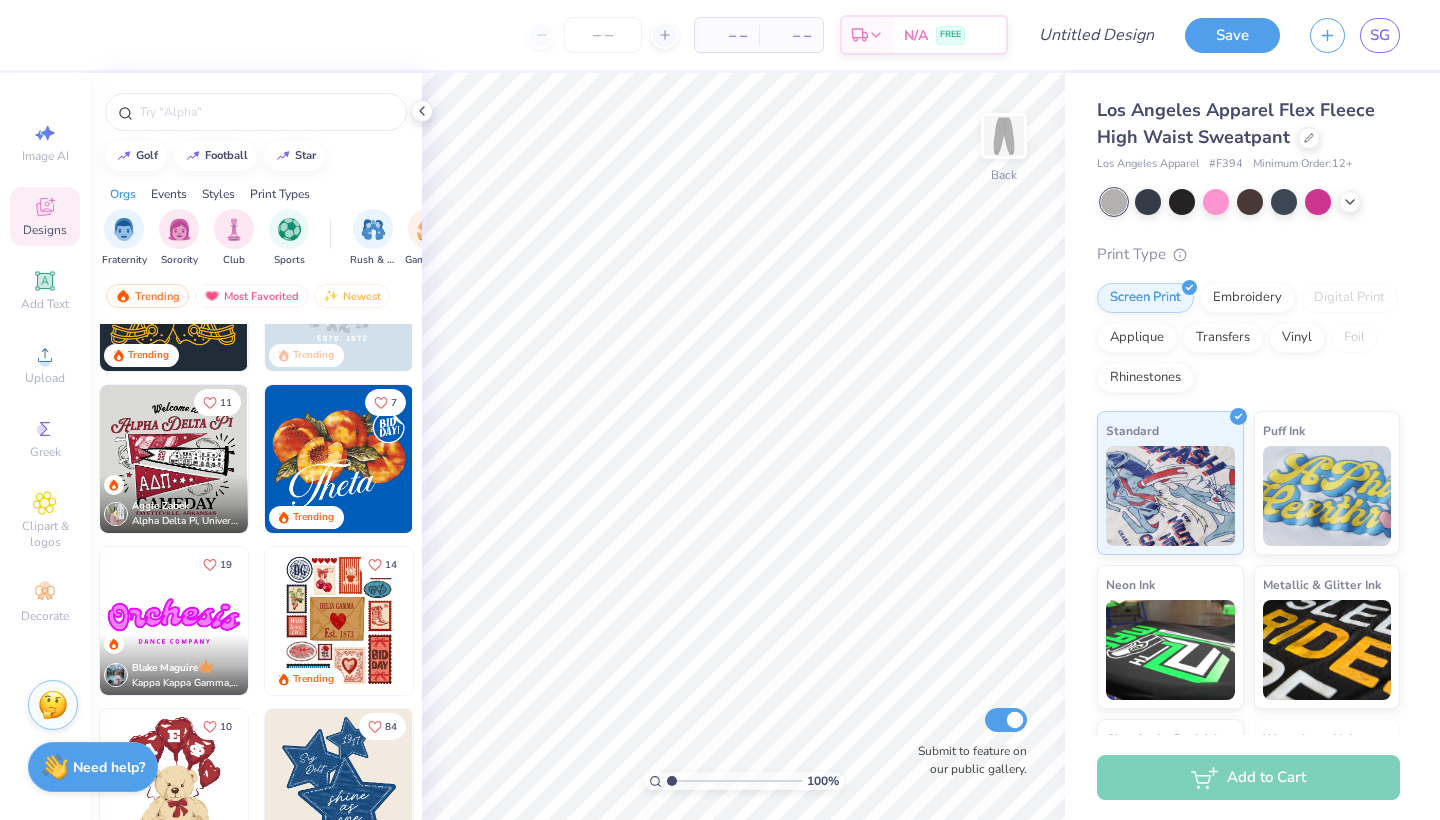 scroll, scrollTop: 422, scrollLeft: 0, axis: vertical 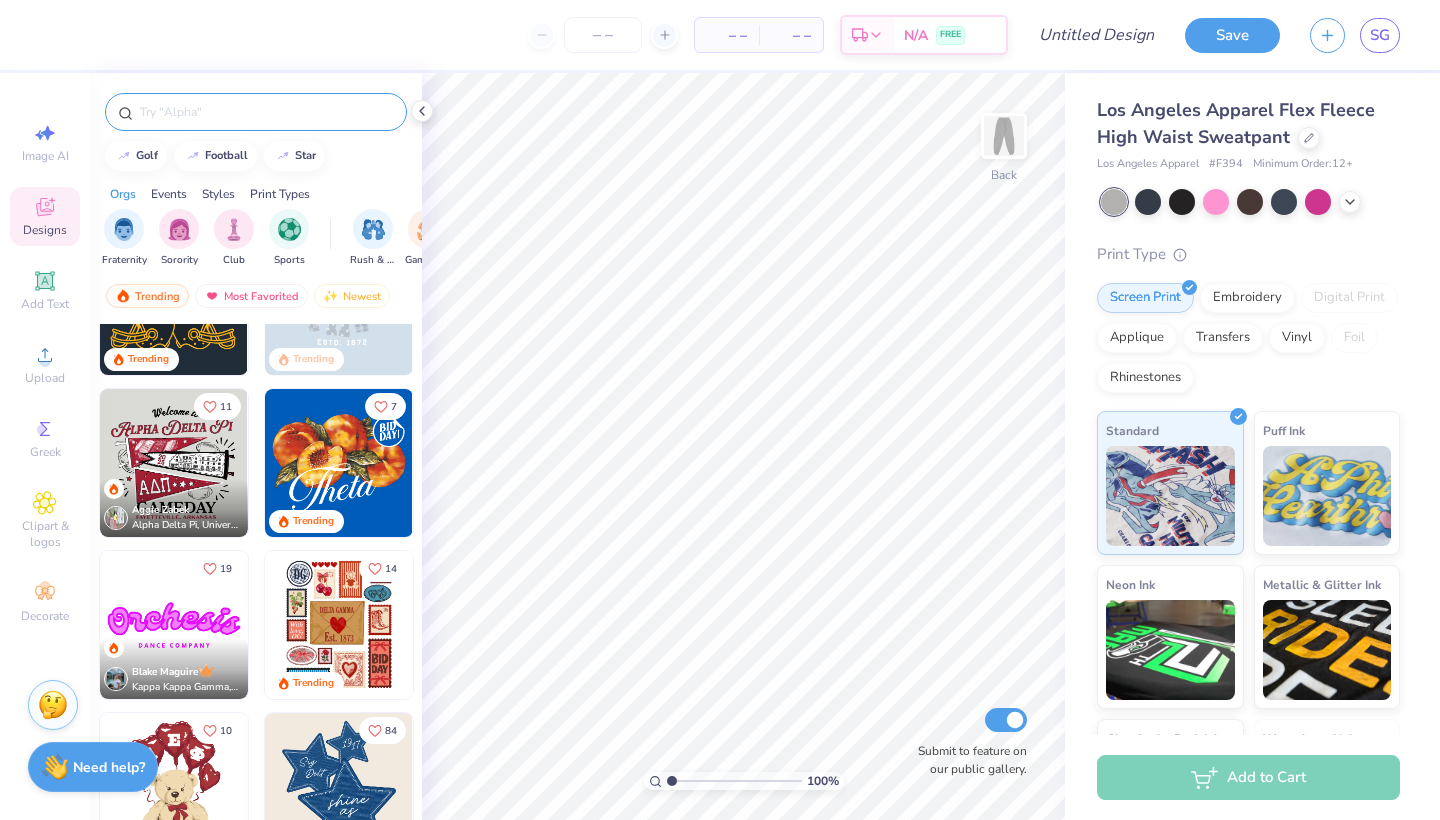 click at bounding box center (266, 112) 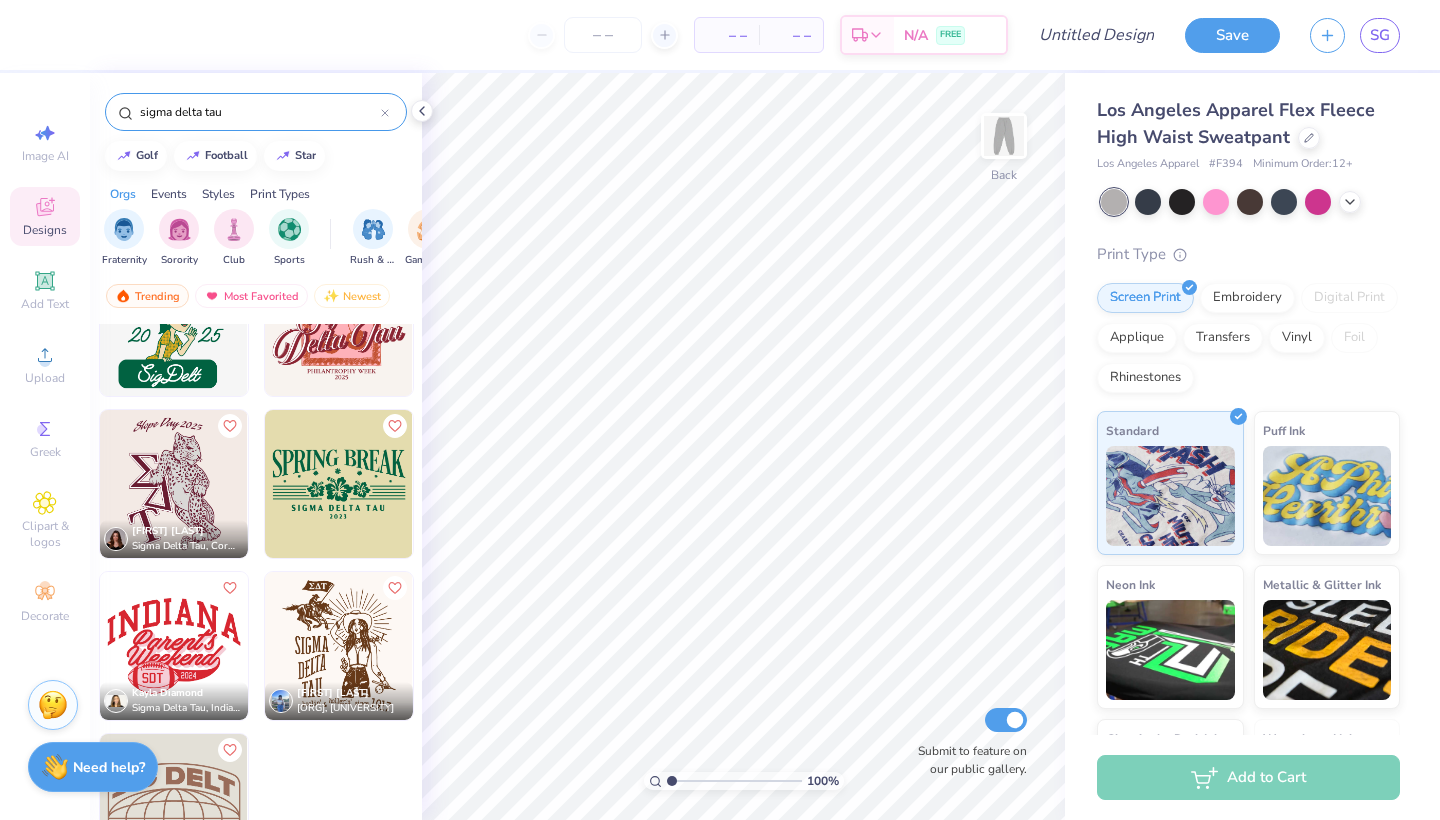 scroll, scrollTop: 4613, scrollLeft: 0, axis: vertical 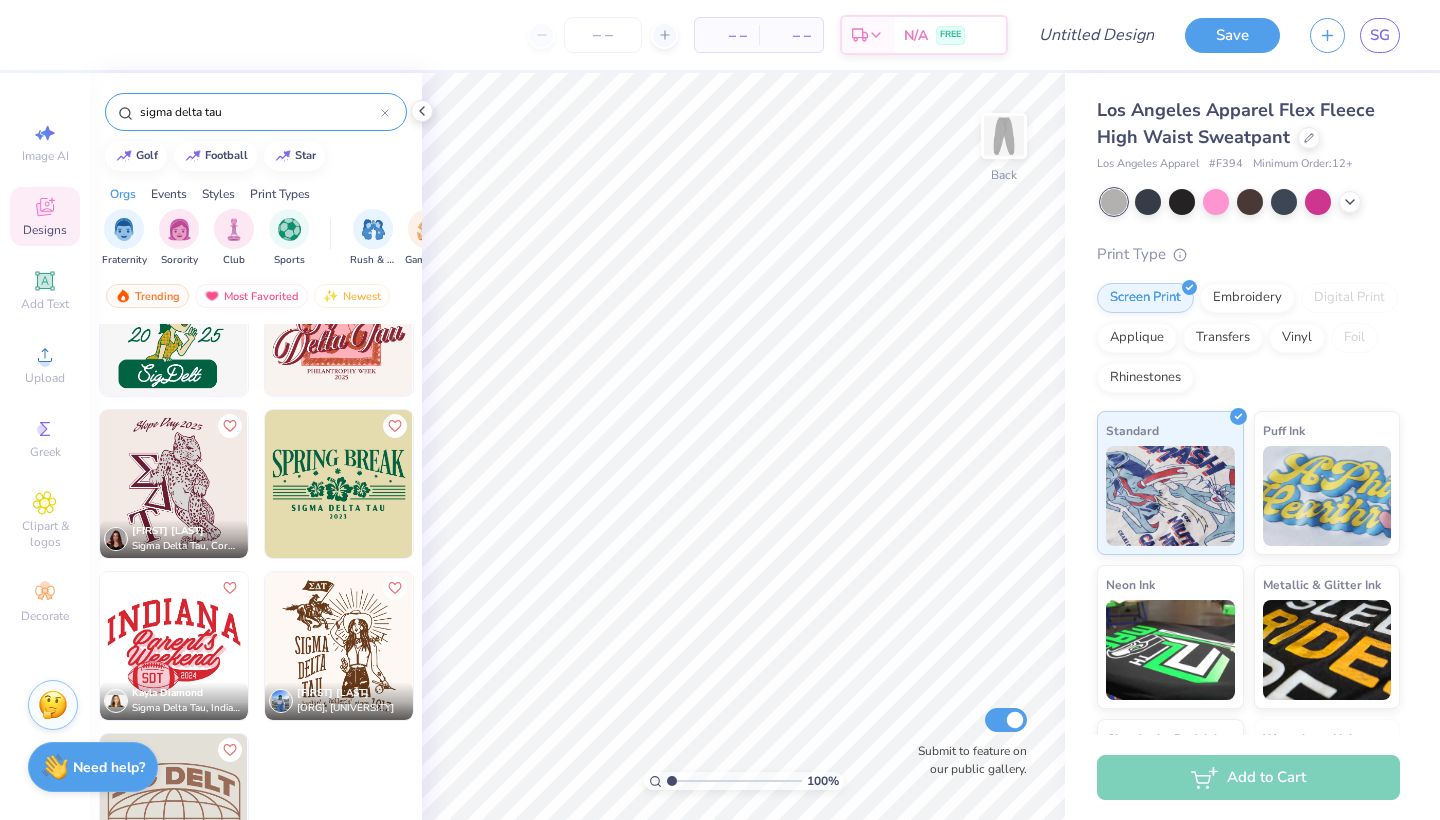 type on "sigma delta tau" 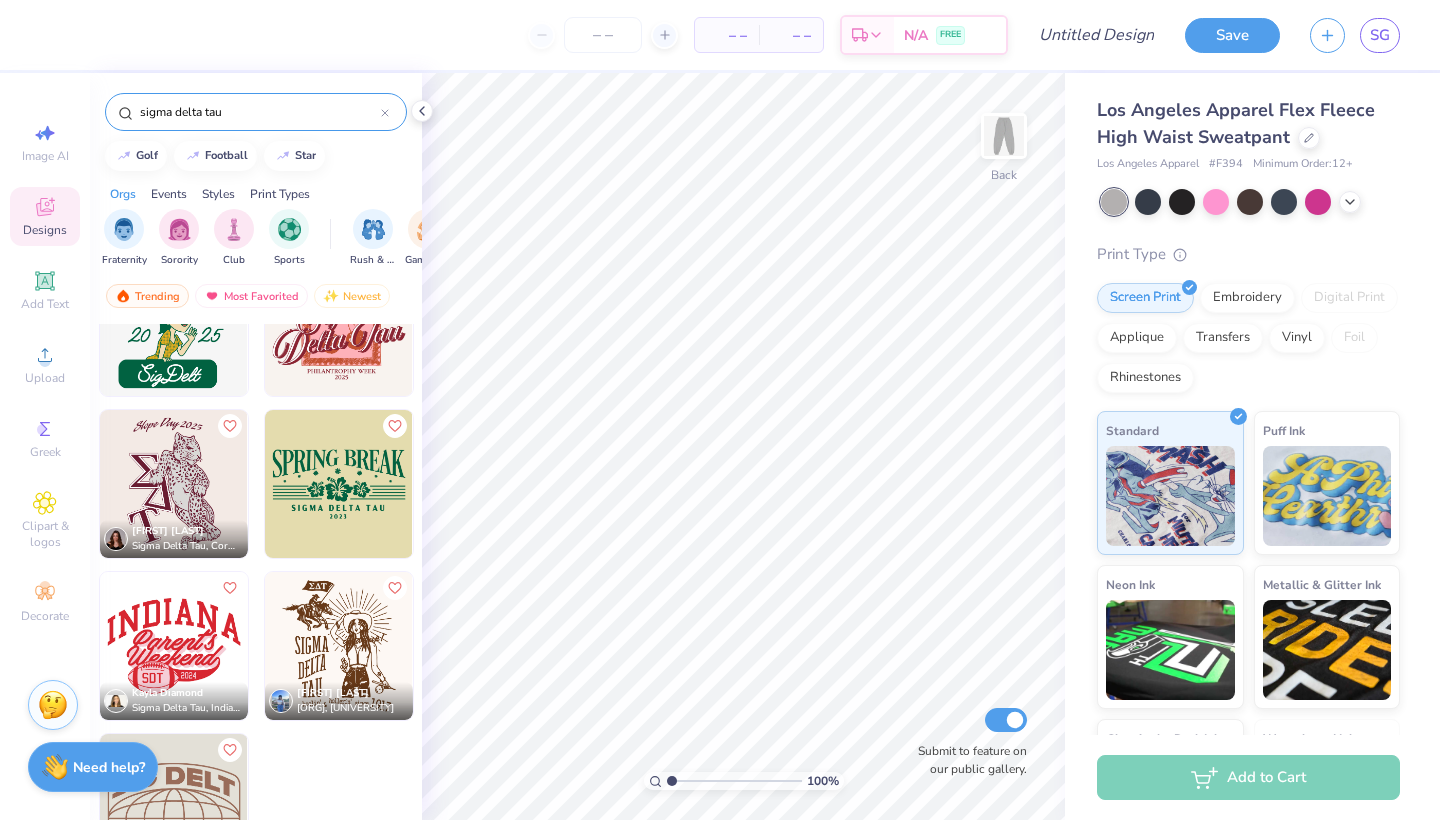click at bounding box center (339, 813) 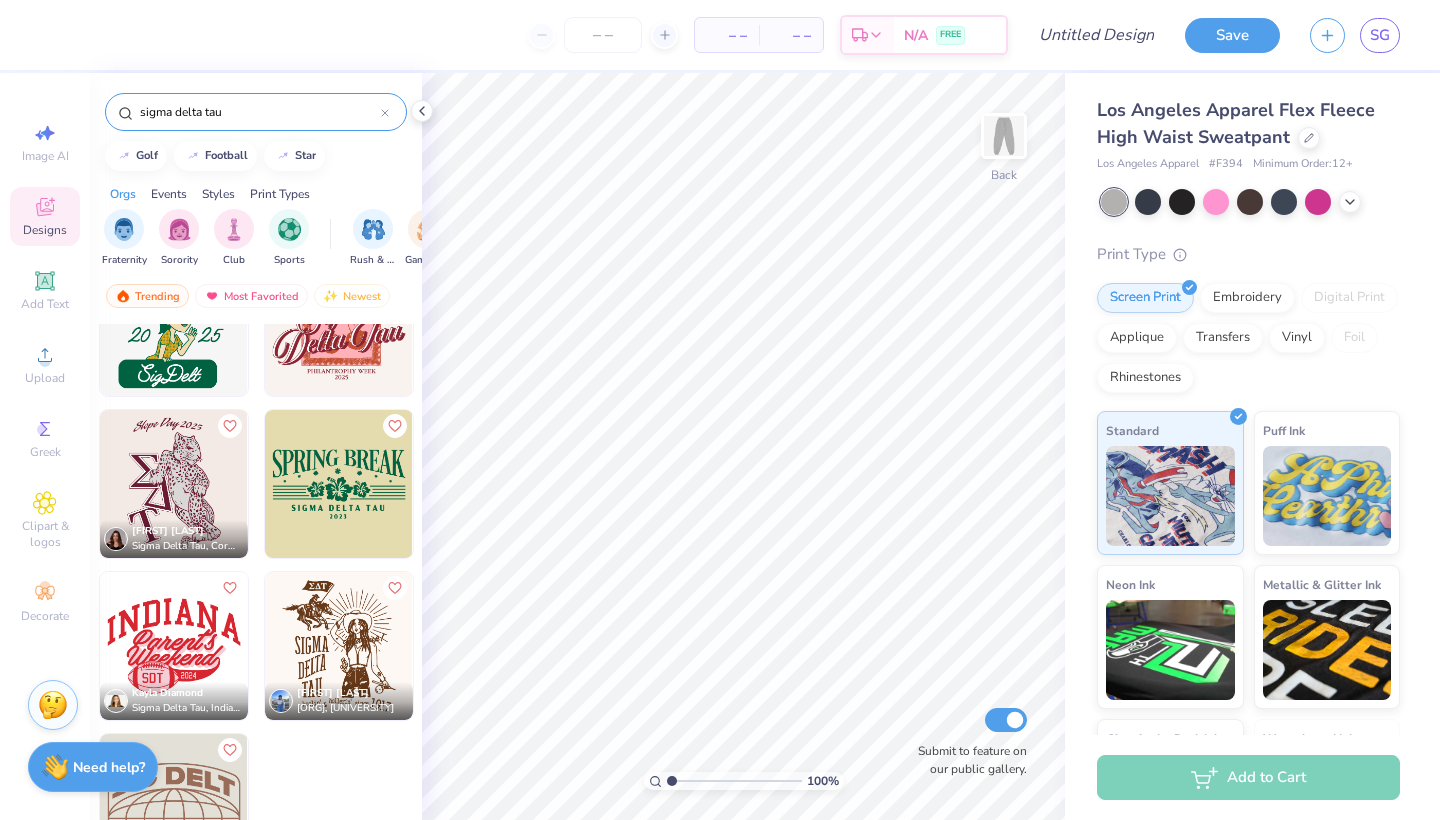 drag, startPoint x: 671, startPoint y: 783, endPoint x: 628, endPoint y: 794, distance: 44.38468 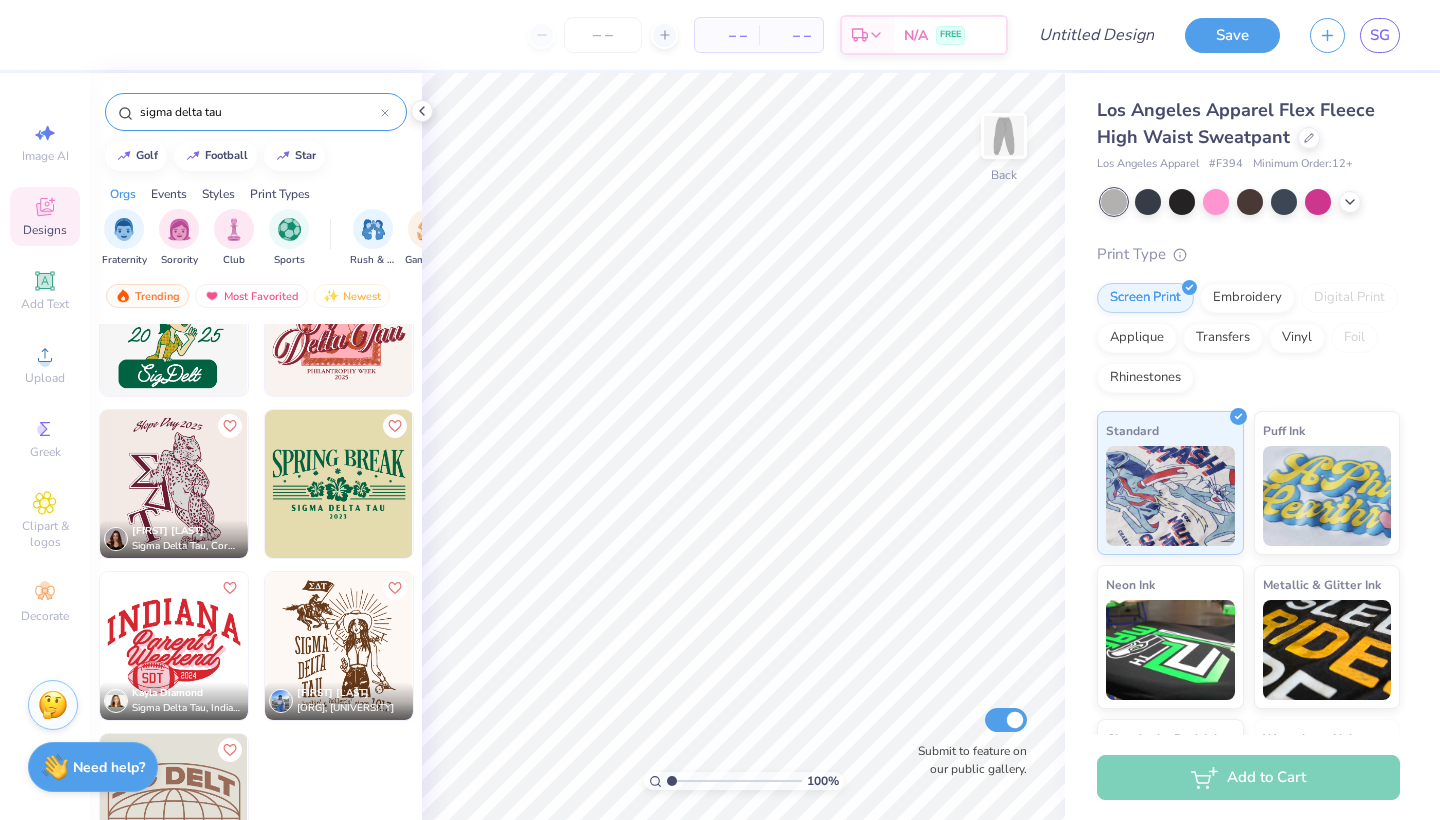 type on "1" 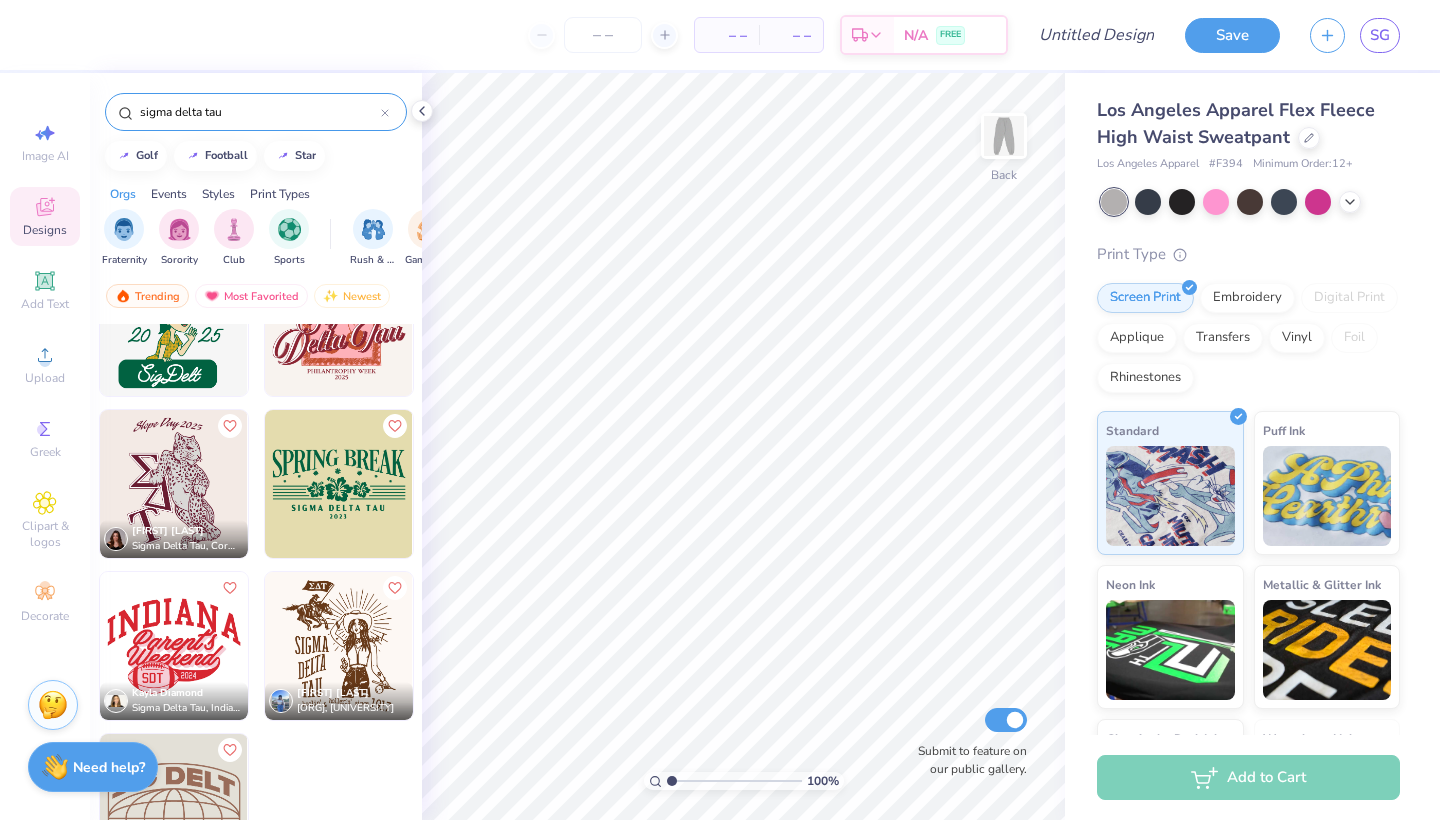 click on "100  %" at bounding box center [743, 446] 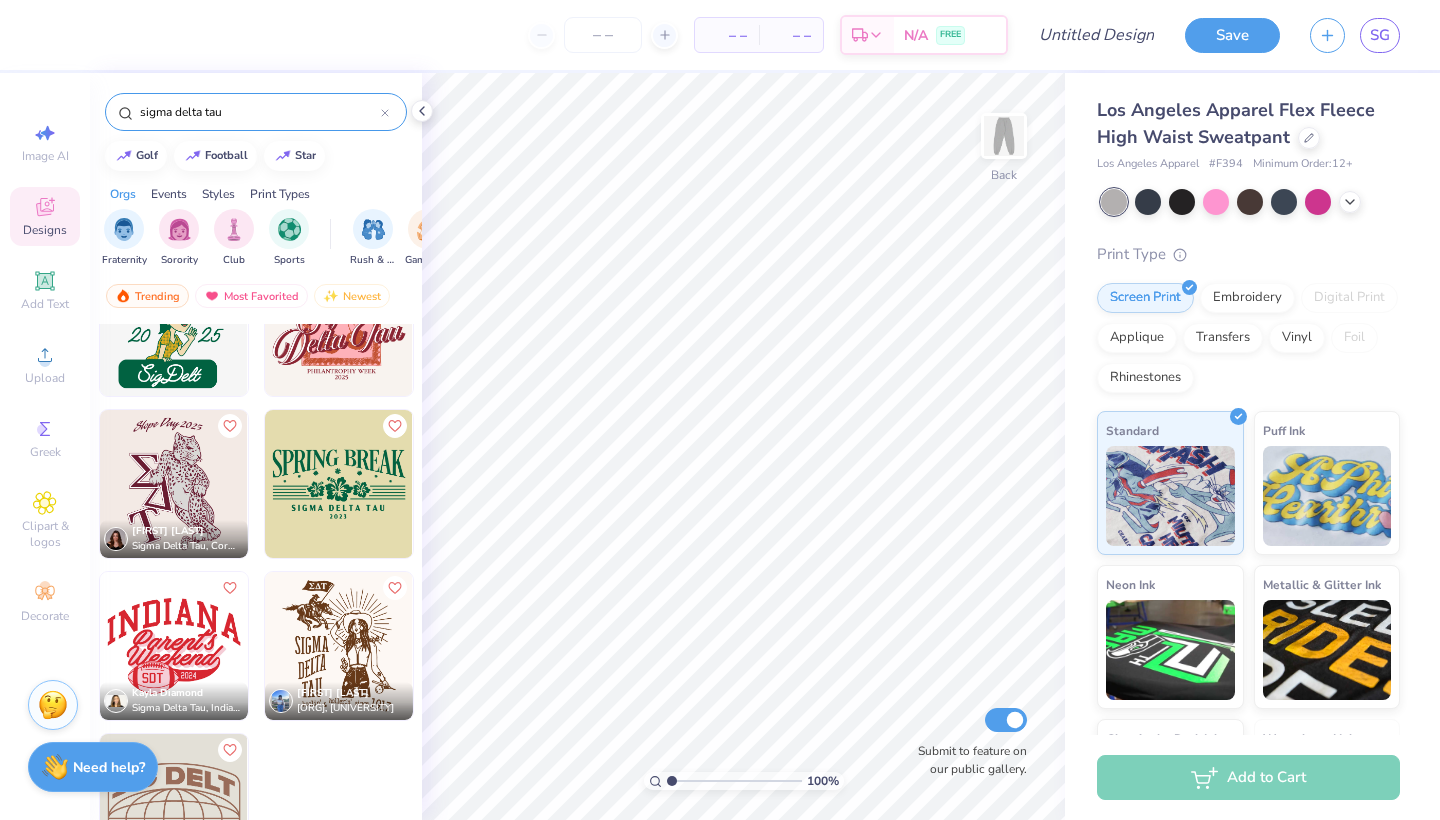 click at bounding box center (174, 808) 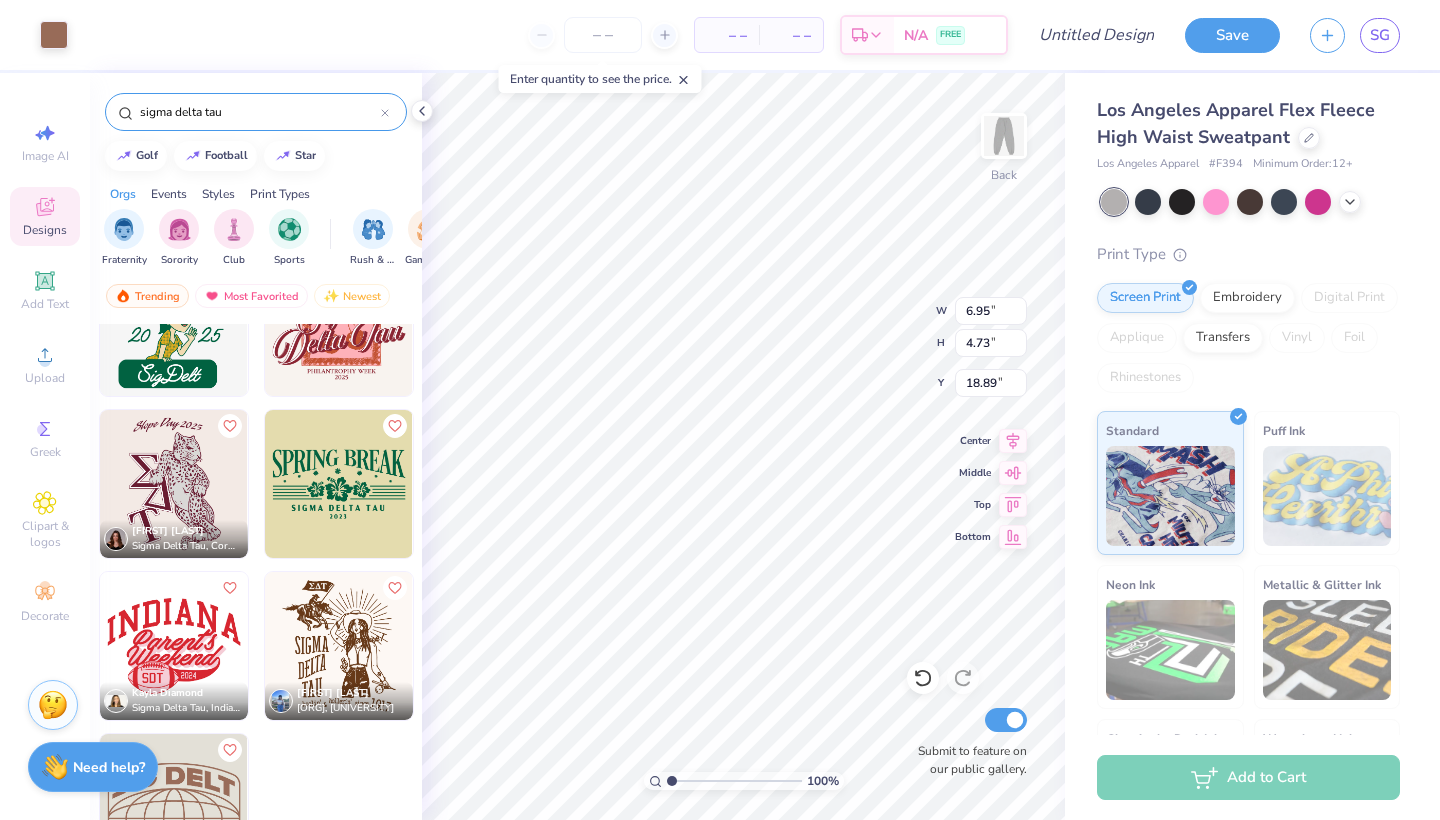 type on "5.43" 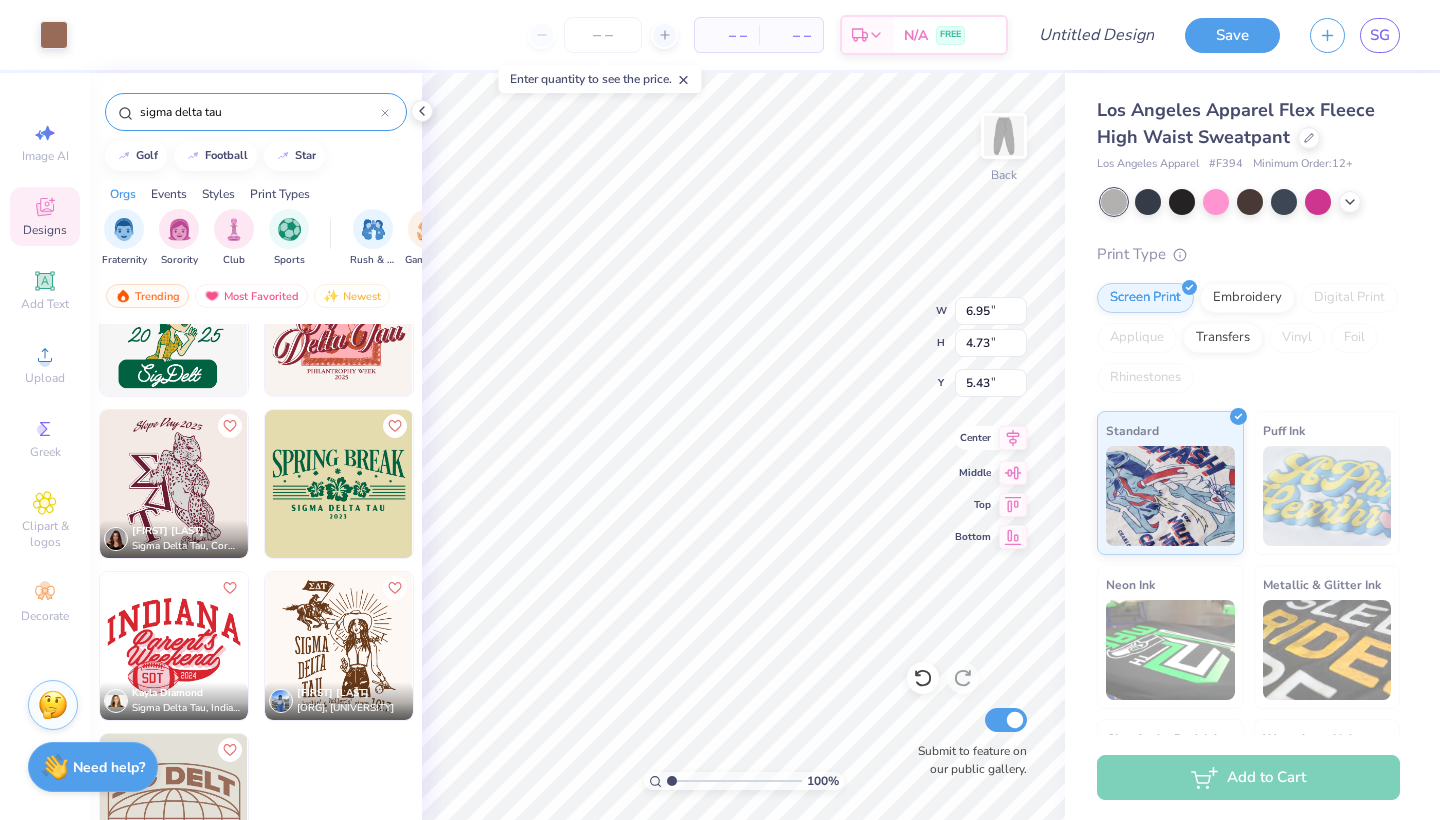 click 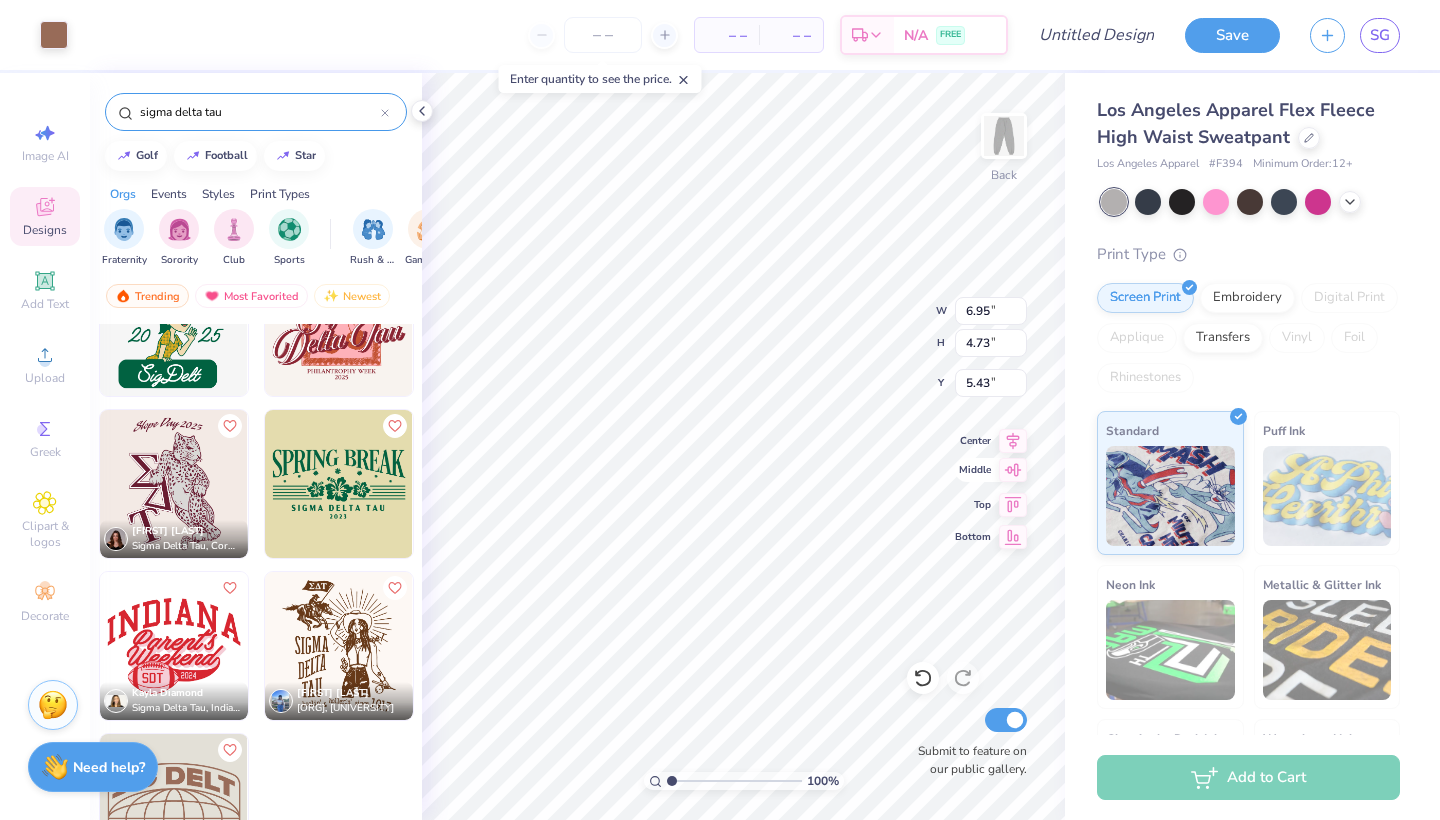 click 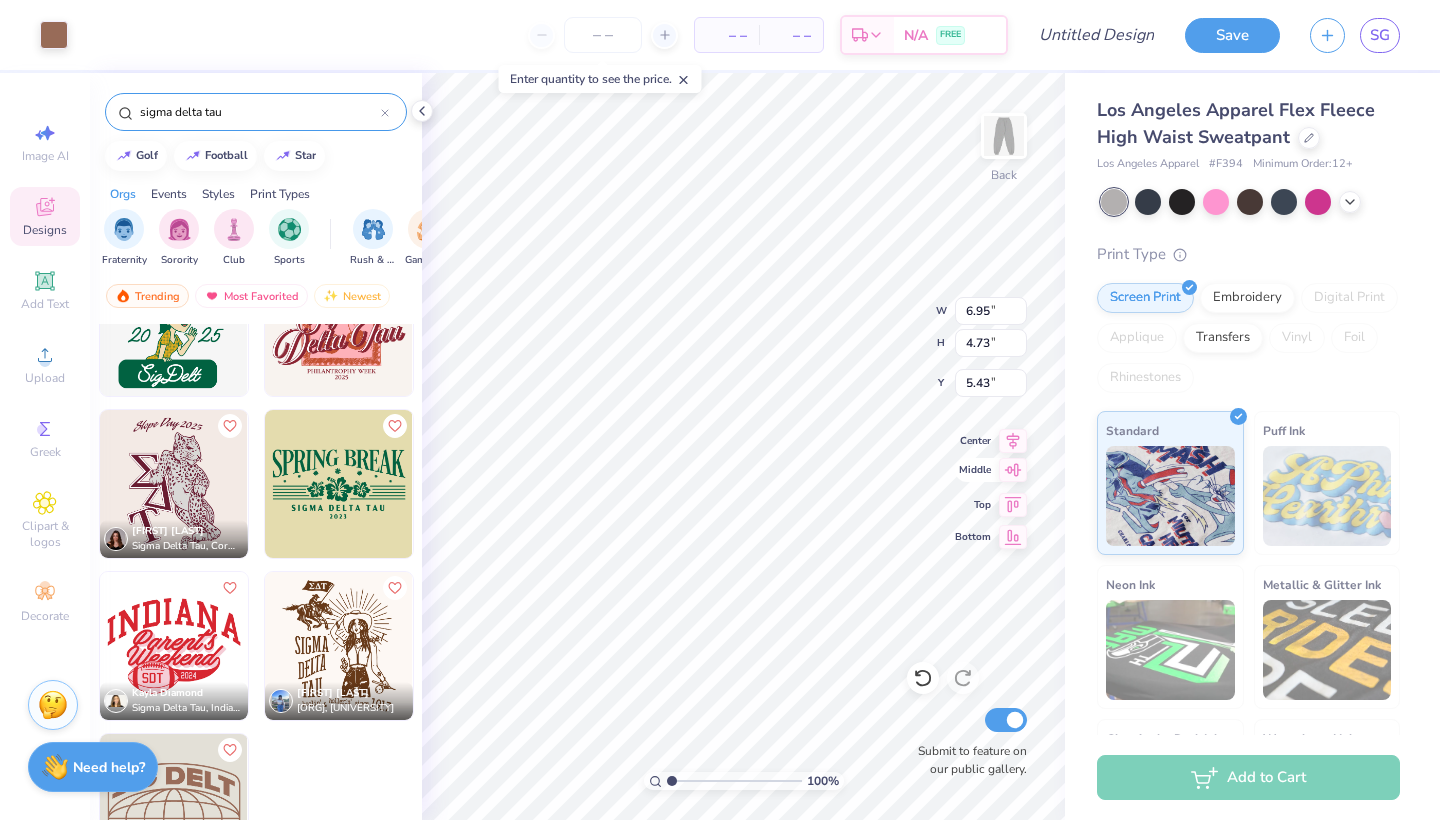 type on "18.89" 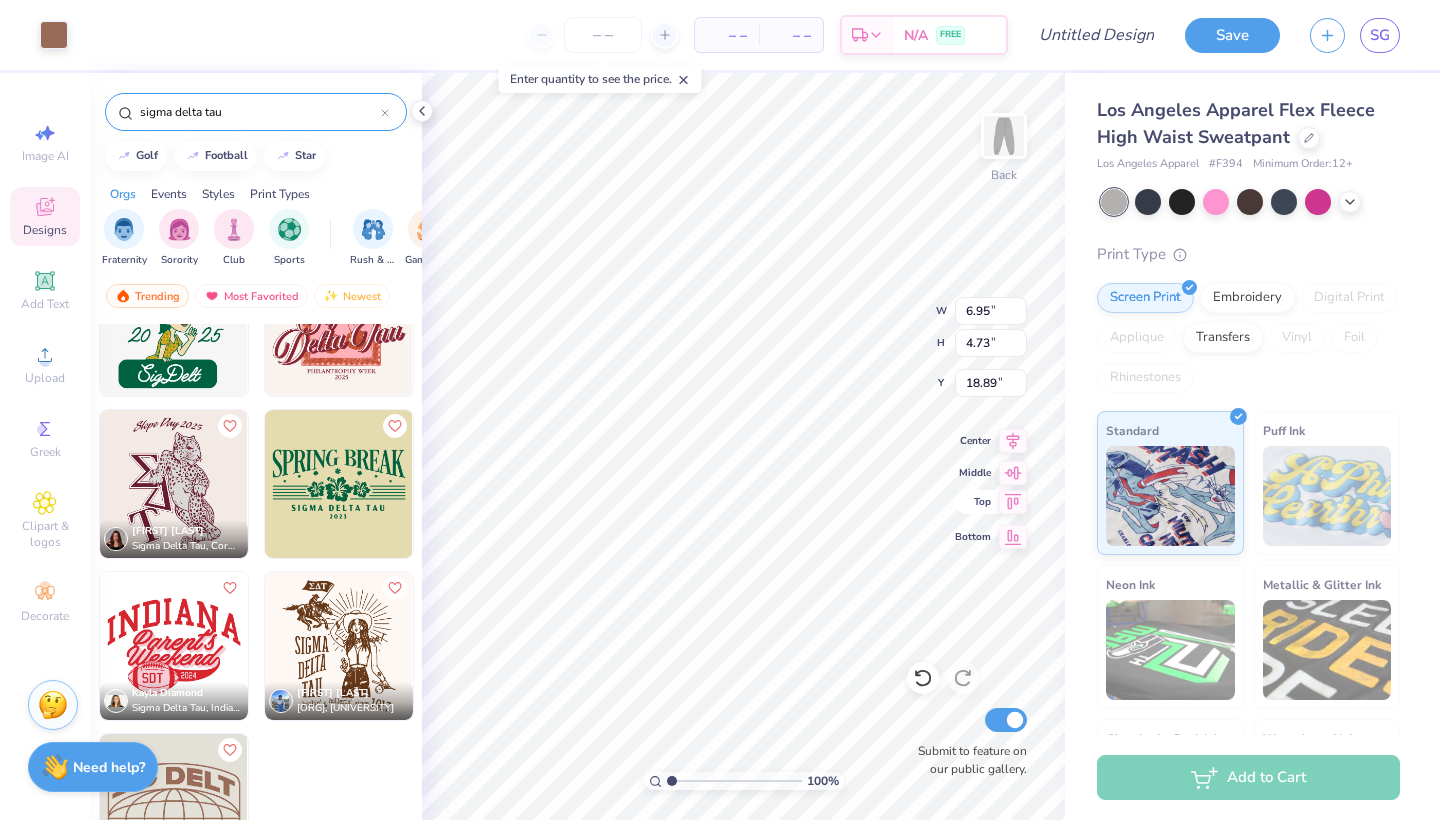 click on "100  % Back W 6.95 6.95 " H 4.73 4.73 " Y 18.89 18.89 " Center Middle Top Bottom Submit to feature on our public gallery." at bounding box center (743, 446) 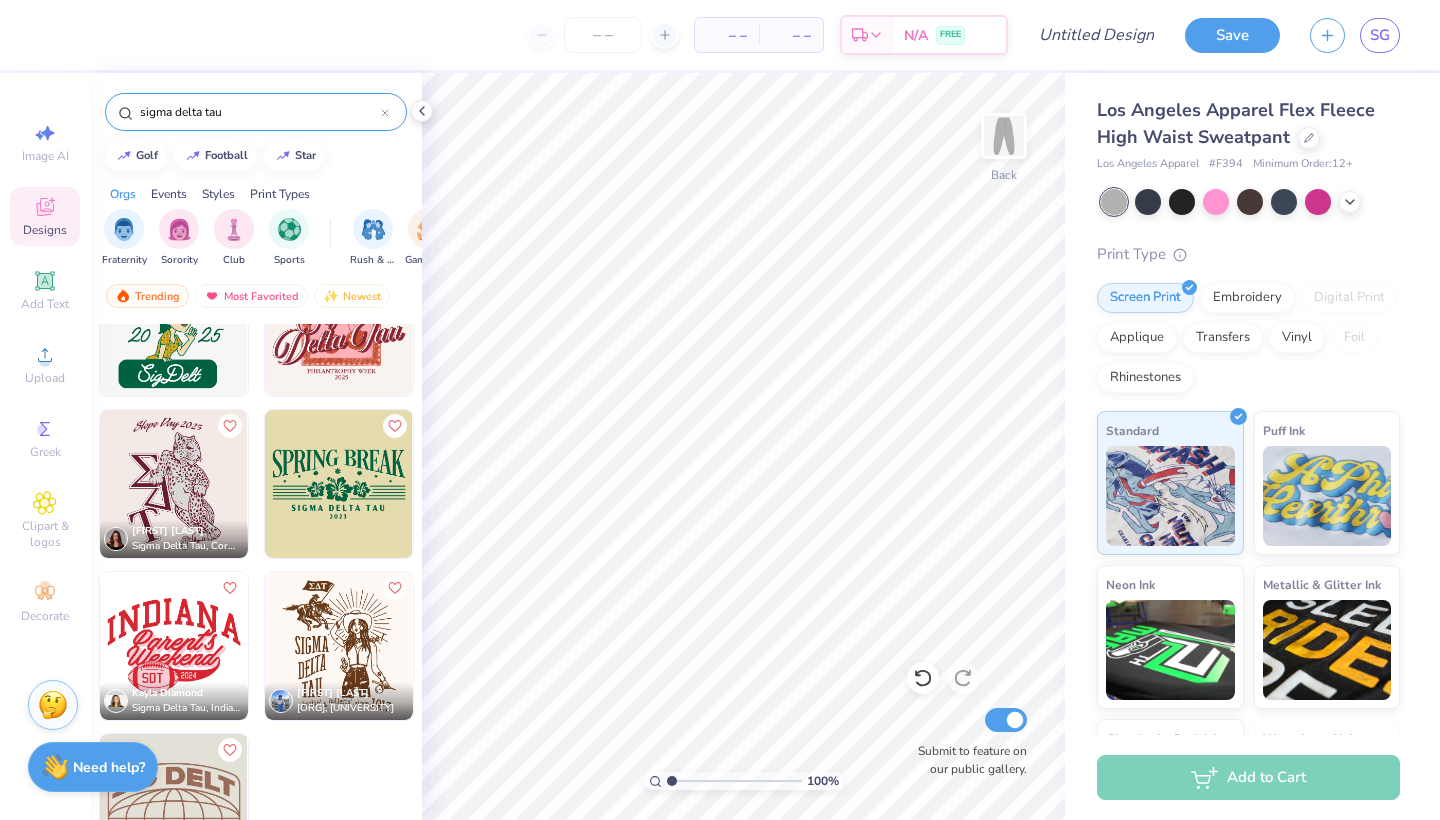 scroll, scrollTop: 0, scrollLeft: 0, axis: both 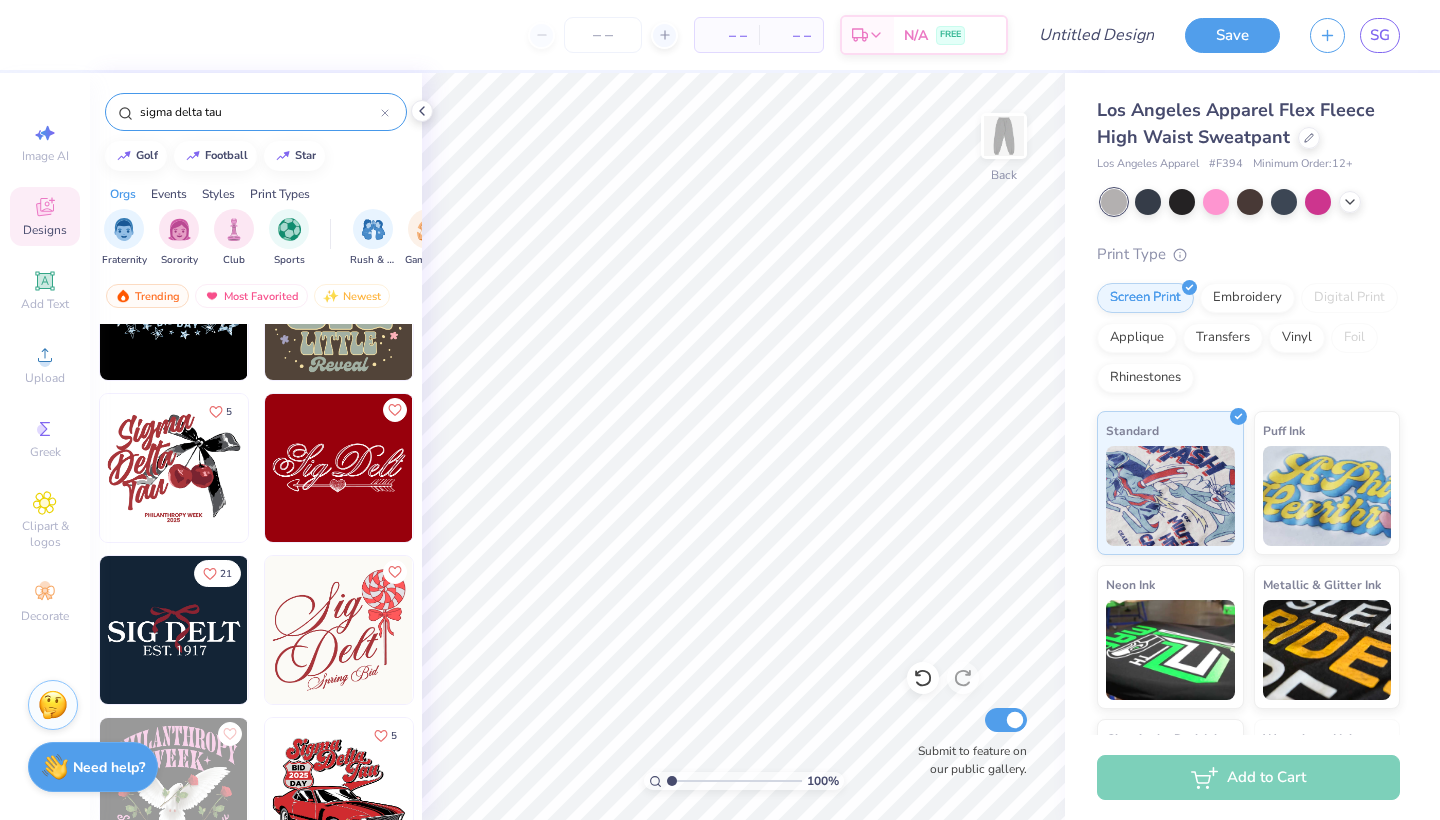 click at bounding box center (174, 630) 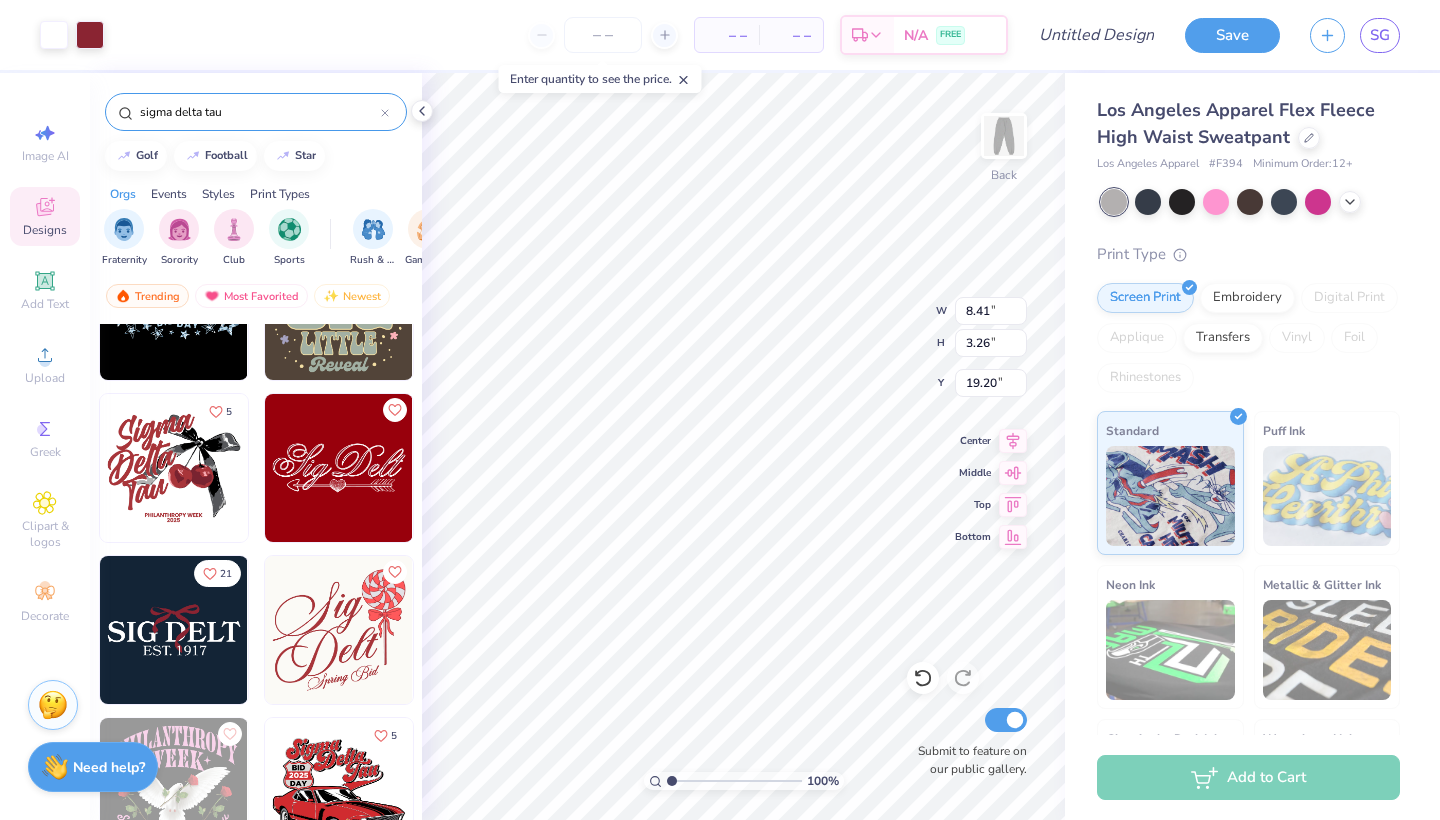 type on "8.41" 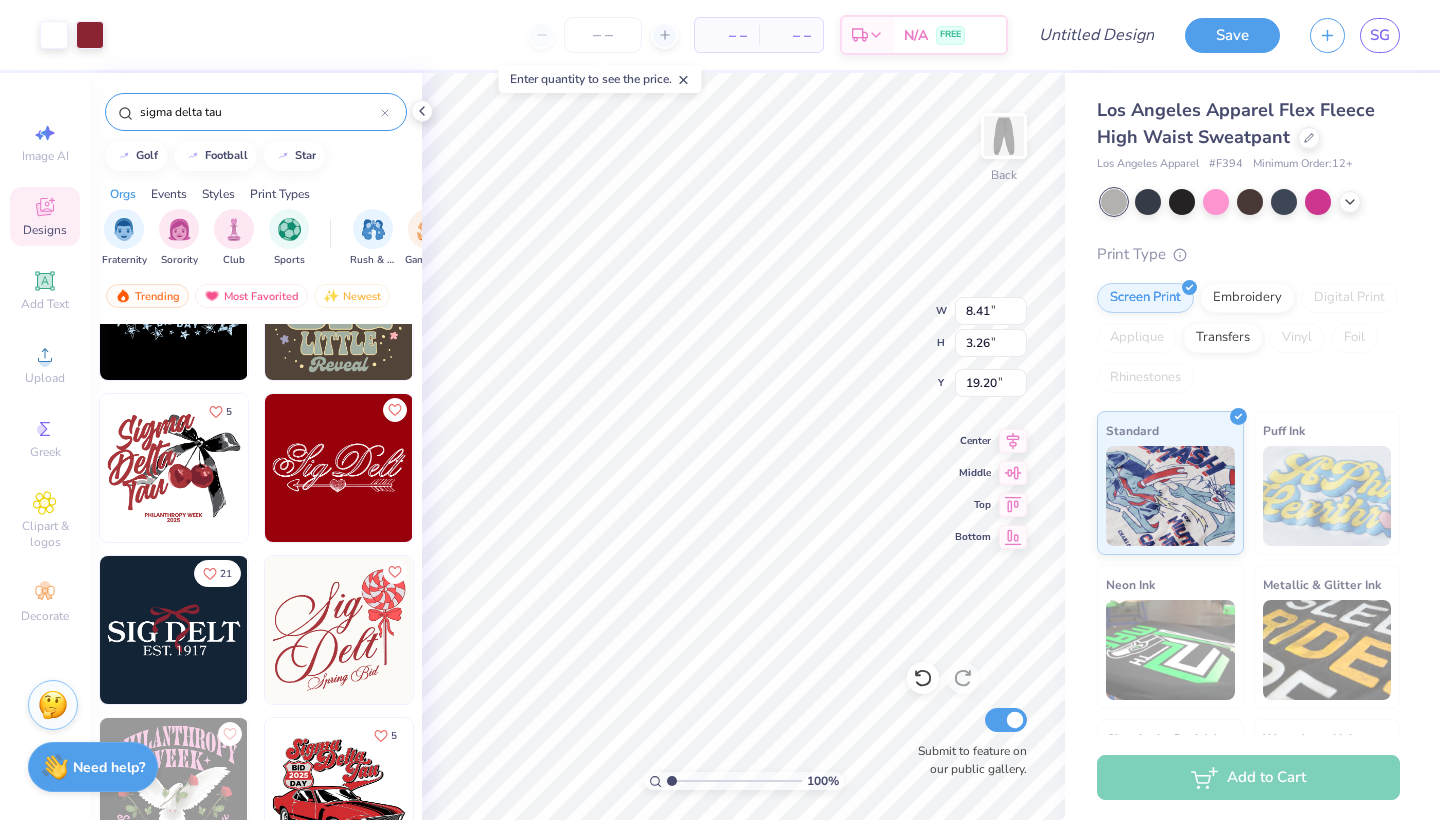 type on "3.26" 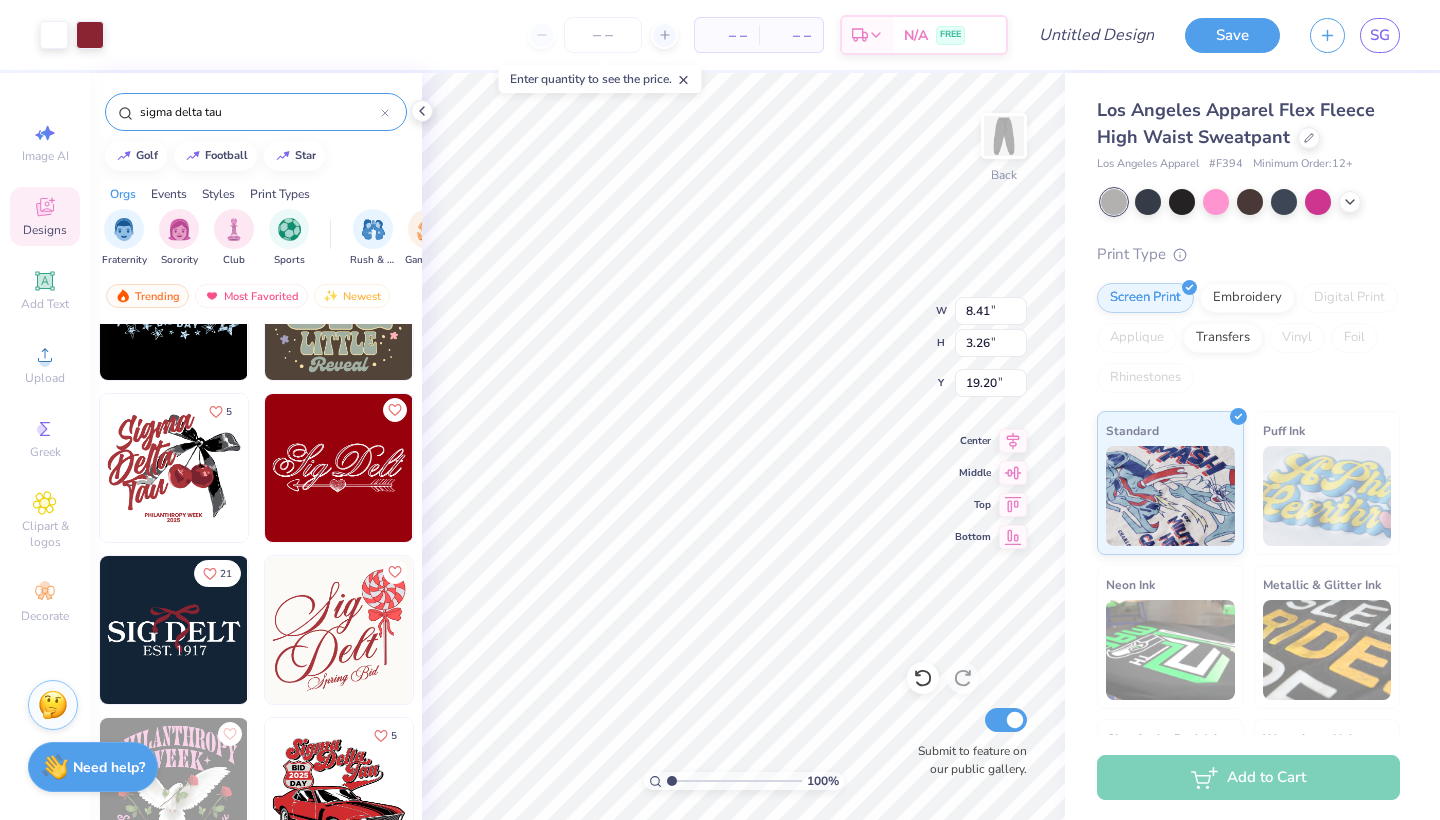 type on "9.11" 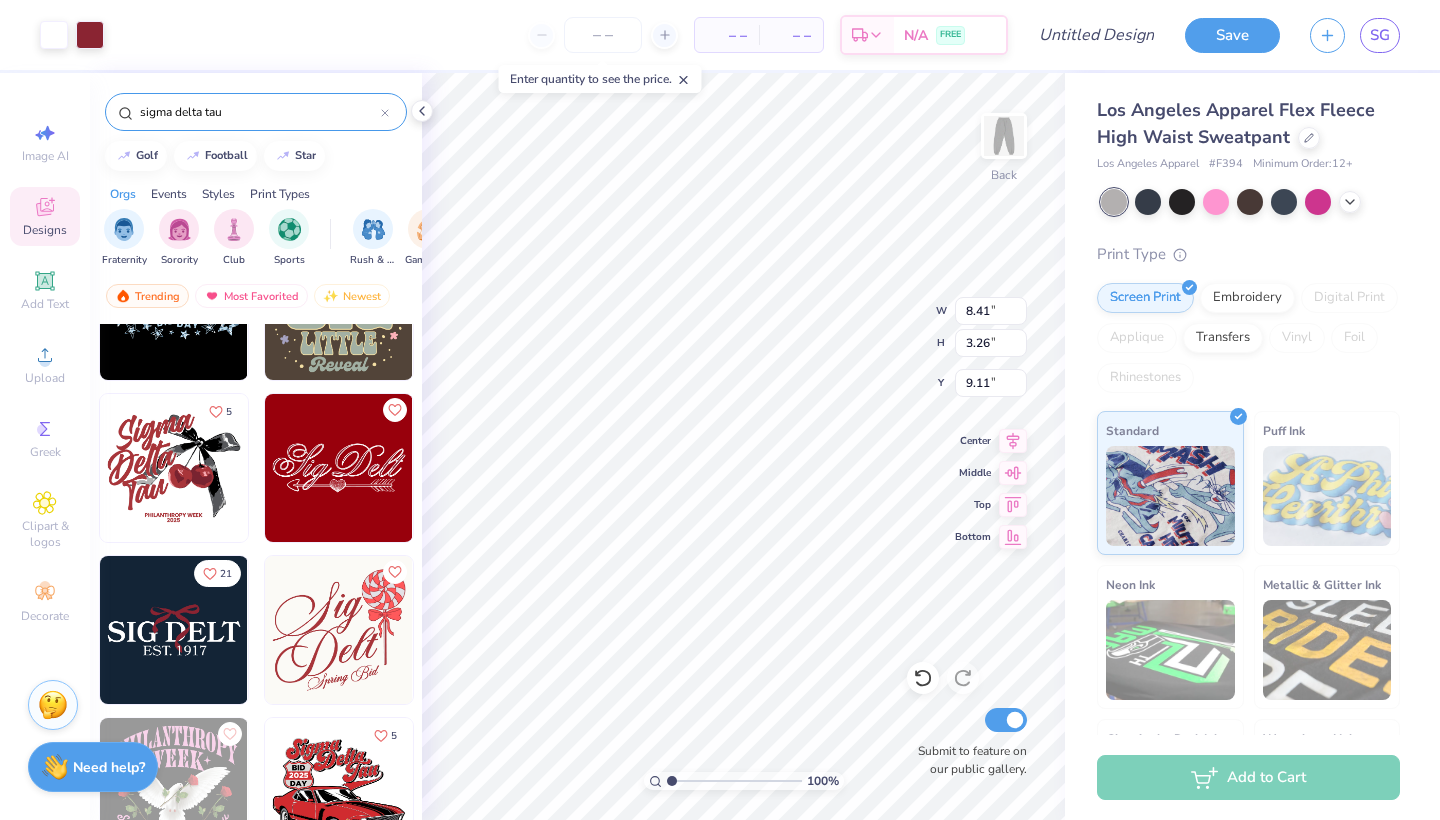 type on "9.77" 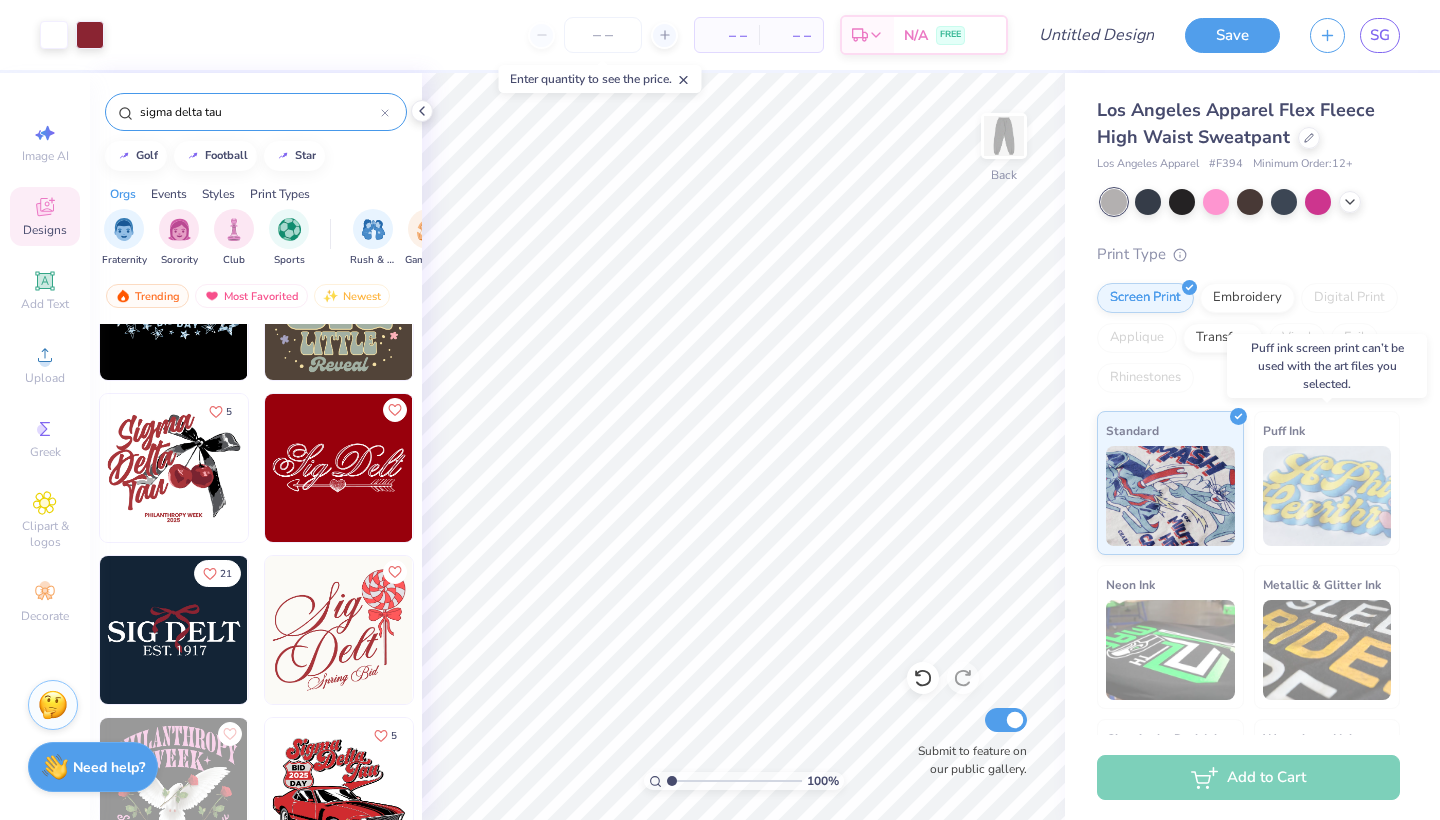 click at bounding box center (1327, 496) 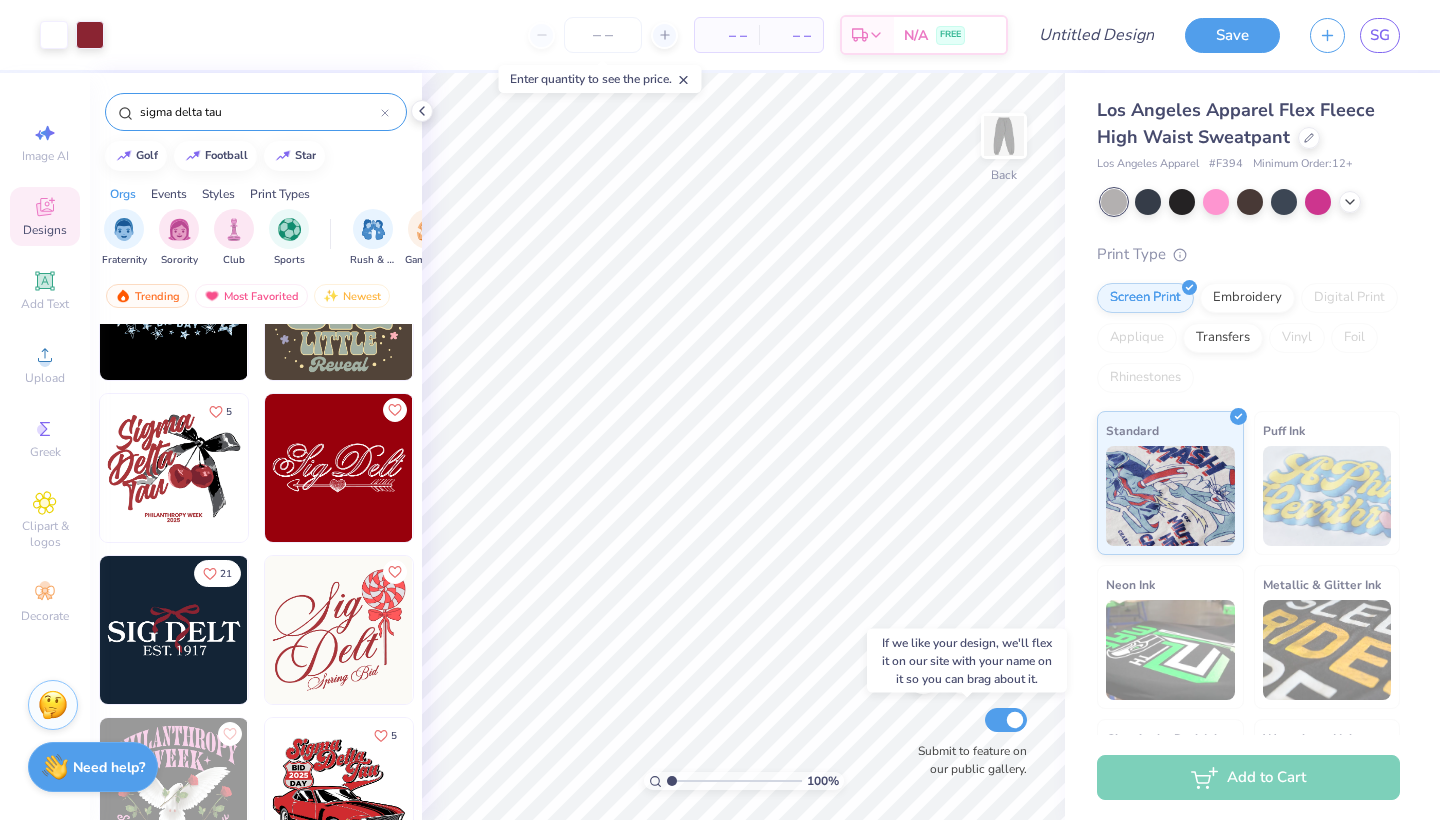 scroll, scrollTop: 0, scrollLeft: 0, axis: both 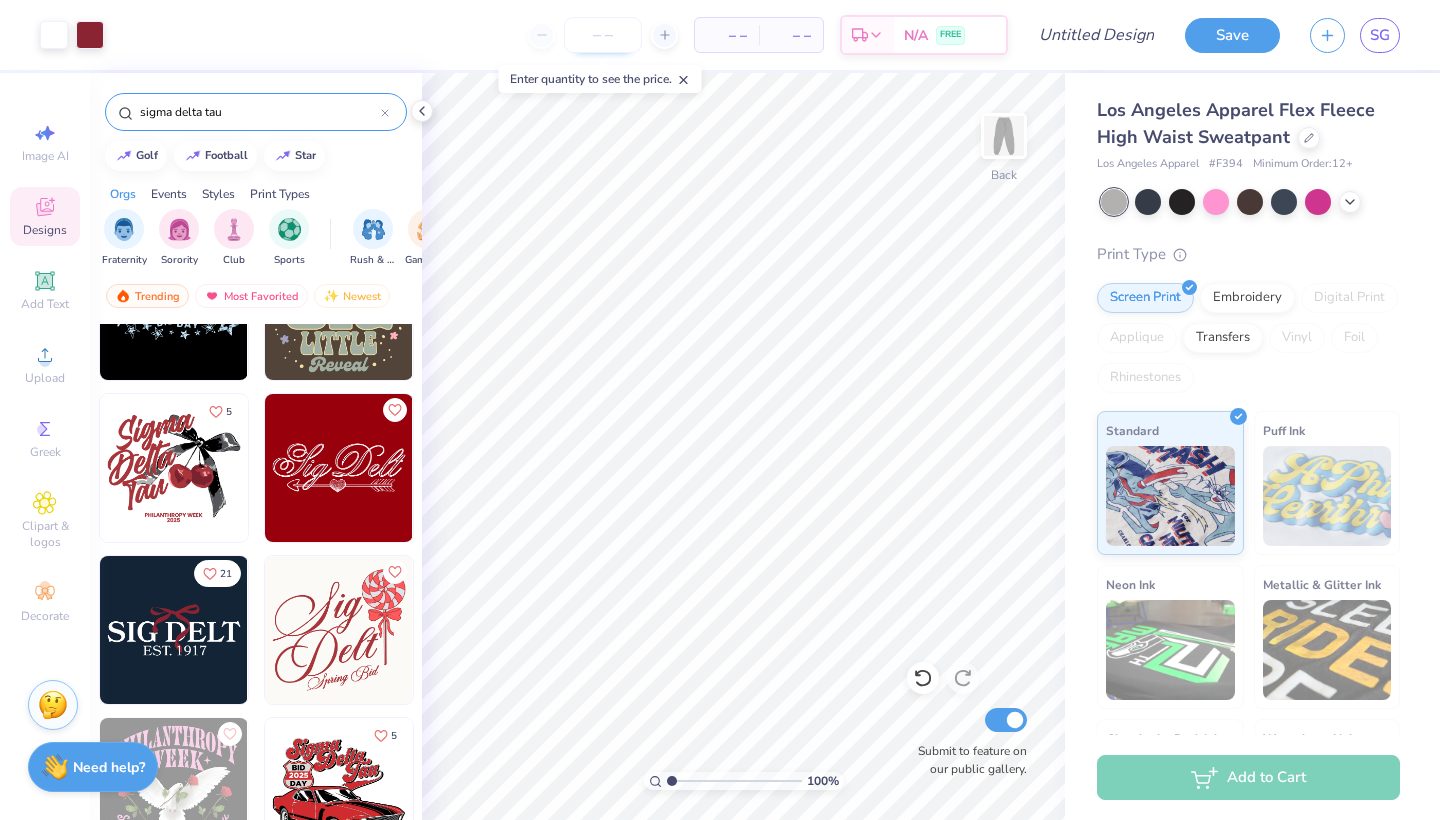 click at bounding box center (603, 35) 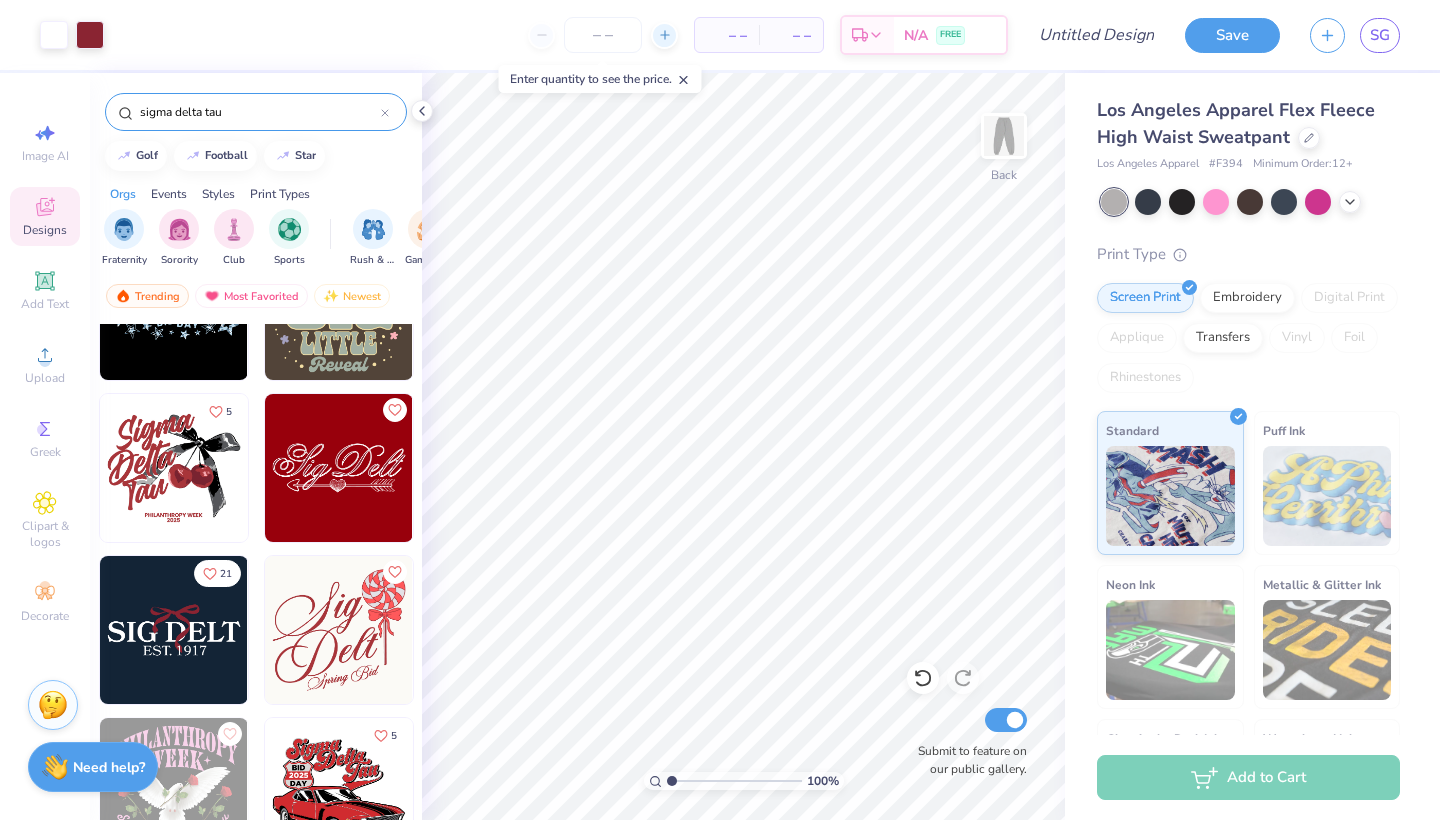 click at bounding box center (664, 35) 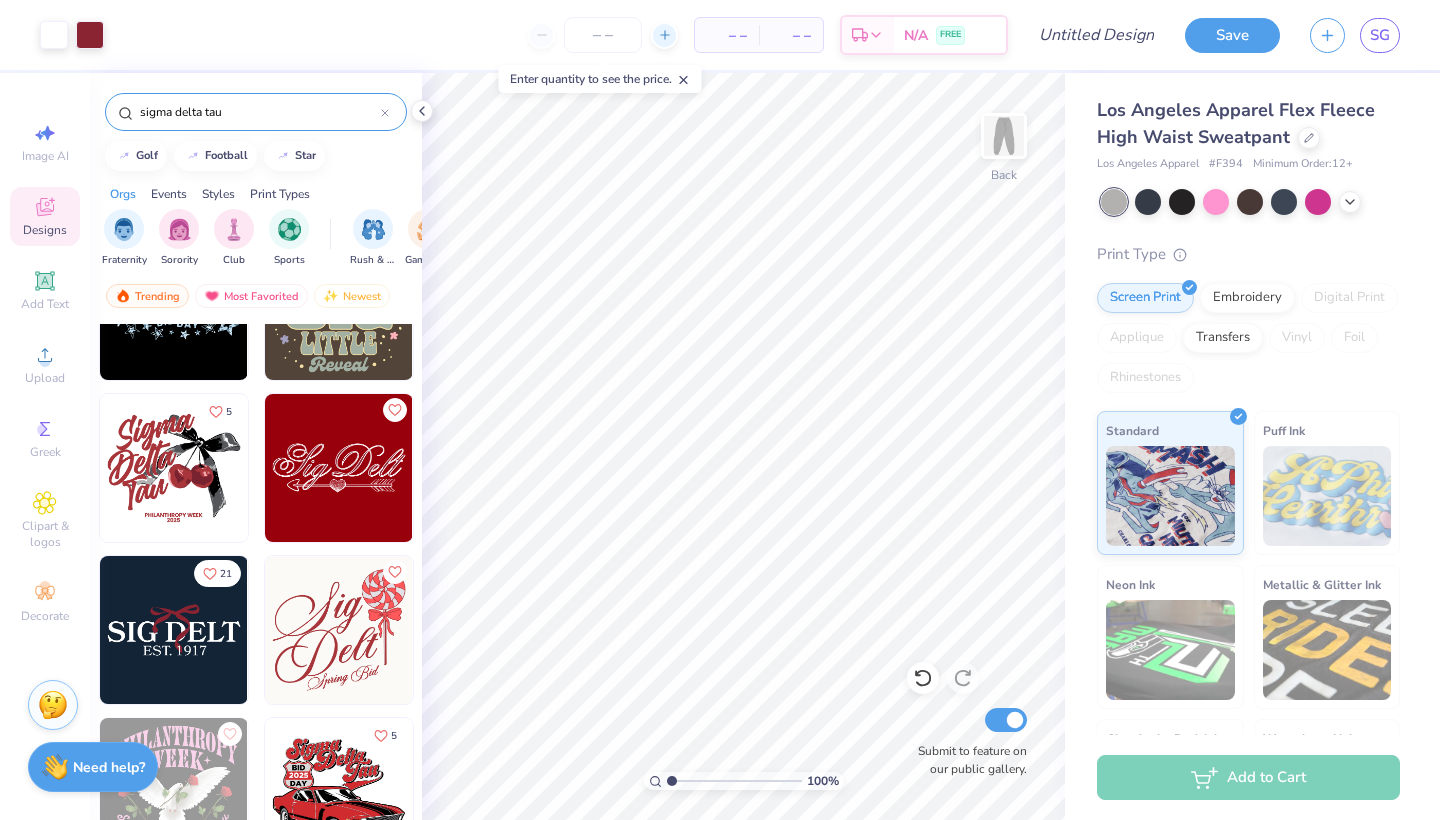 type on "12" 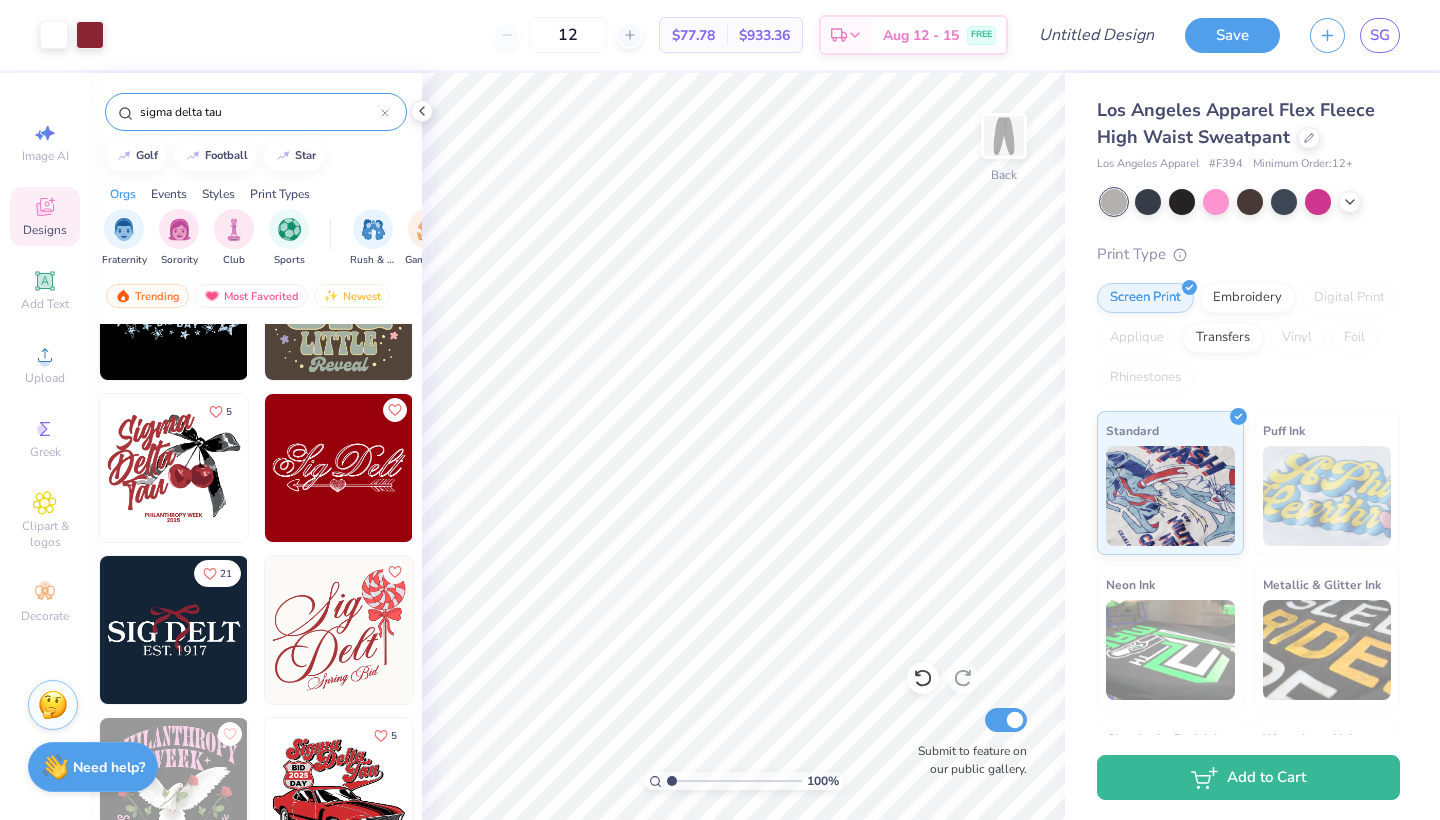 scroll, scrollTop: 0, scrollLeft: 0, axis: both 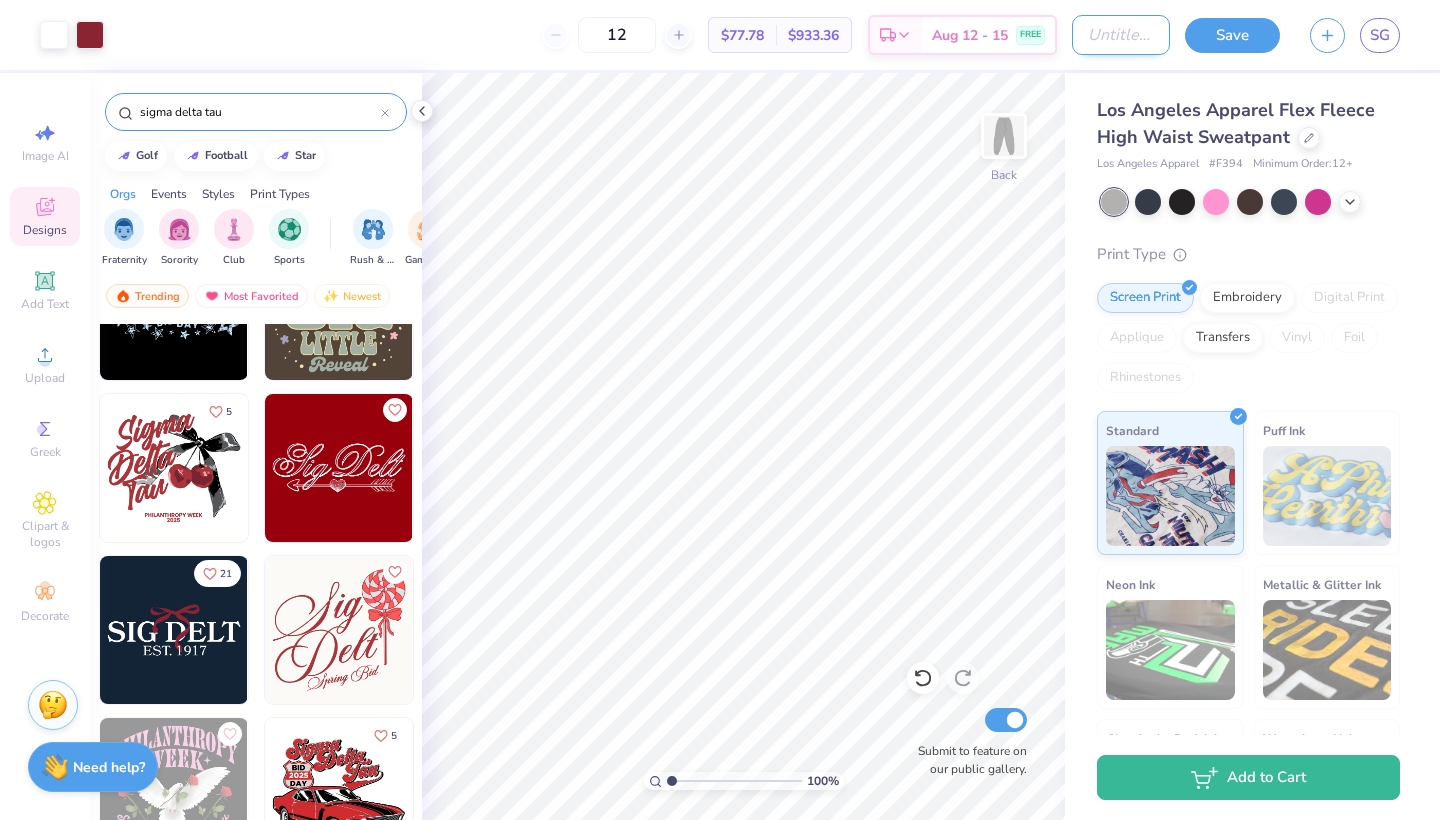 click on "Design Title" at bounding box center [1121, 35] 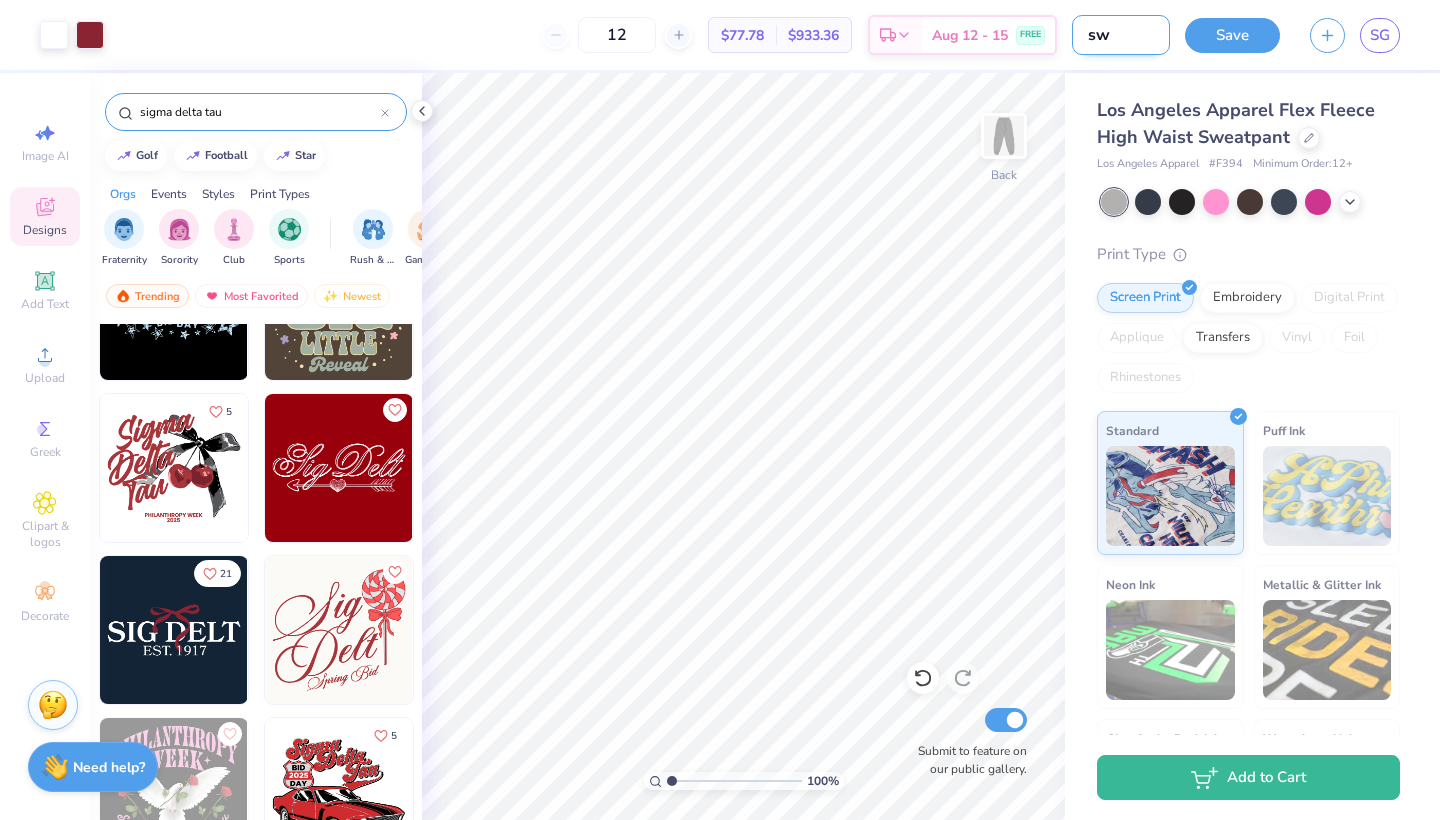 type on "s" 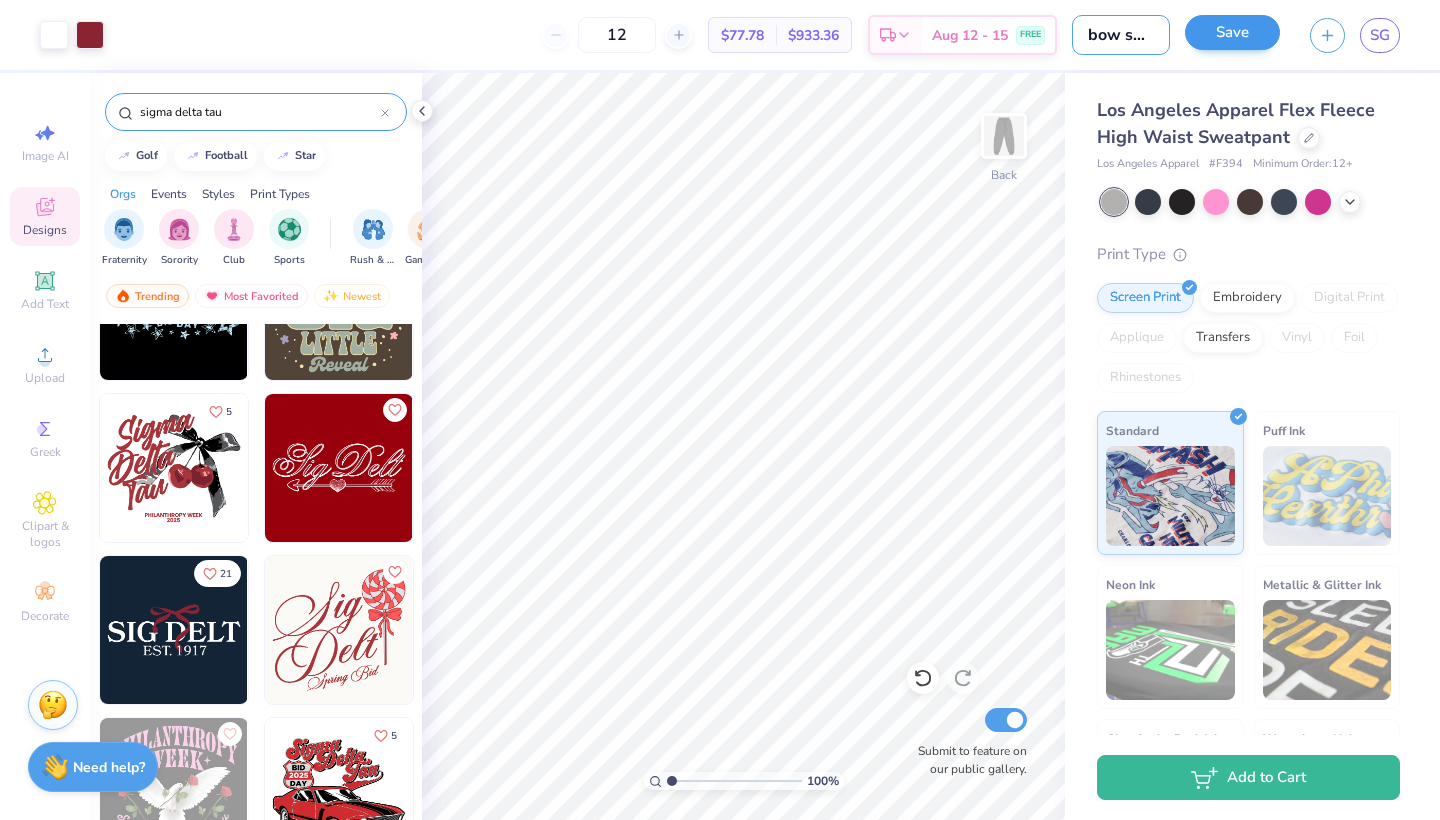 type on "bow sweatpants" 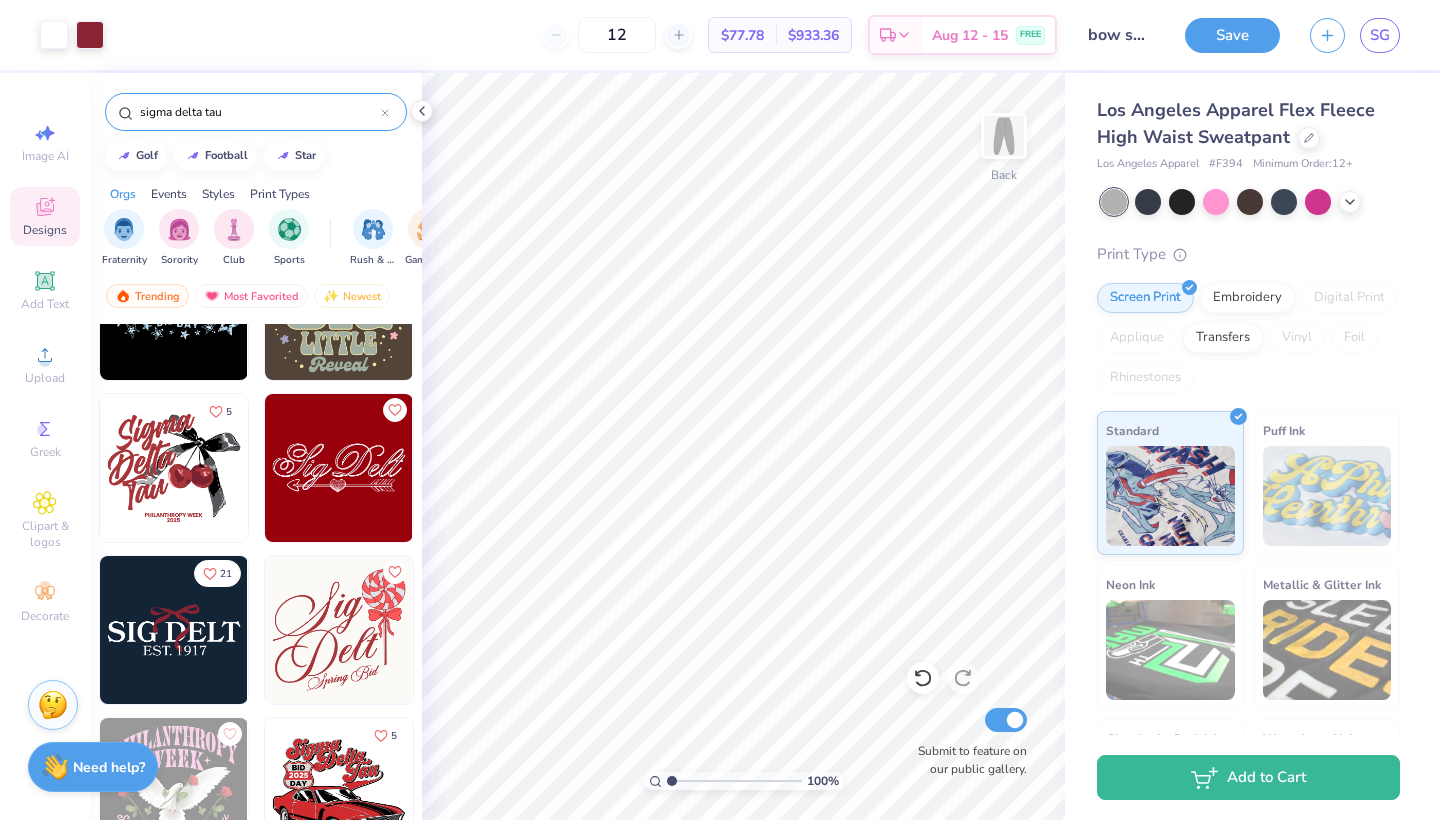 click on "Save" at bounding box center (1232, 35) 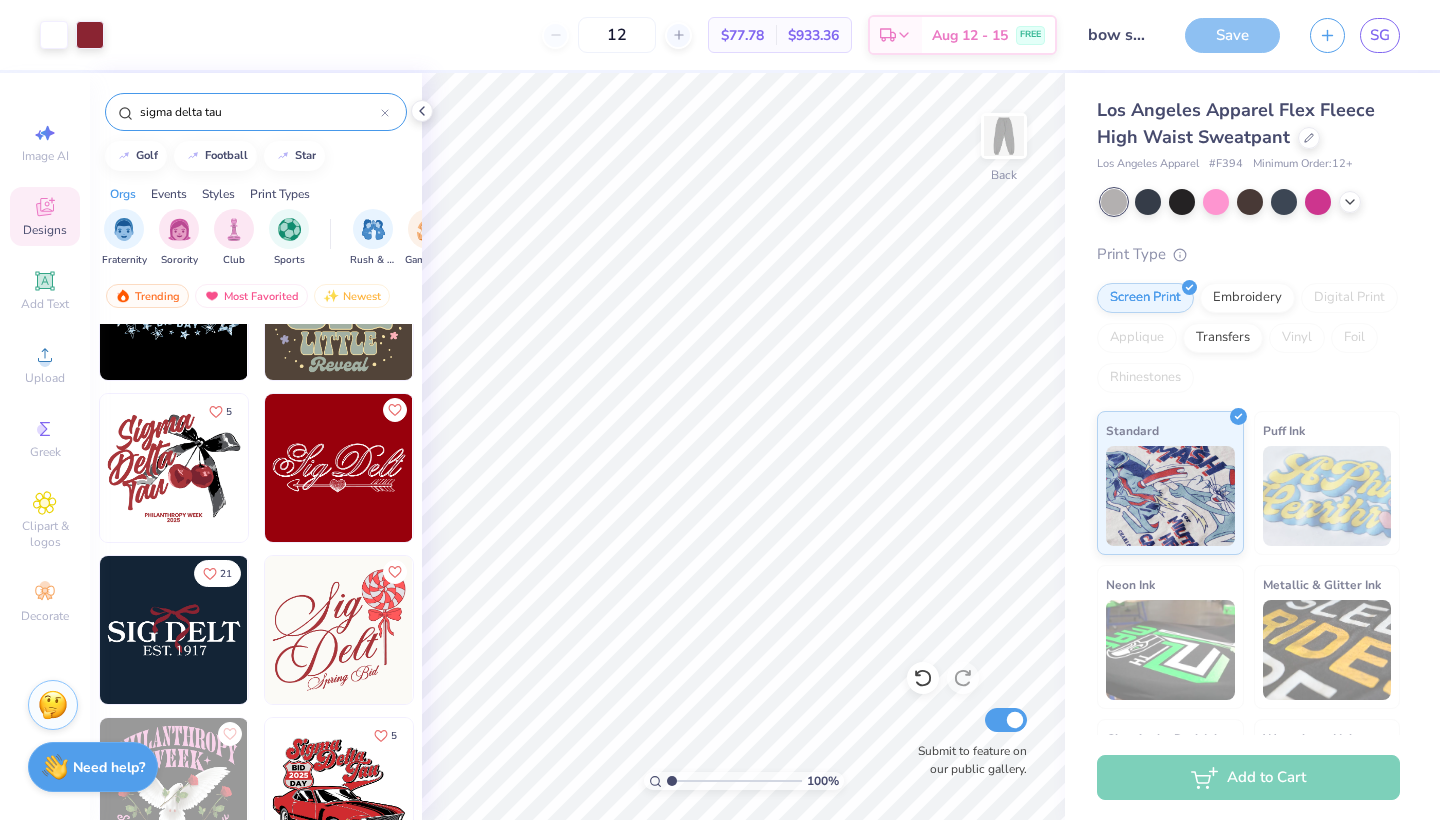 scroll, scrollTop: 0, scrollLeft: 0, axis: both 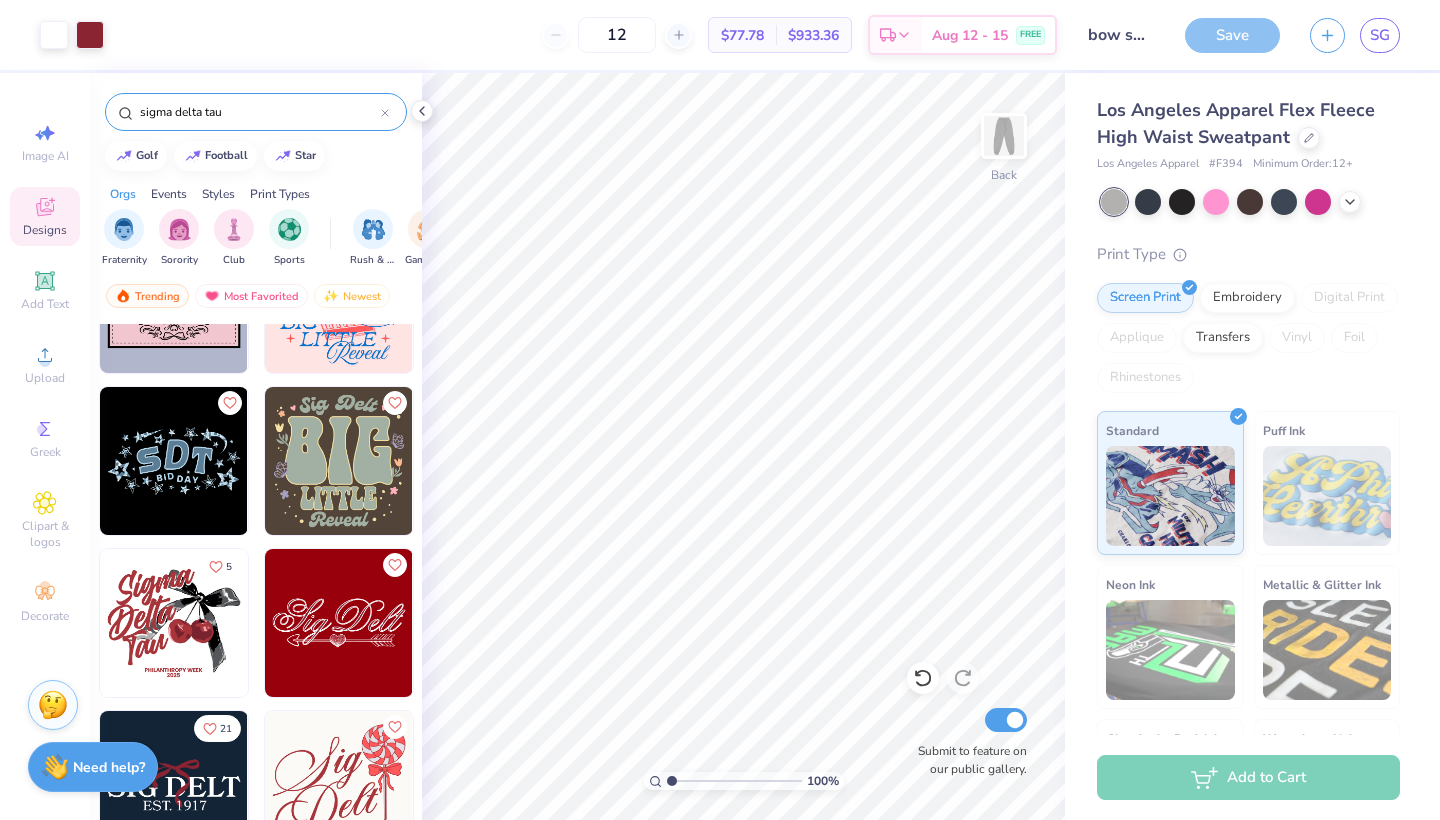 click on "sigma delta tau" at bounding box center (259, 112) 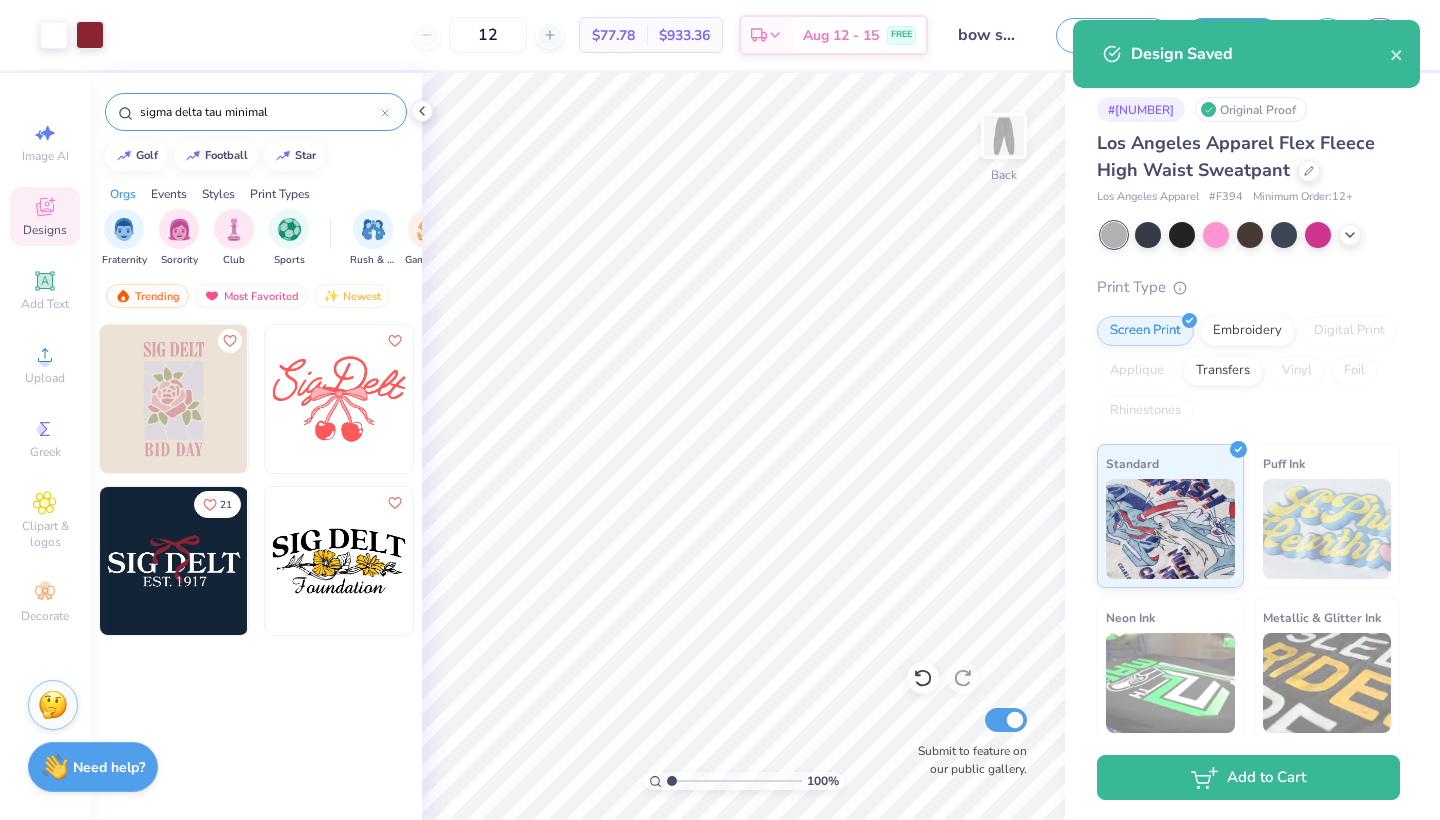 type on "sigma delta tau minimal" 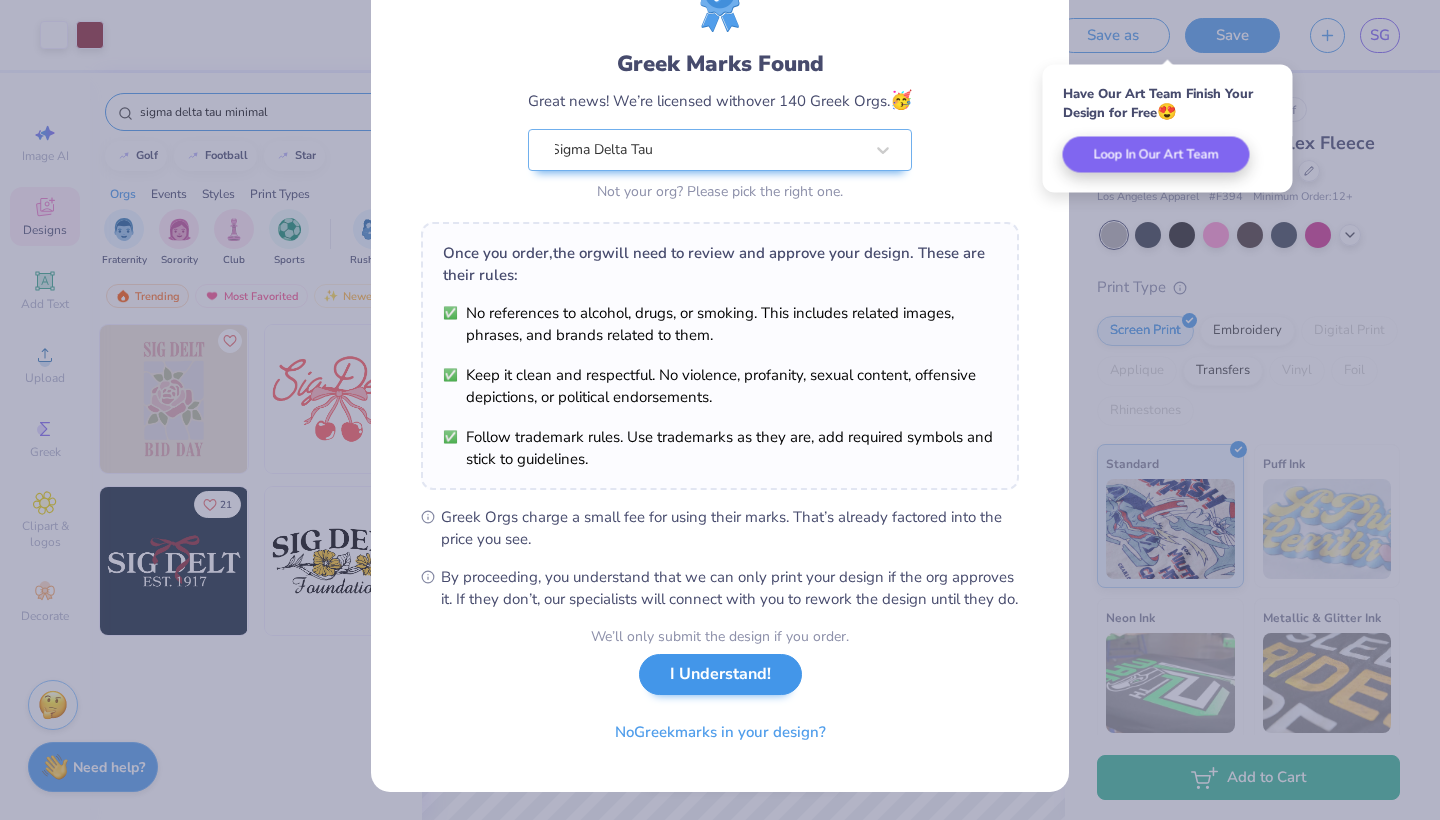 scroll, scrollTop: 116, scrollLeft: 0, axis: vertical 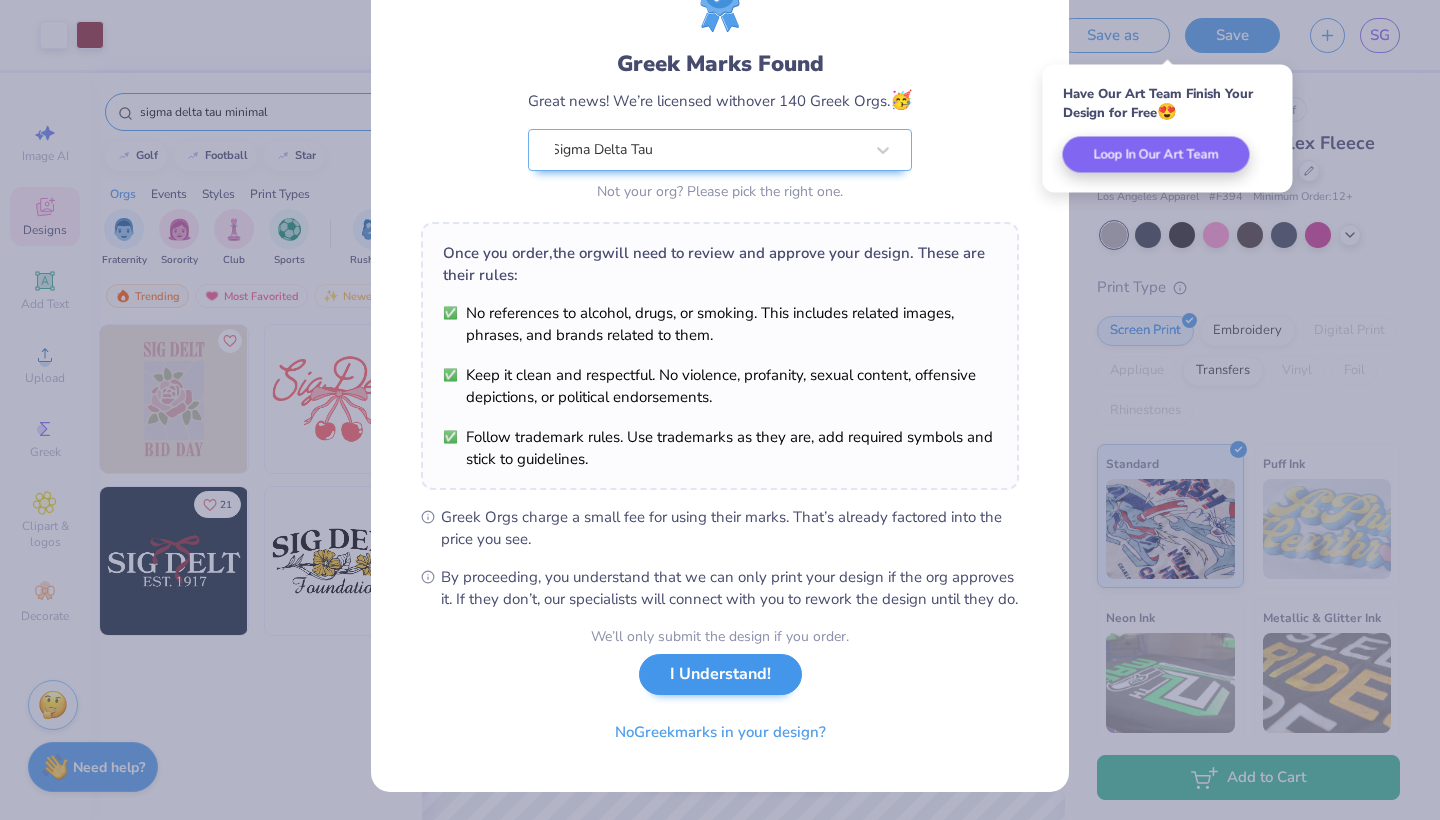 click on "I Understand!" at bounding box center [720, 674] 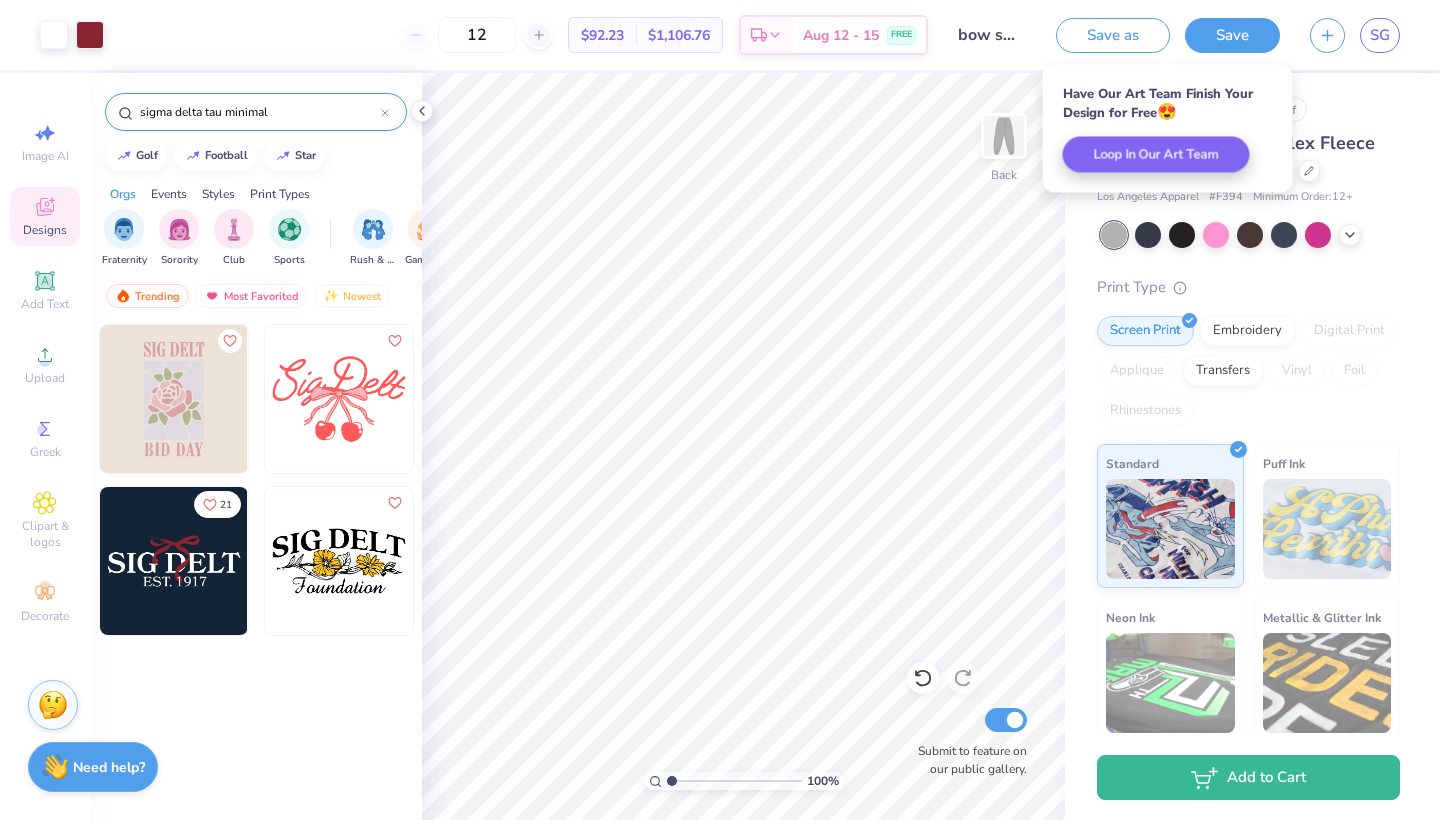 scroll, scrollTop: 0, scrollLeft: 0, axis: both 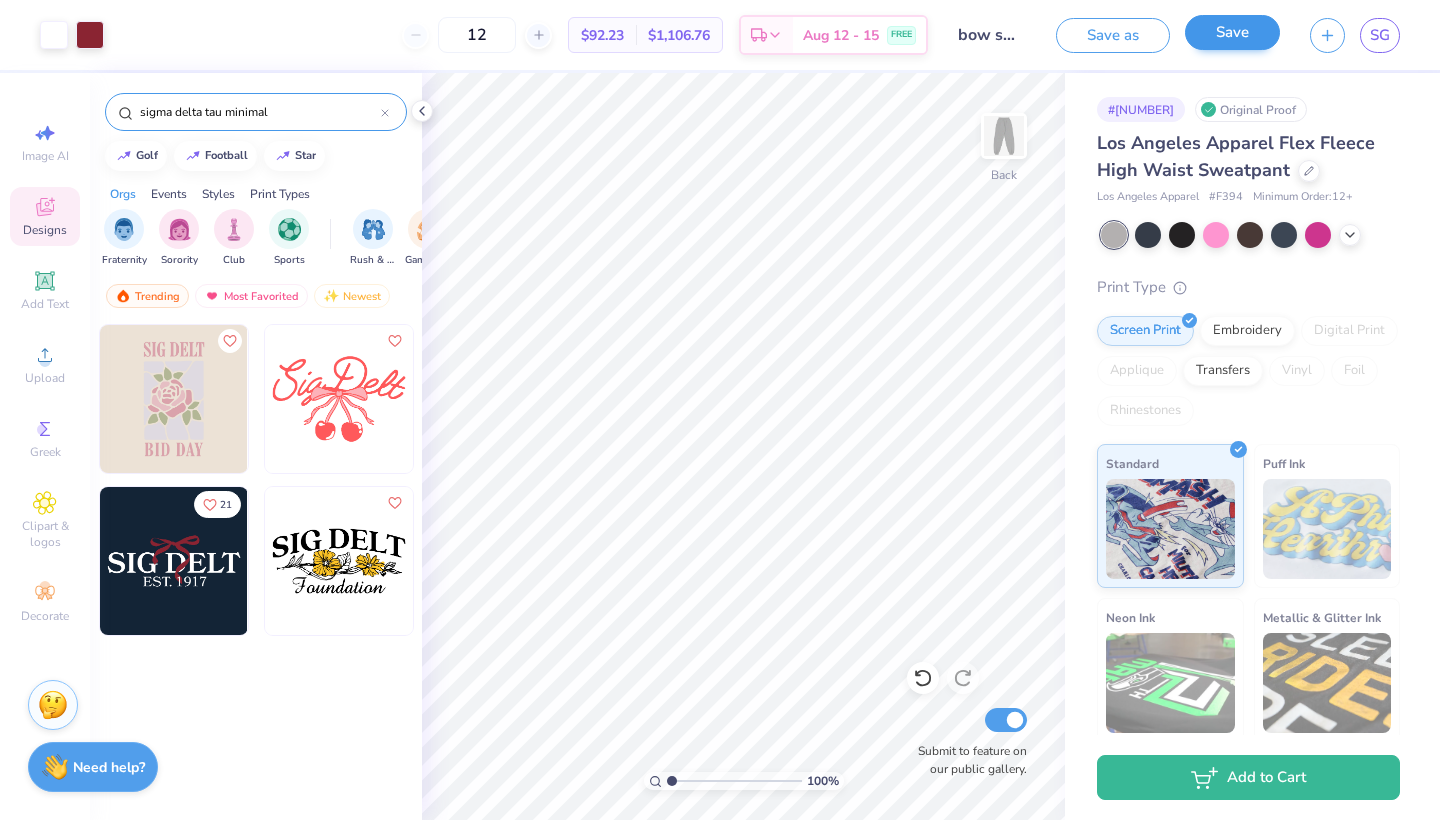 click on "Save" at bounding box center (1232, 32) 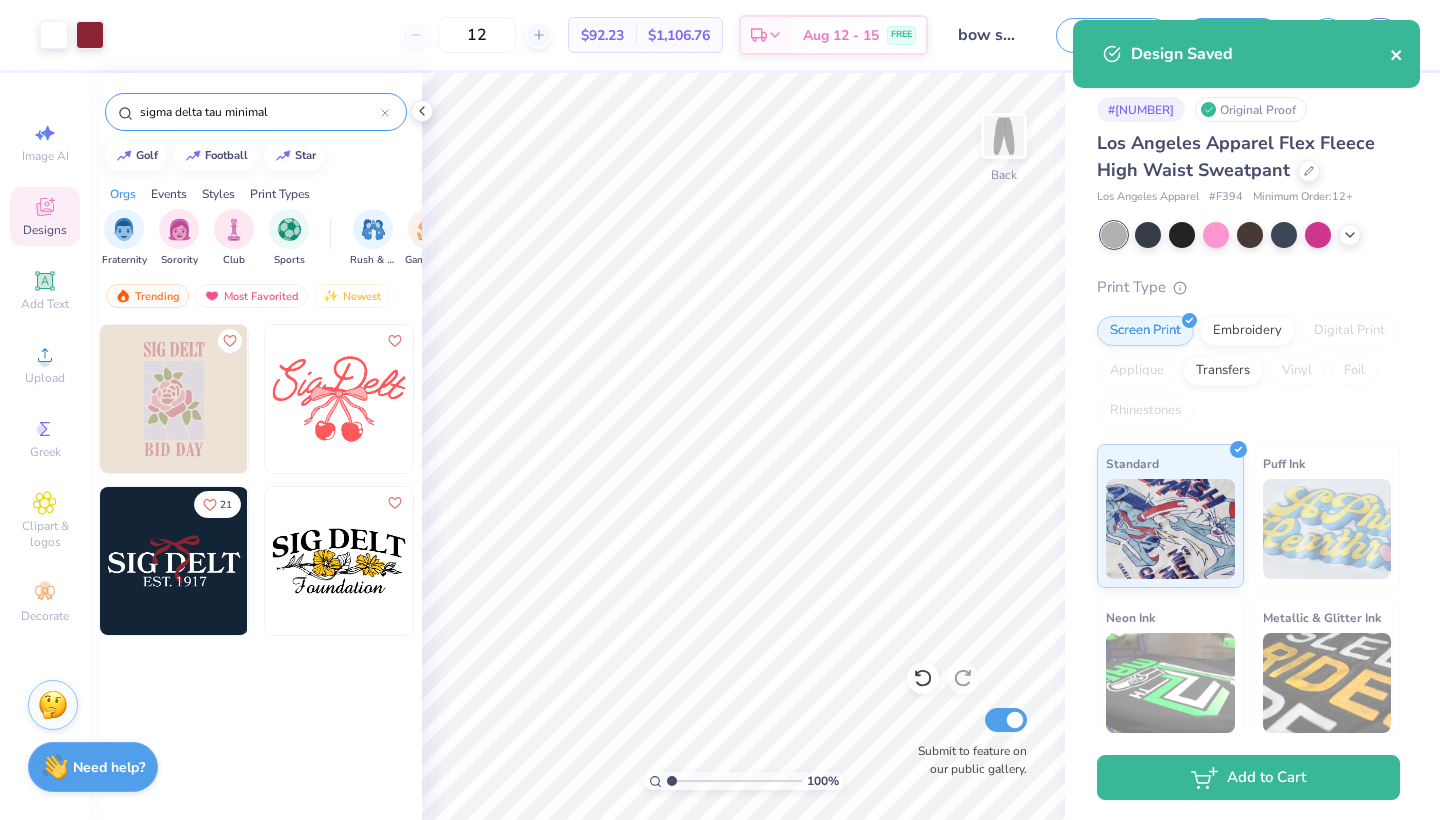 click 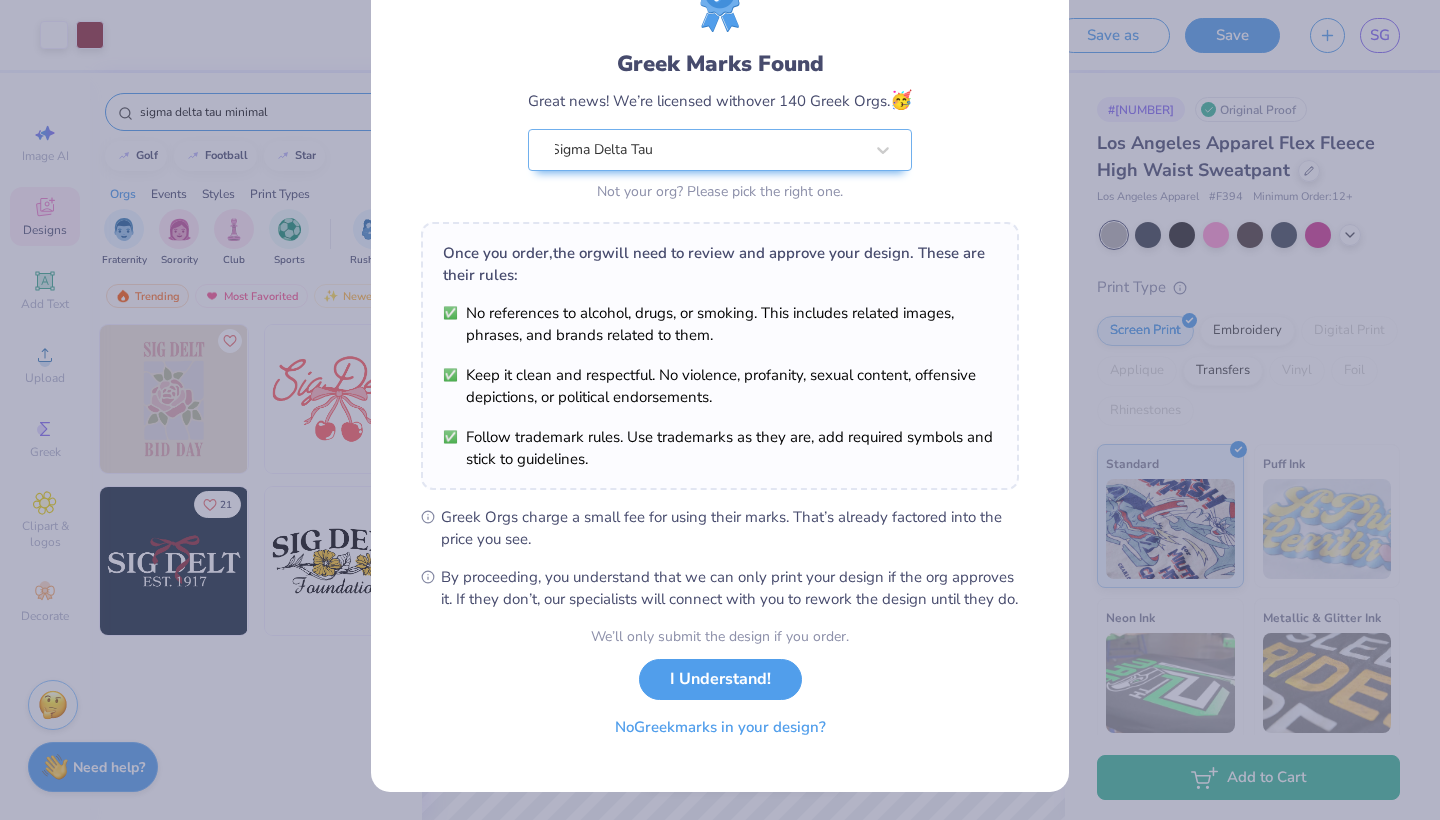 scroll, scrollTop: 116, scrollLeft: 0, axis: vertical 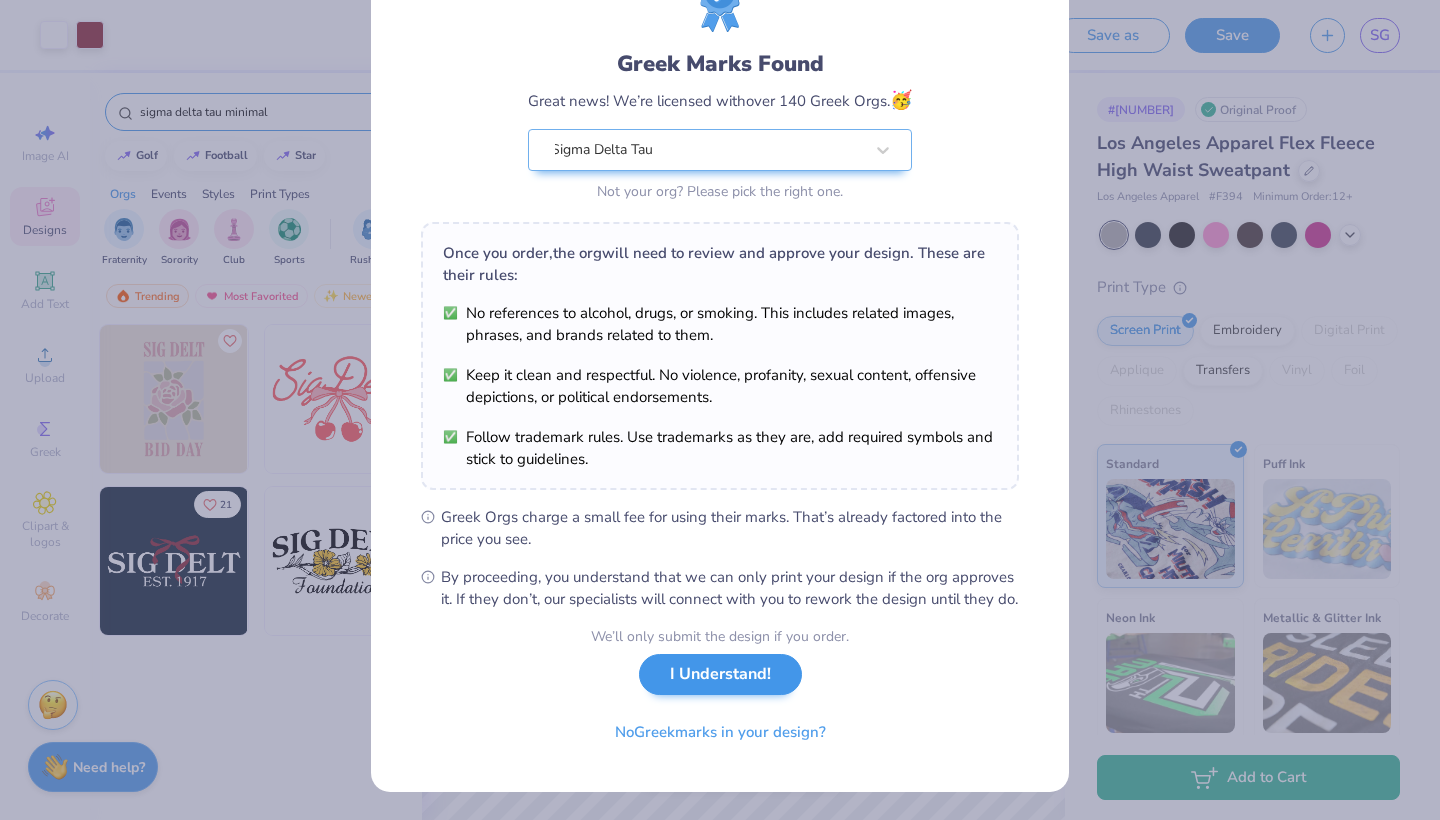 click on "I Understand!" at bounding box center [720, 674] 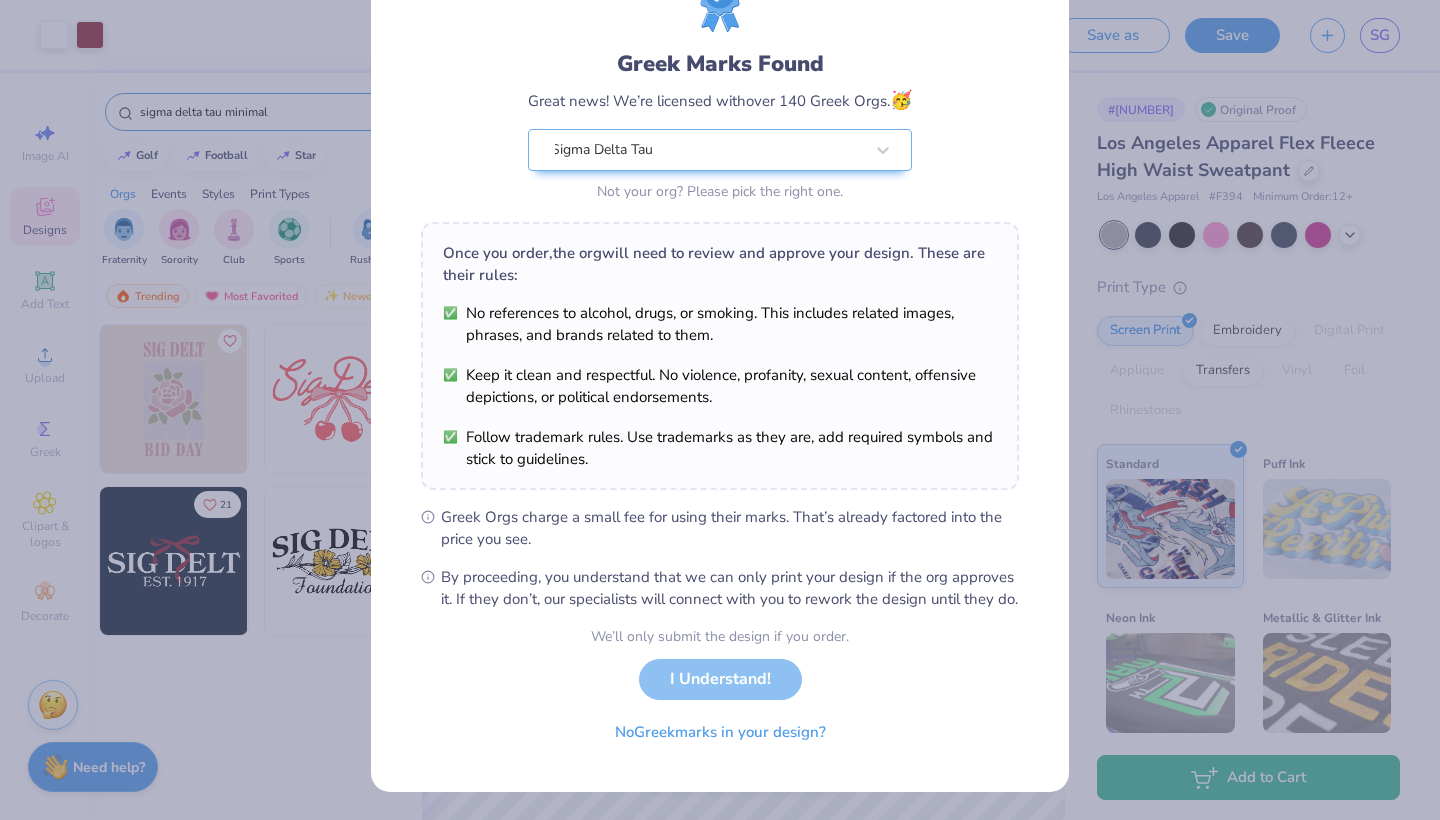 scroll, scrollTop: 0, scrollLeft: 0, axis: both 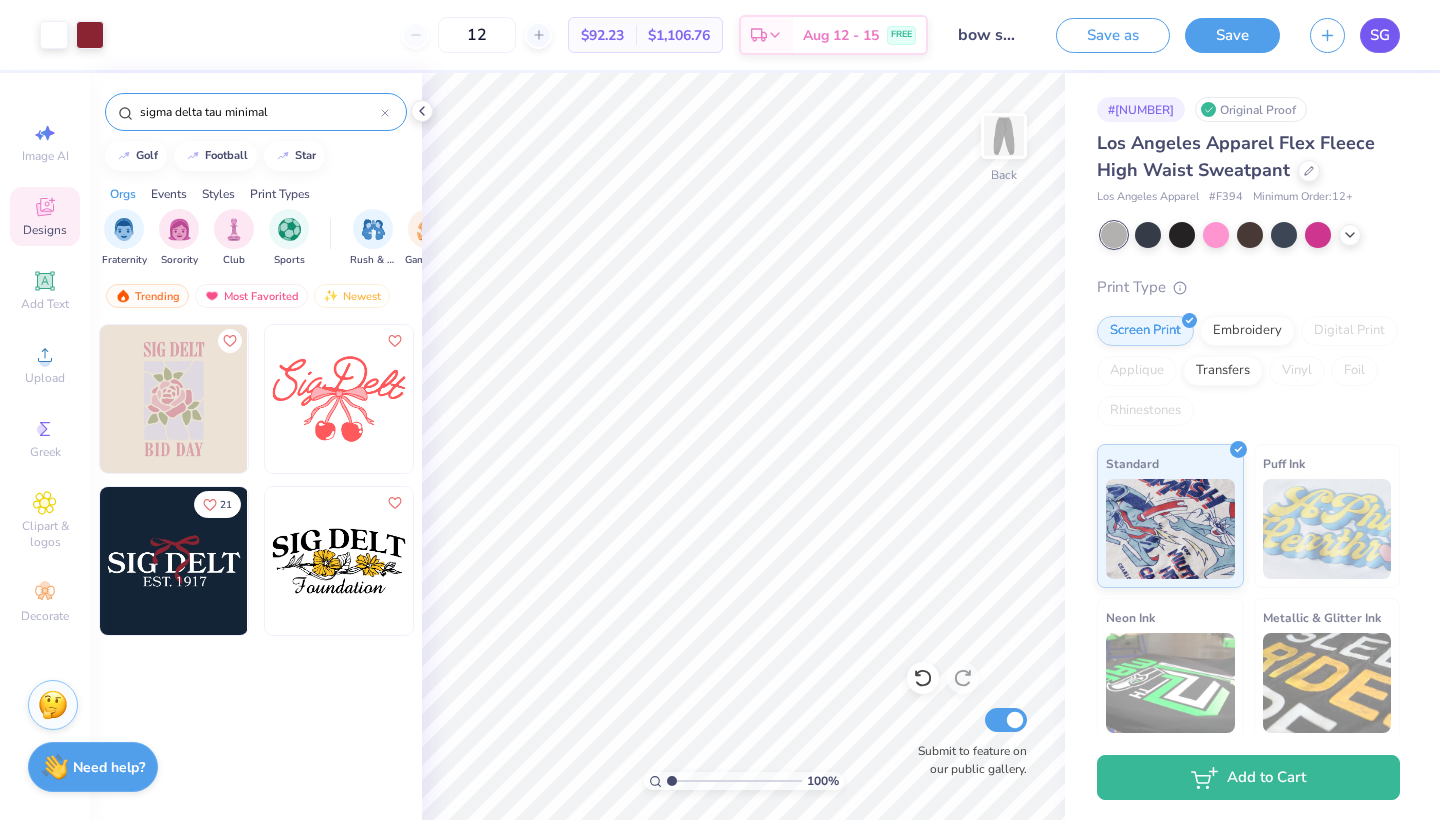 click on "SG" at bounding box center [1380, 35] 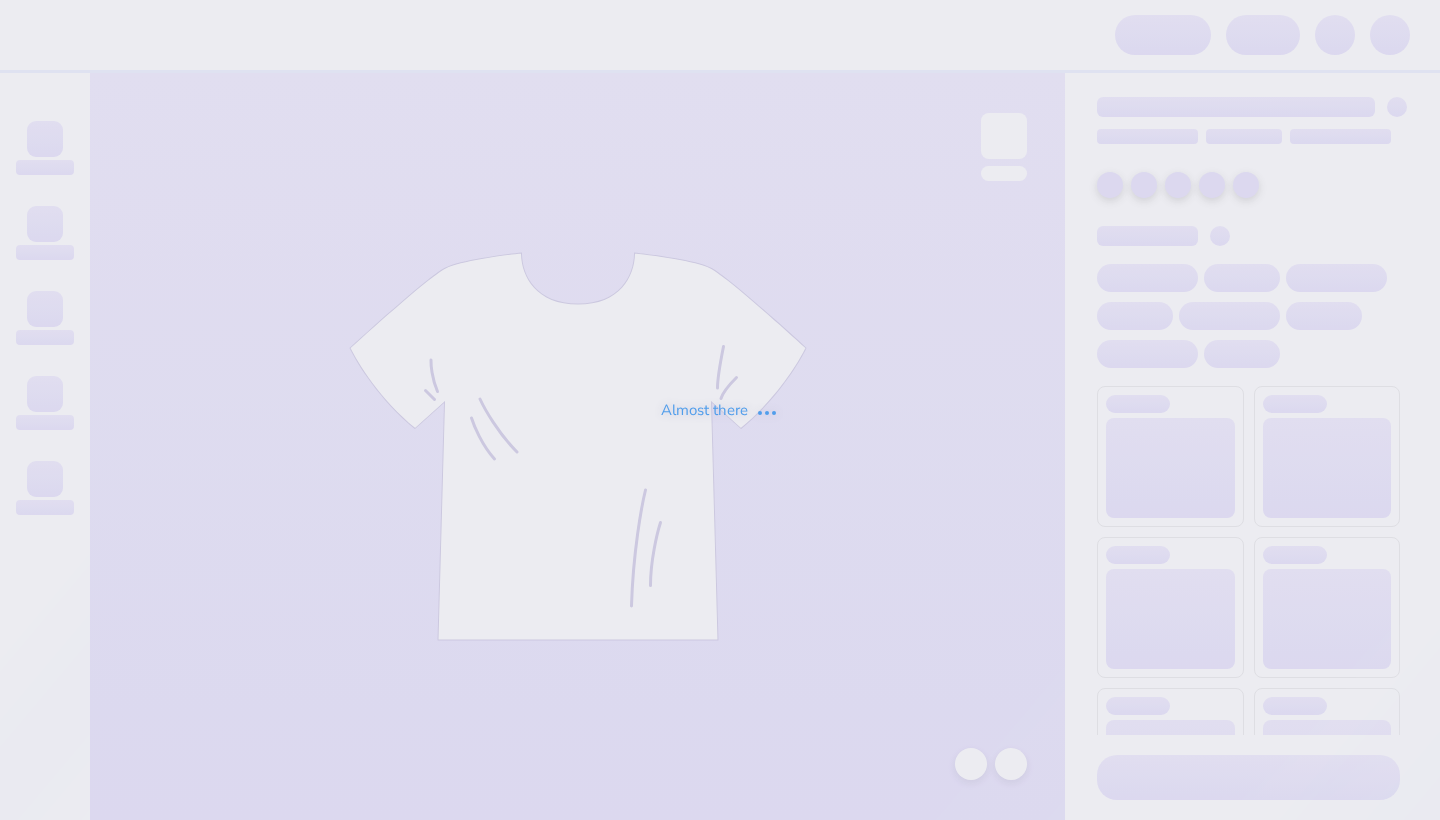 scroll, scrollTop: 0, scrollLeft: 0, axis: both 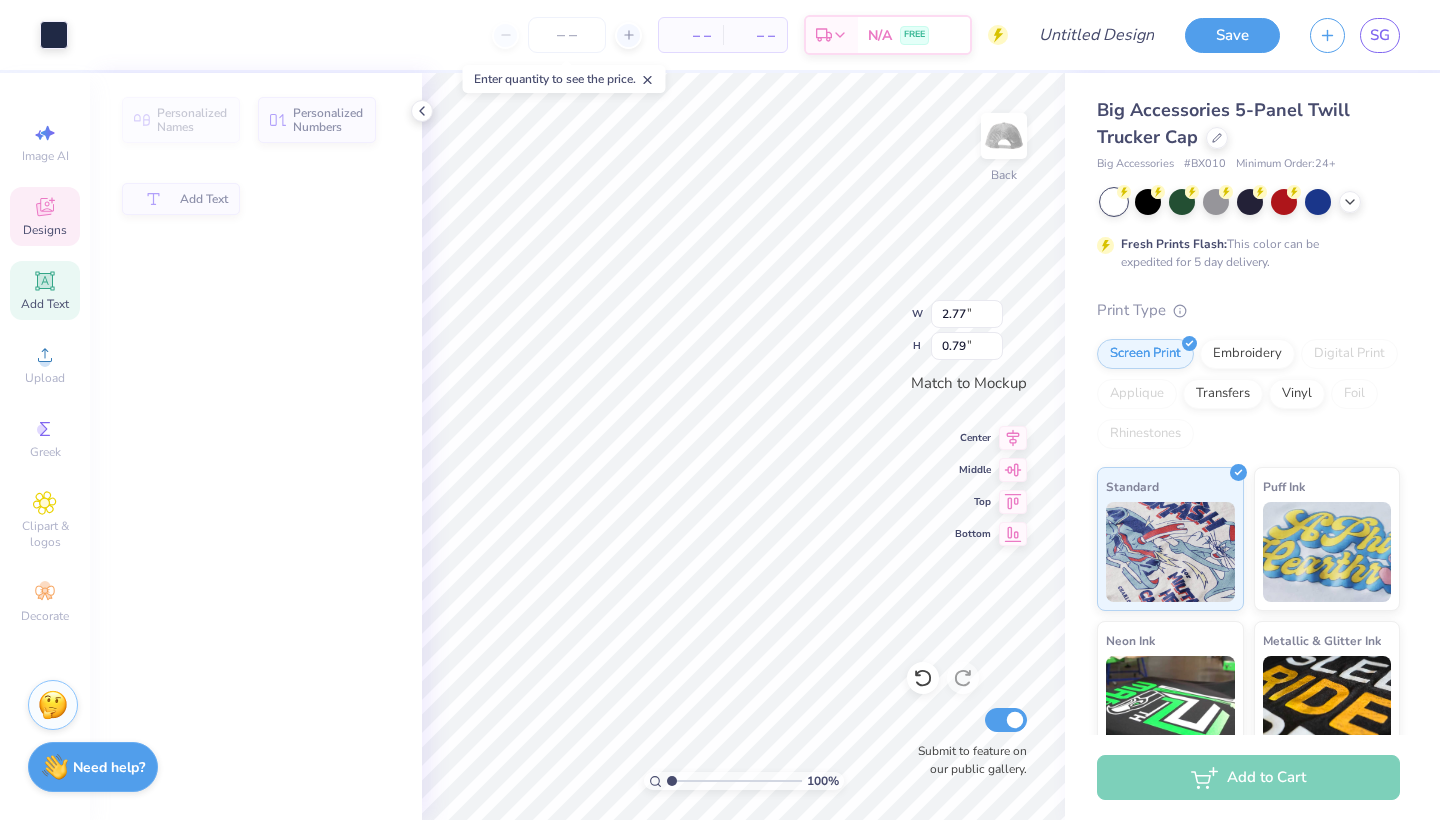 type on "0.79" 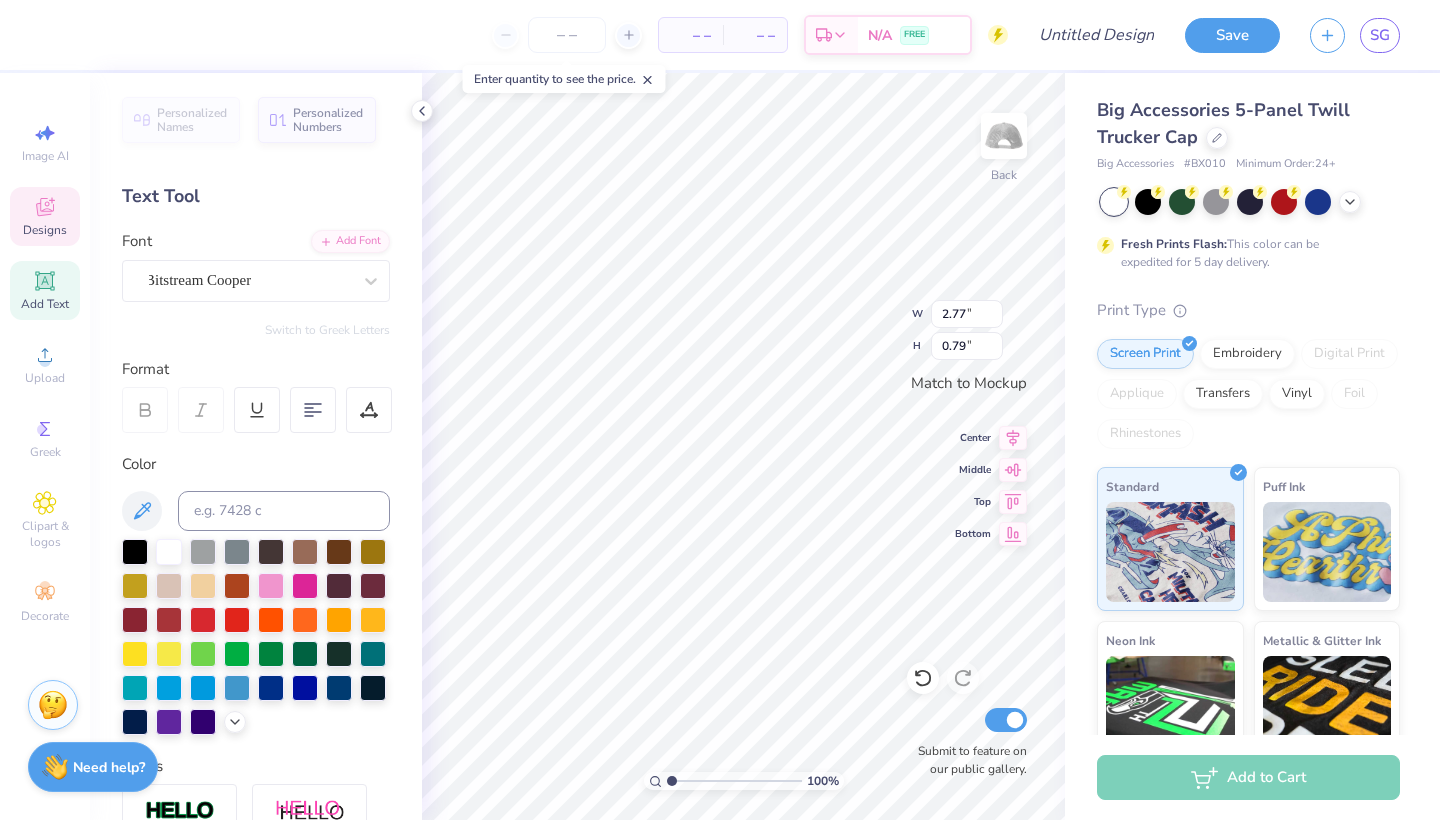 scroll, scrollTop: 0, scrollLeft: 4, axis: horizontal 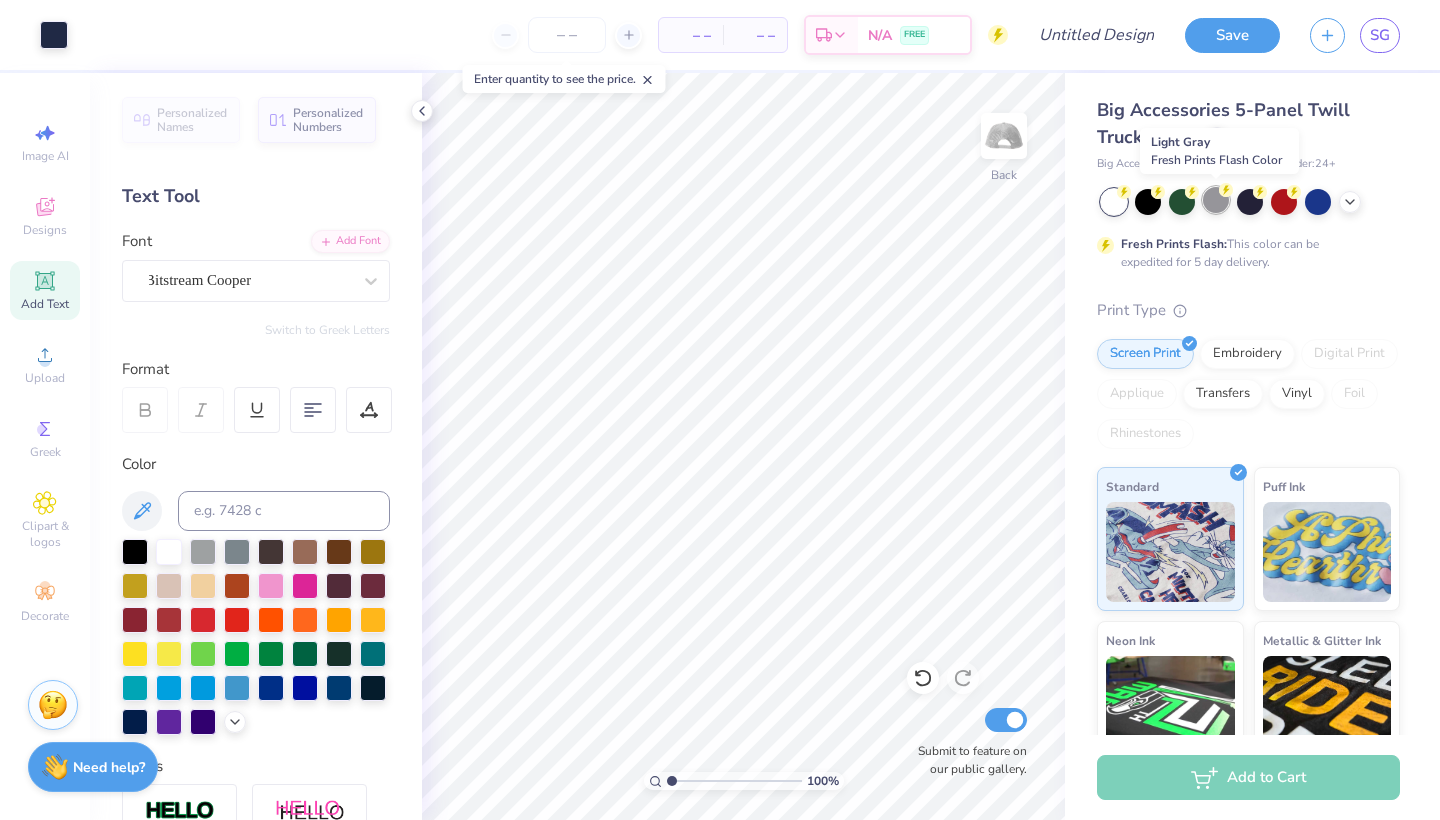 click at bounding box center (1216, 200) 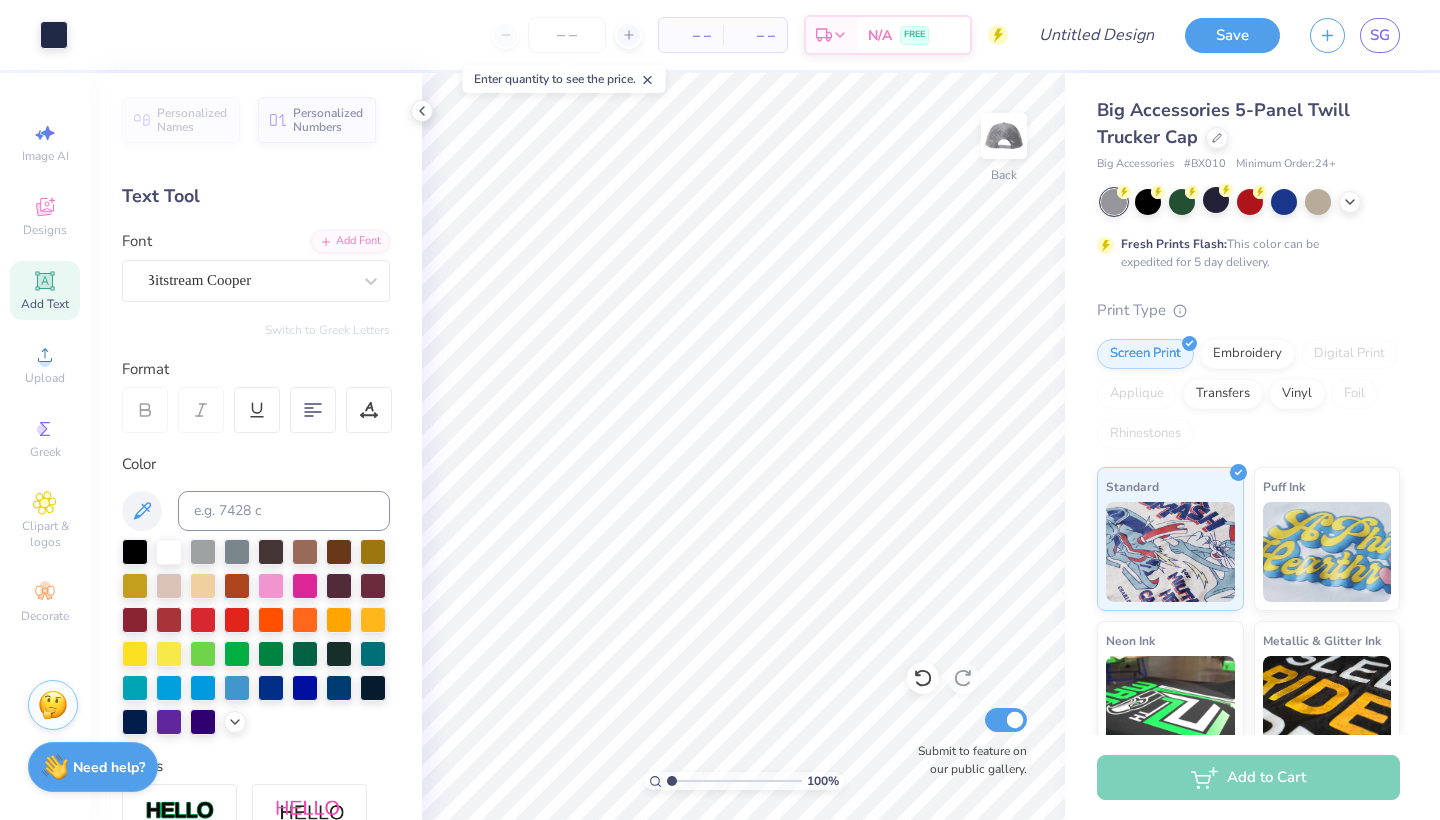 click at bounding box center [1114, 202] 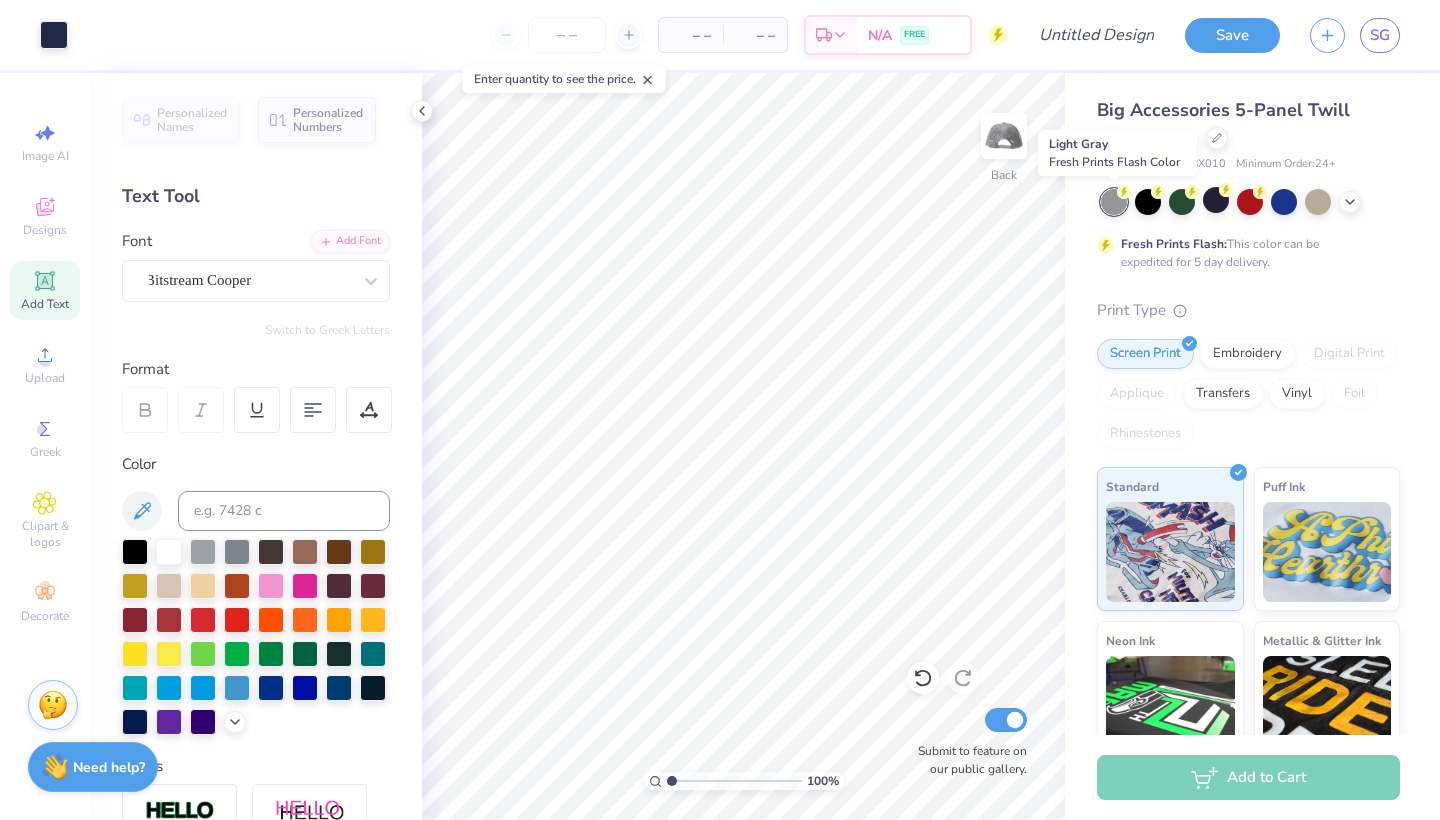 click at bounding box center [1114, 202] 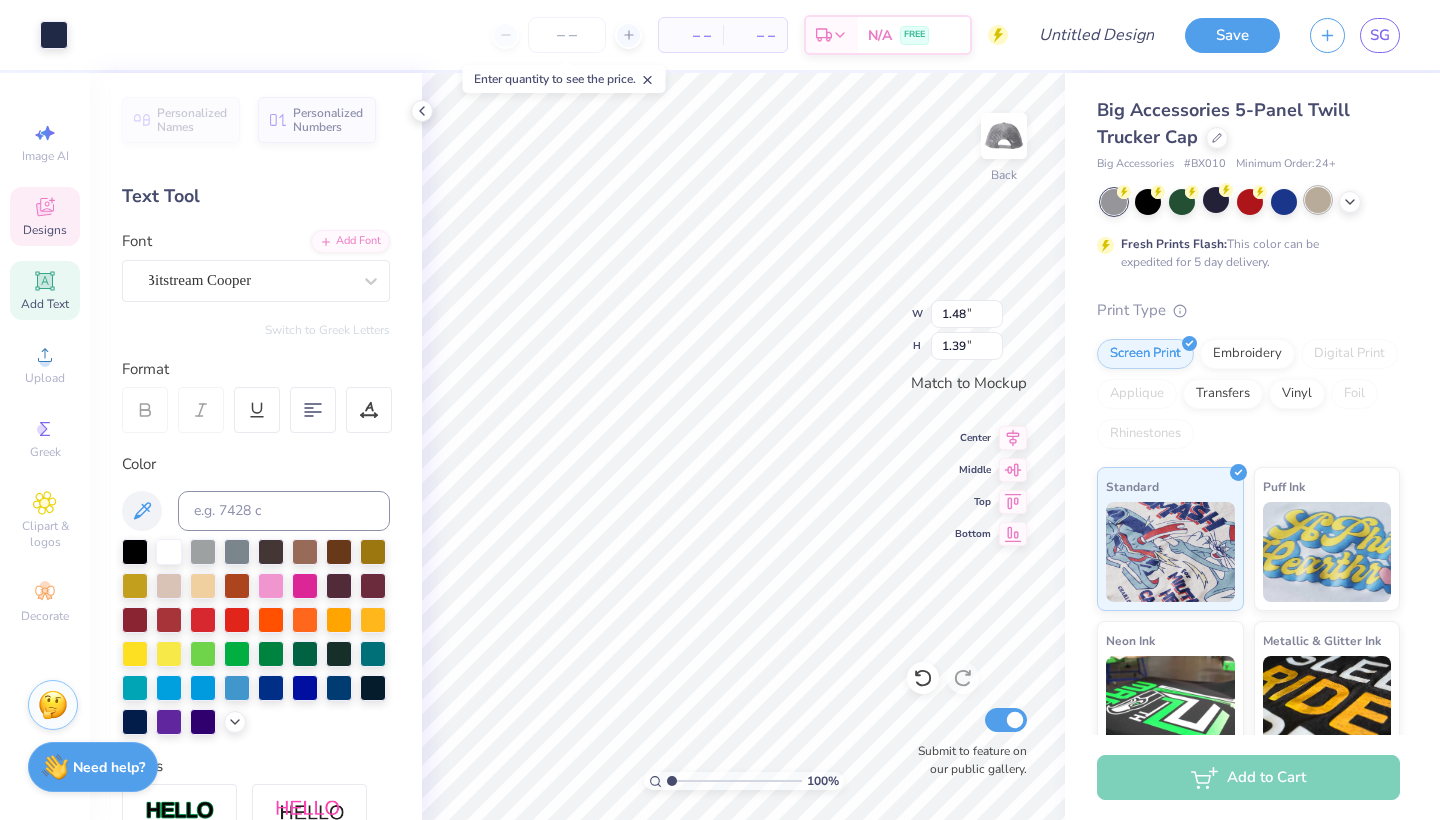 click at bounding box center (1318, 200) 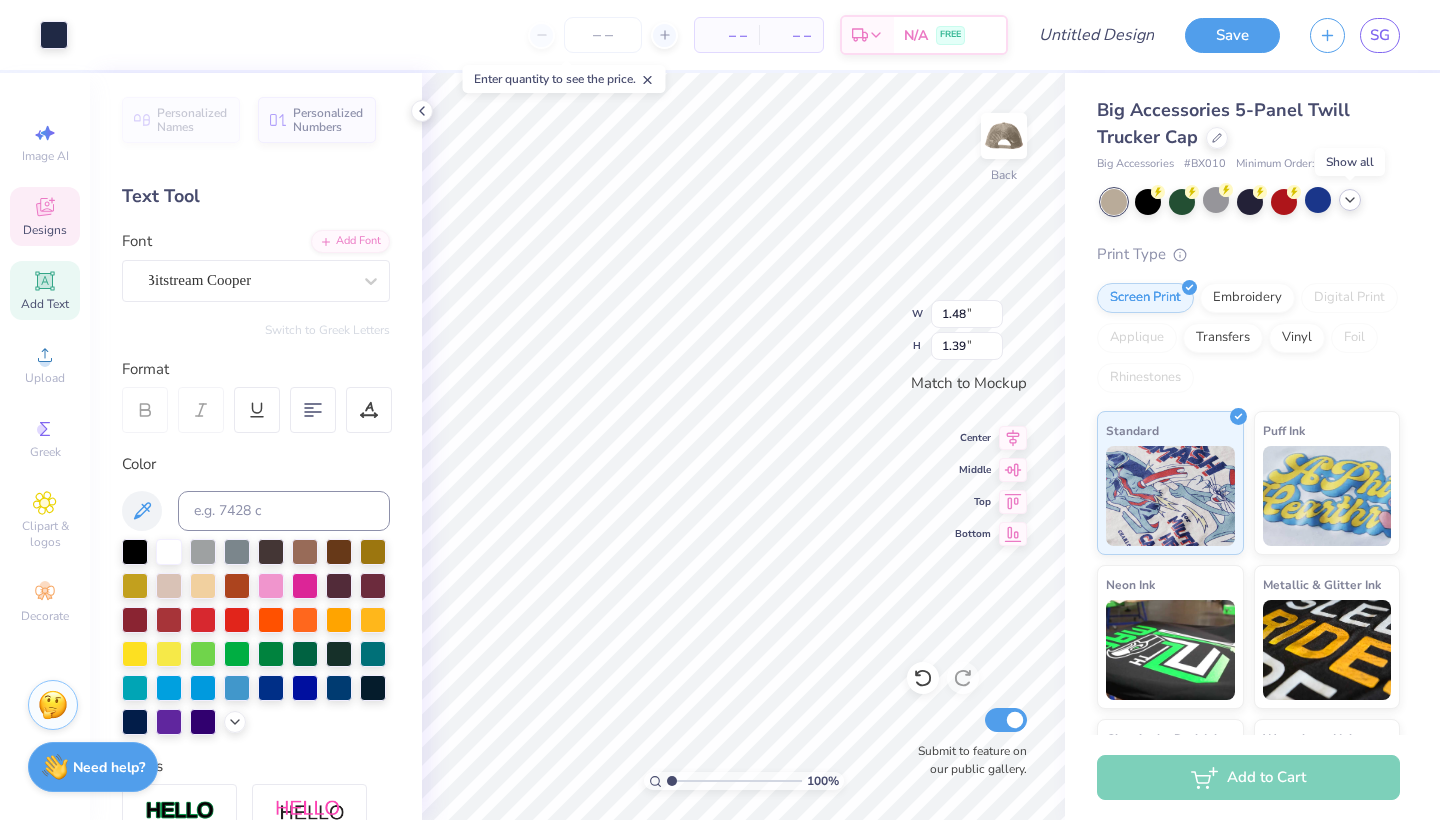 click 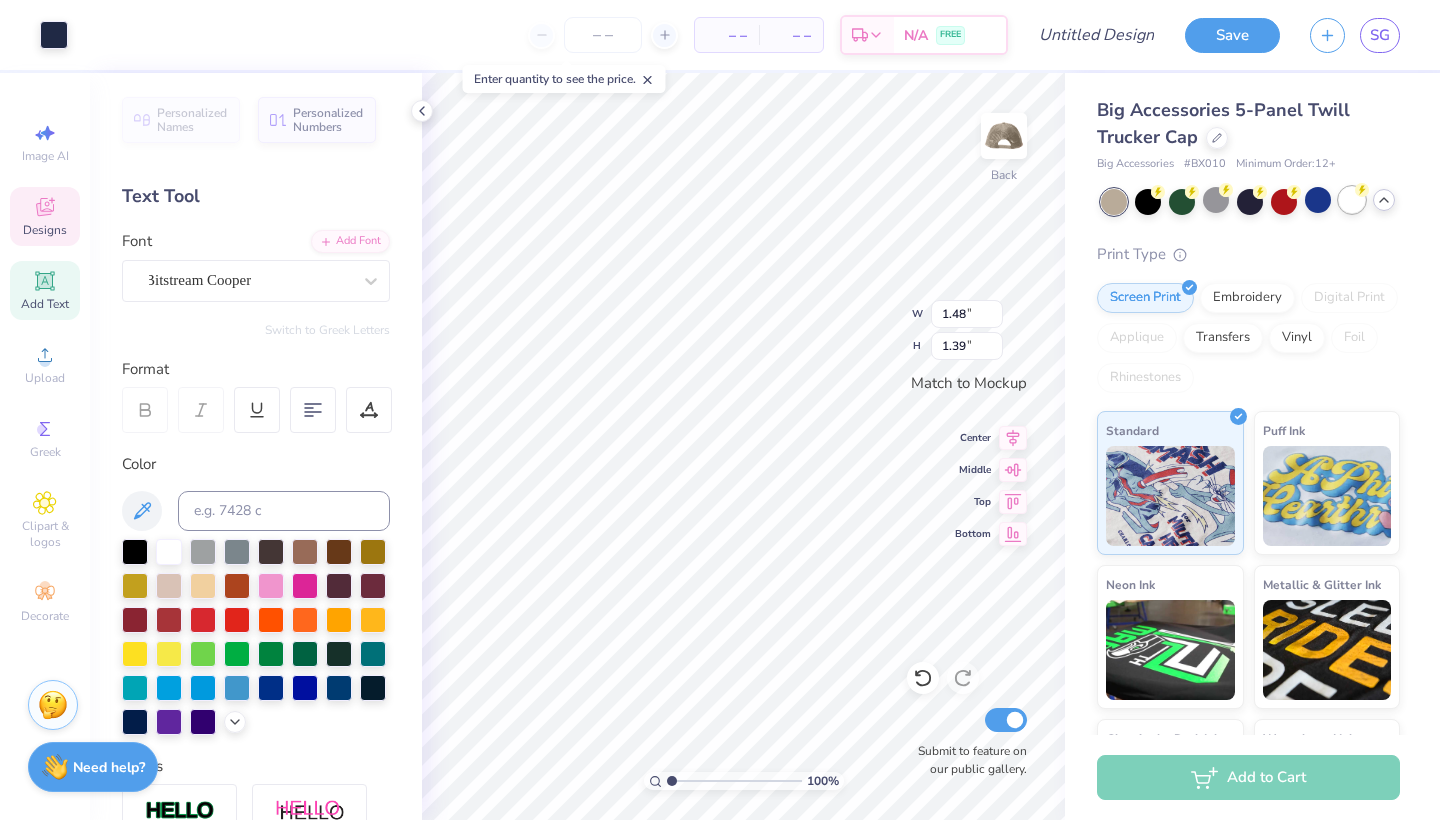 click at bounding box center (1352, 200) 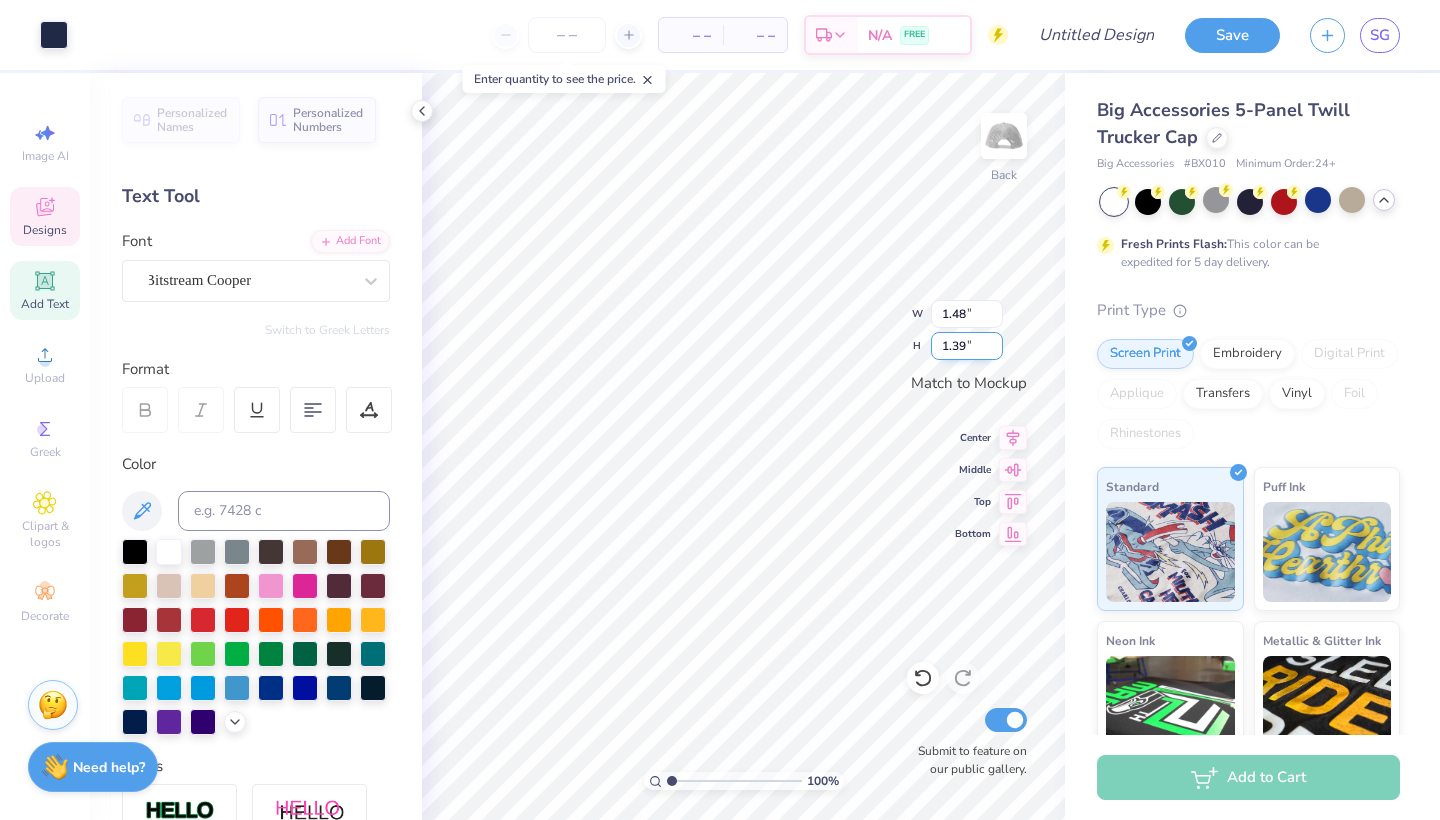 type on "3.98" 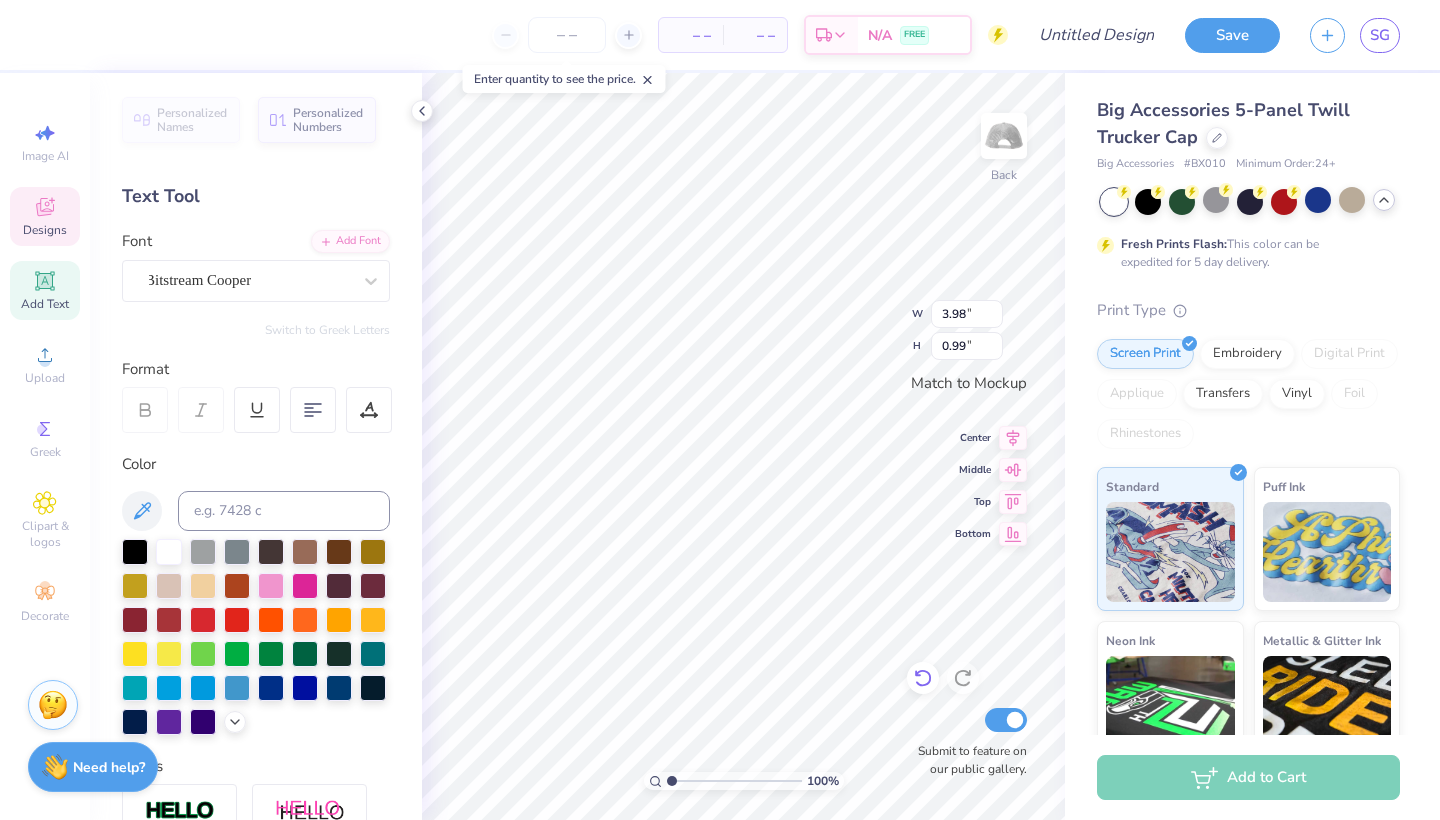 click 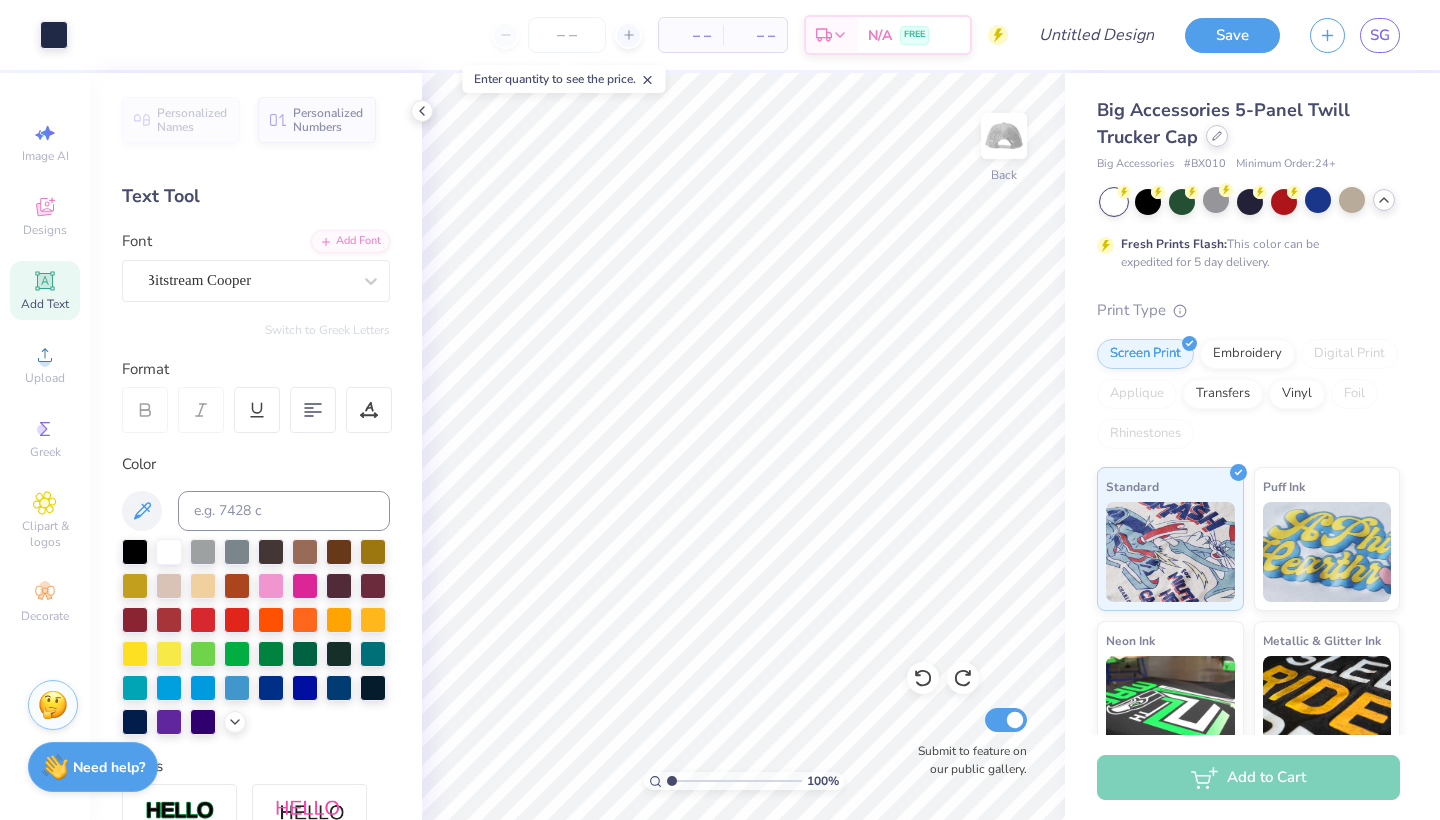 click at bounding box center [1217, 136] 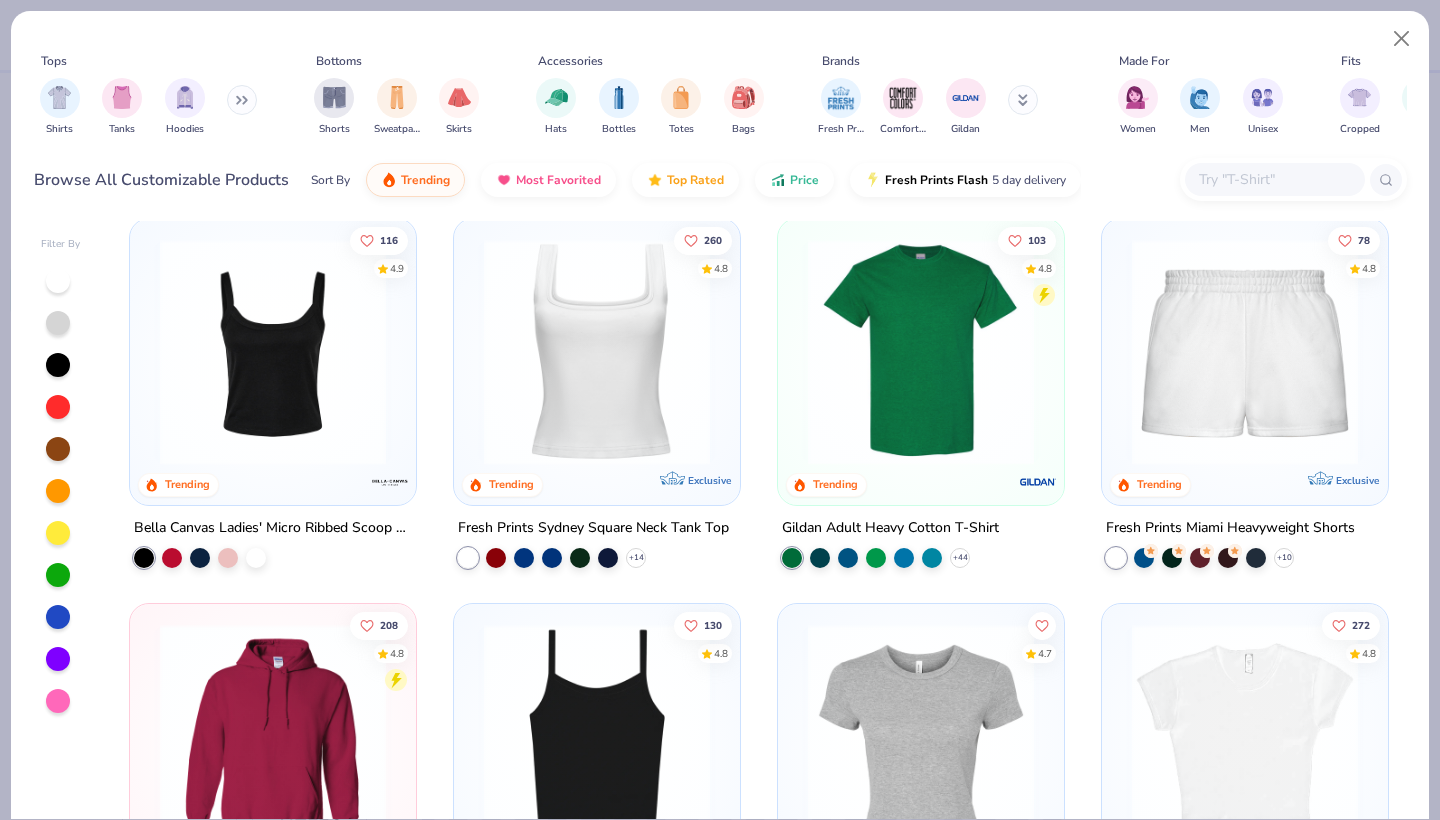 scroll, scrollTop: 933, scrollLeft: 0, axis: vertical 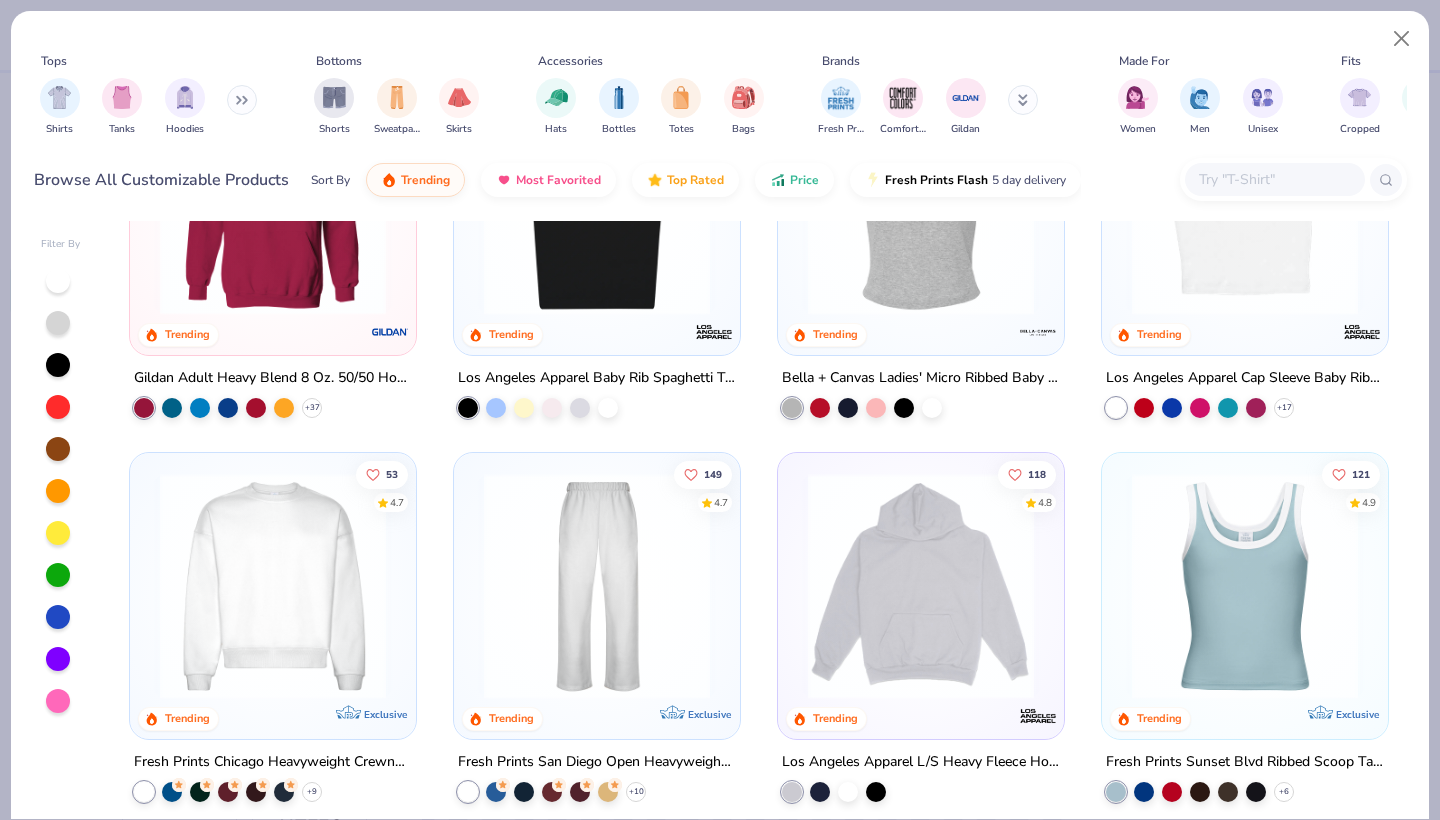 click at bounding box center (597, 586) 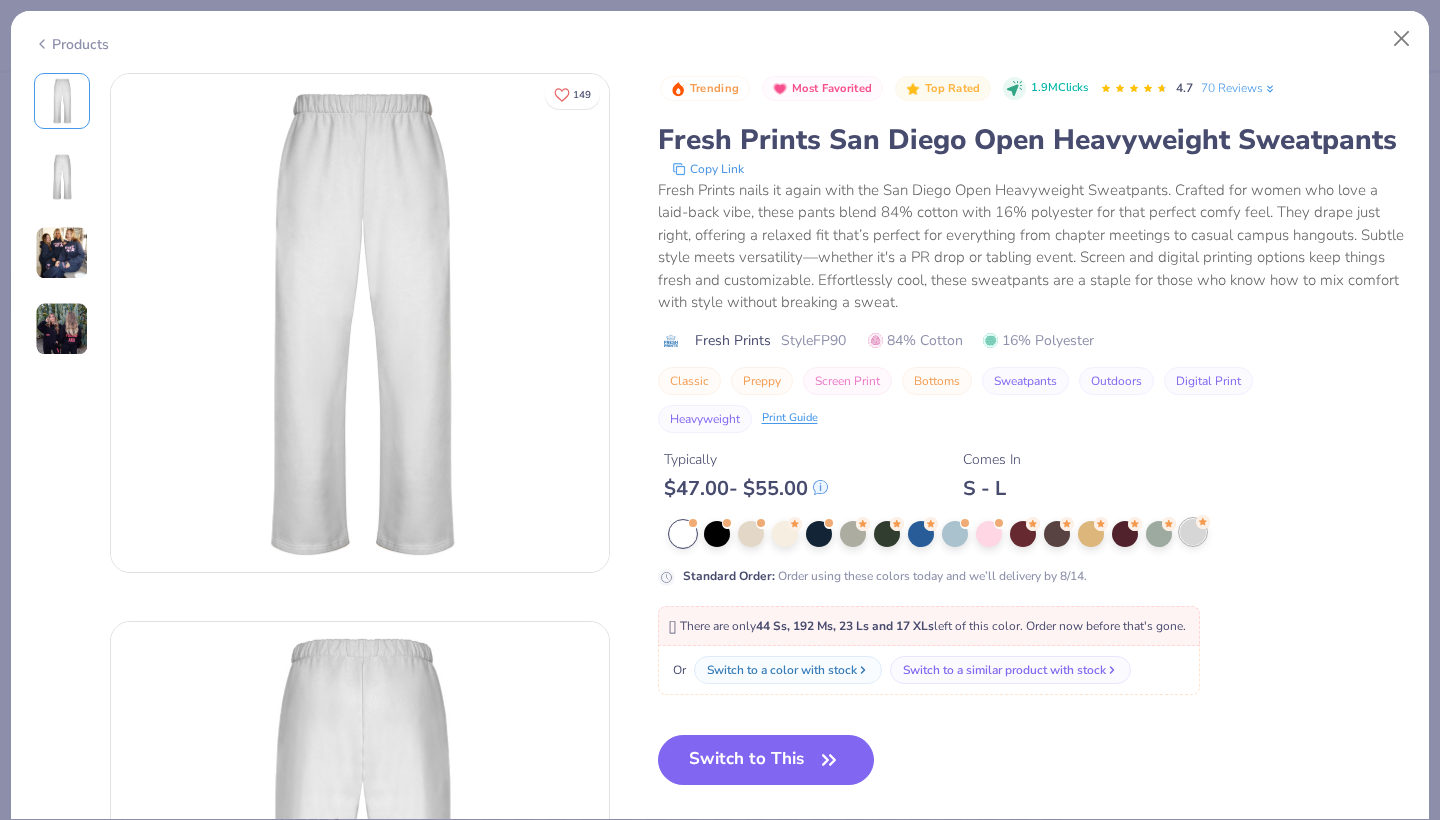 click at bounding box center (1193, 532) 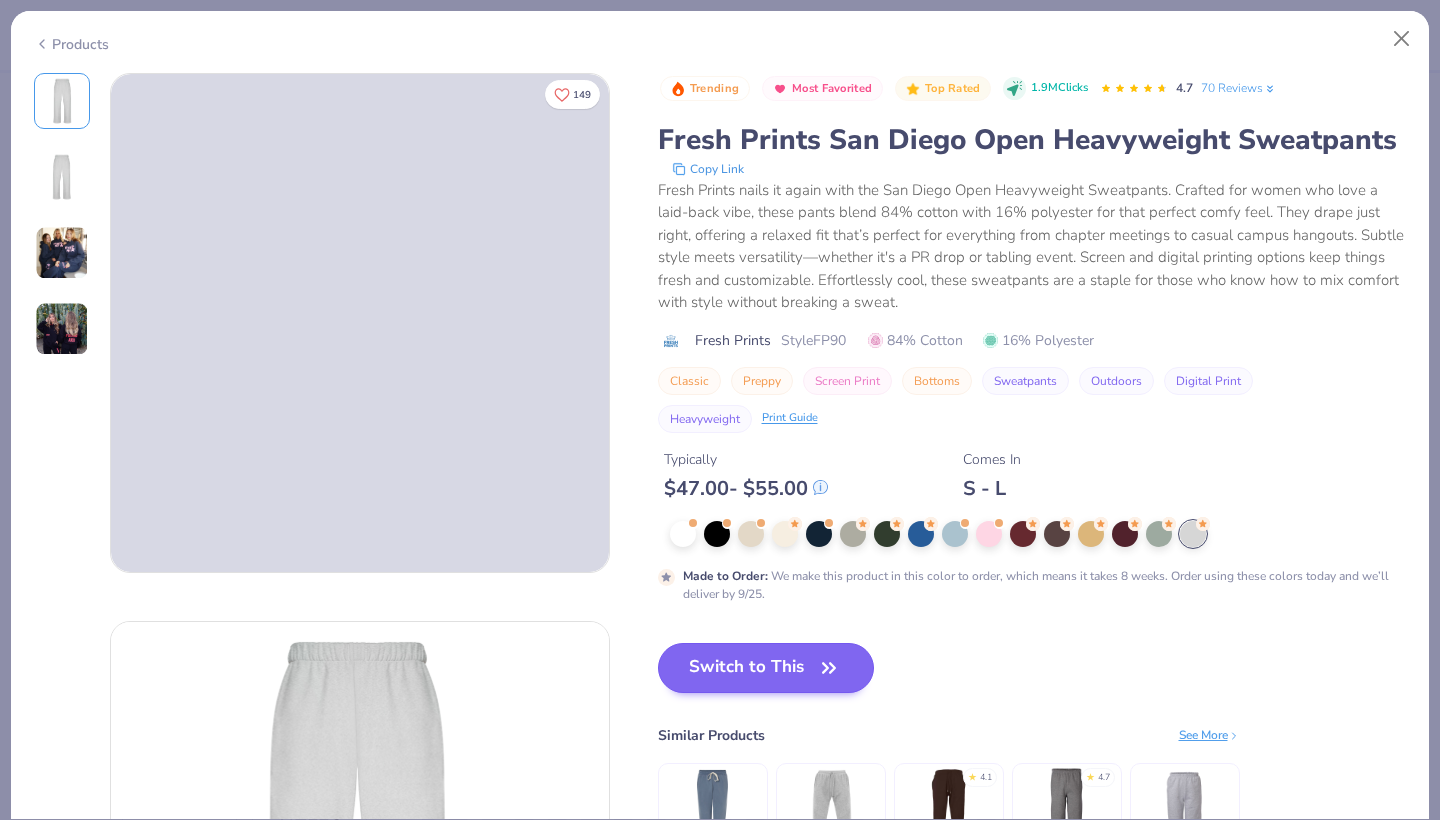 scroll, scrollTop: 0, scrollLeft: 0, axis: both 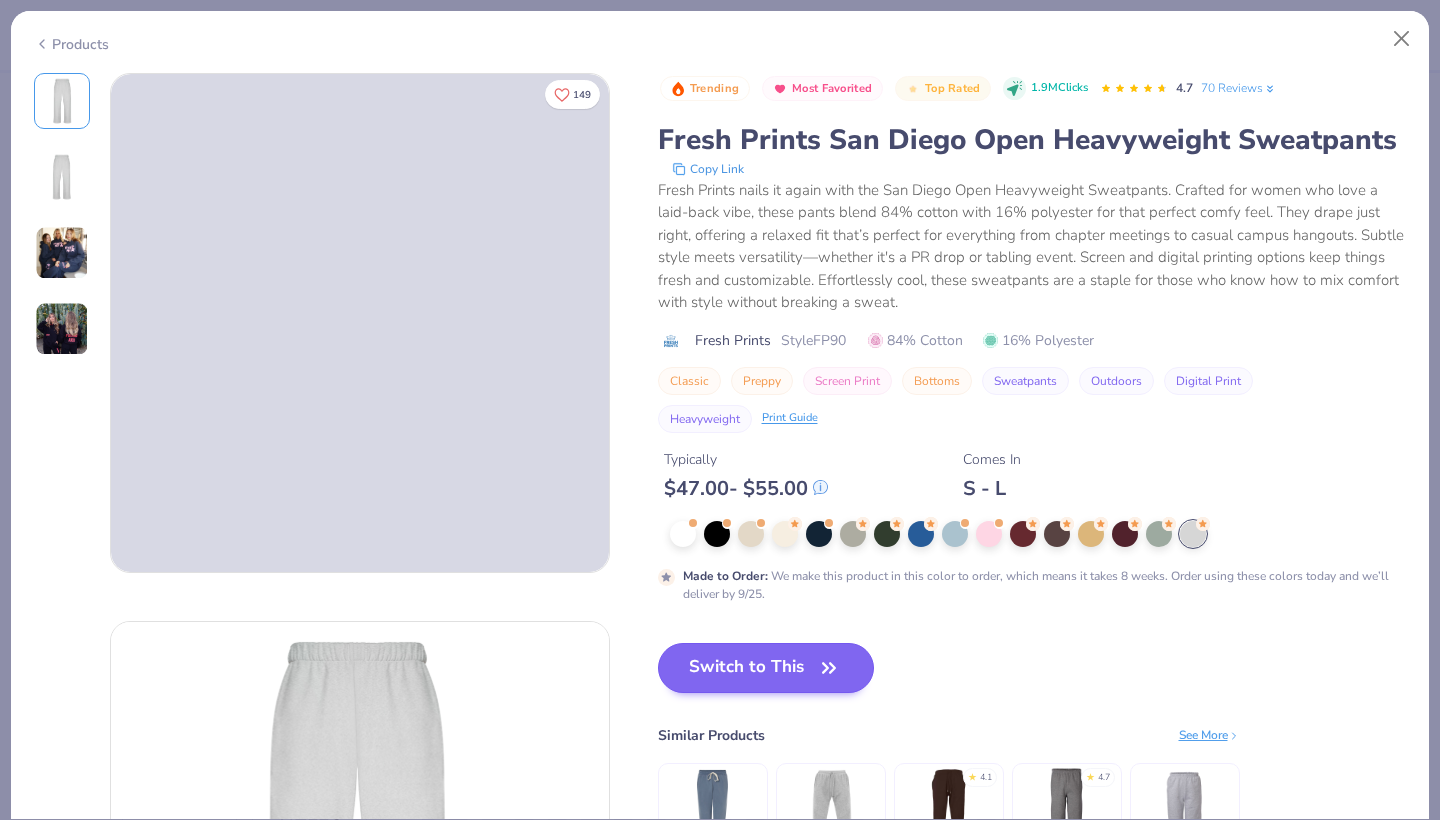 click on "Switch to This" at bounding box center (766, 668) 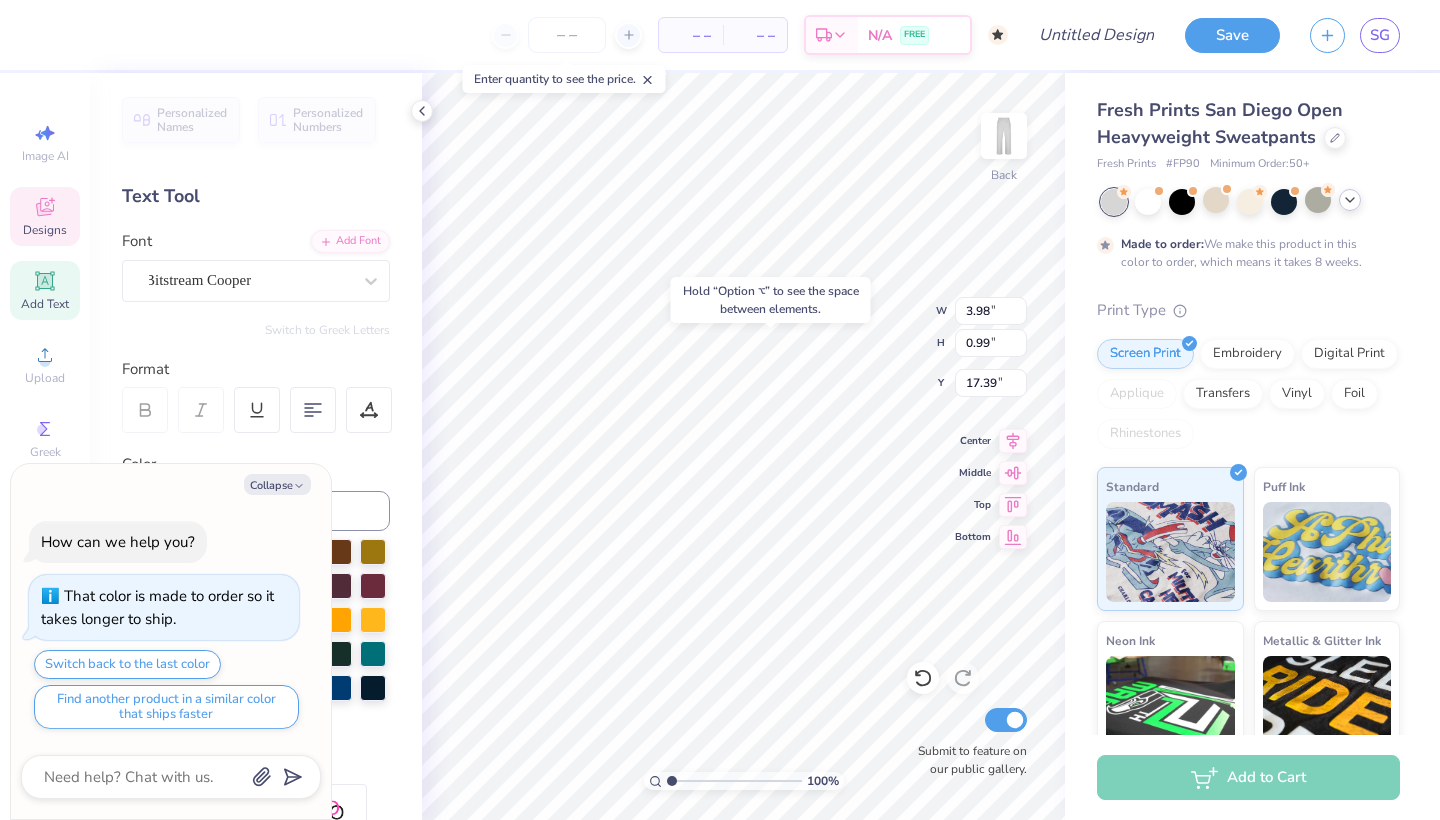 type on "x" 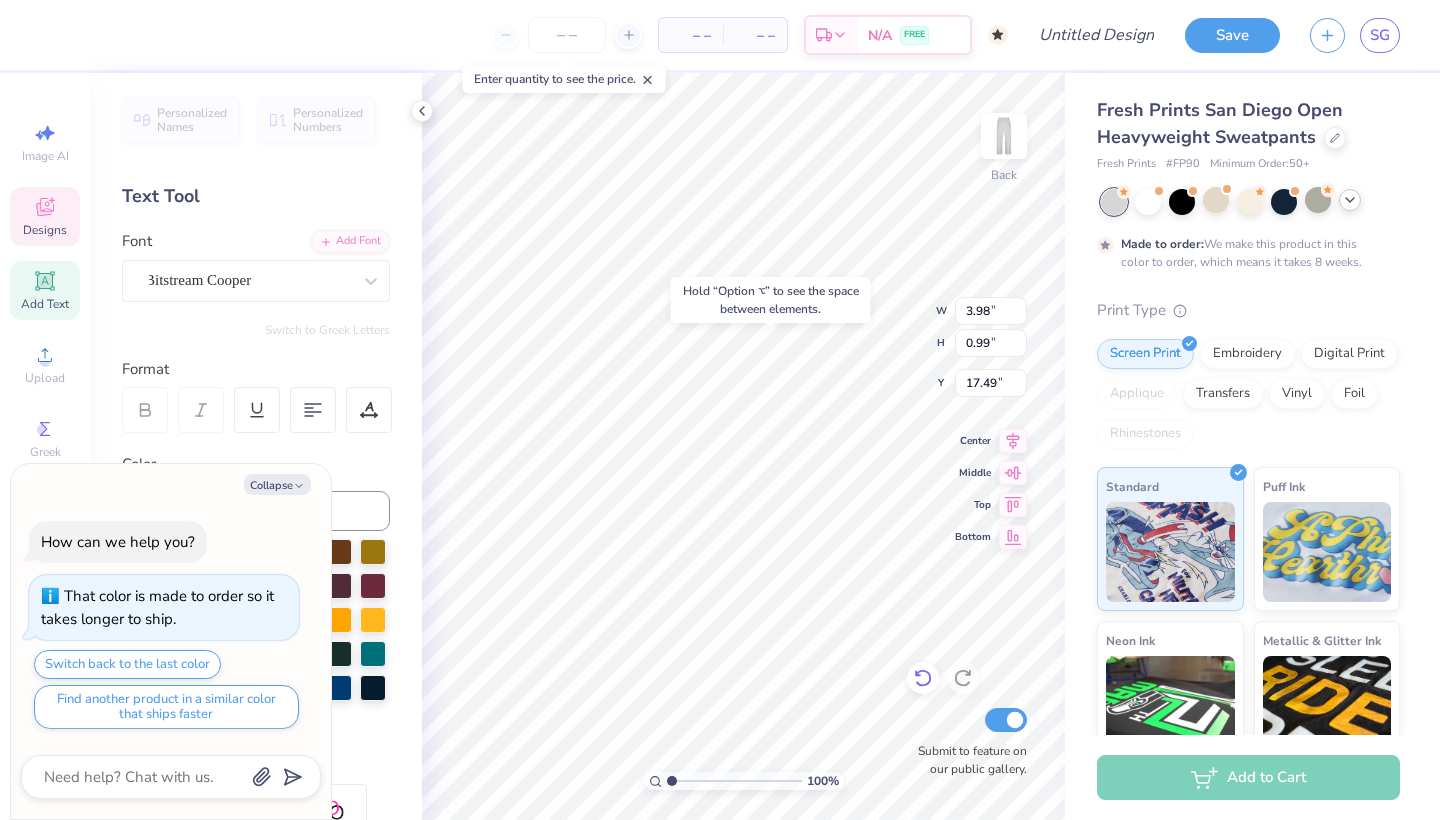 click 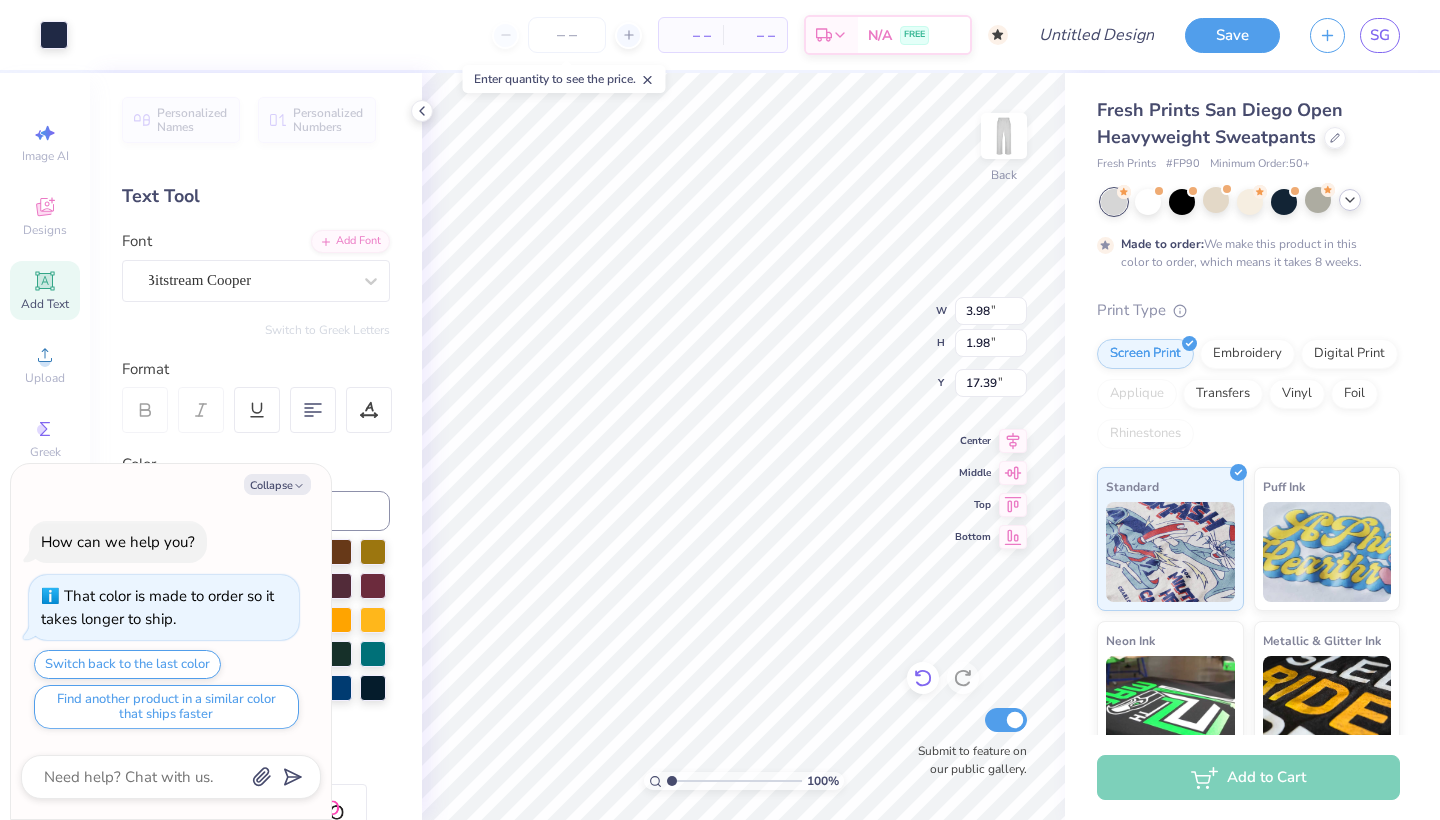type on "x" 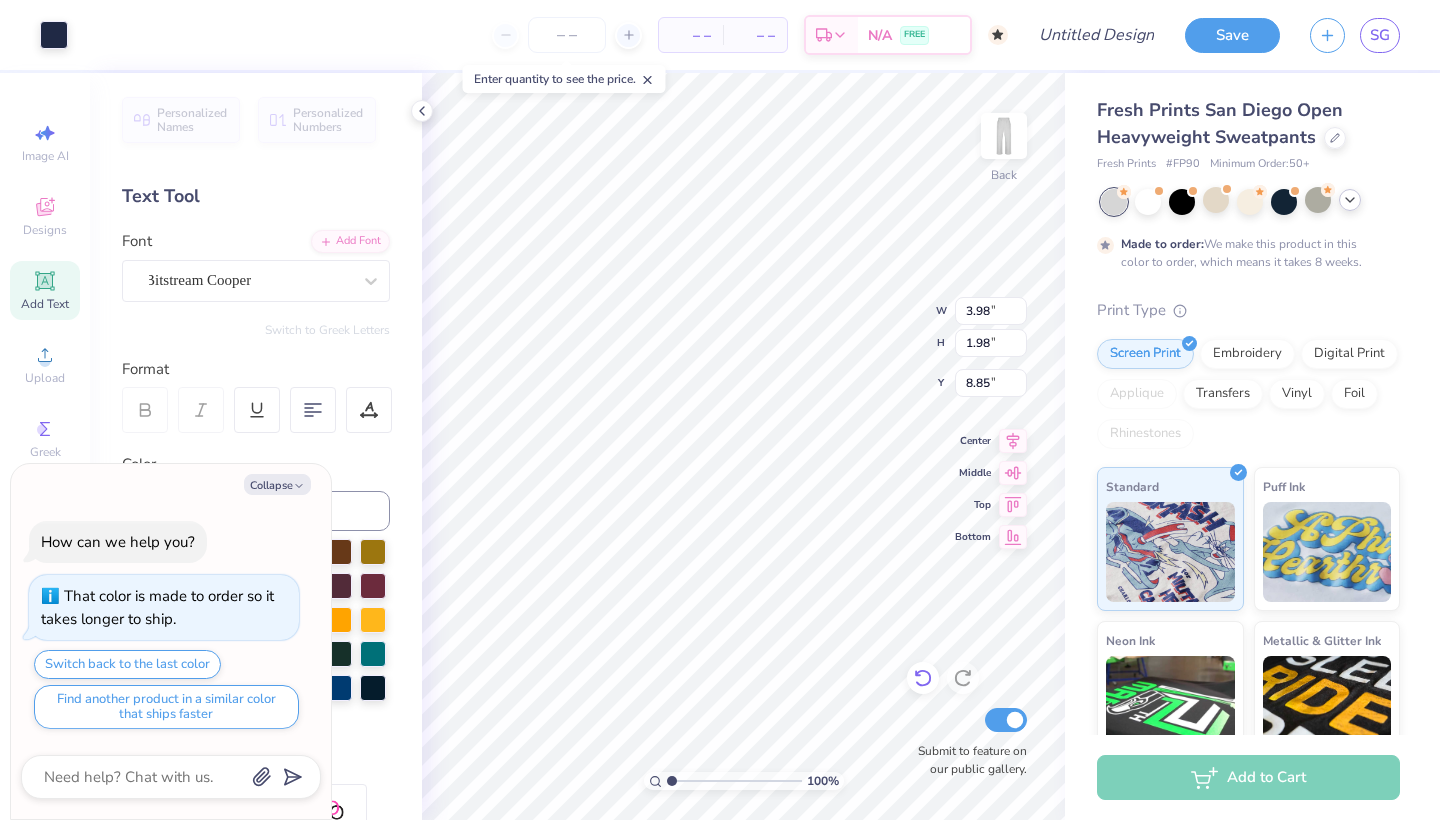 type on "x" 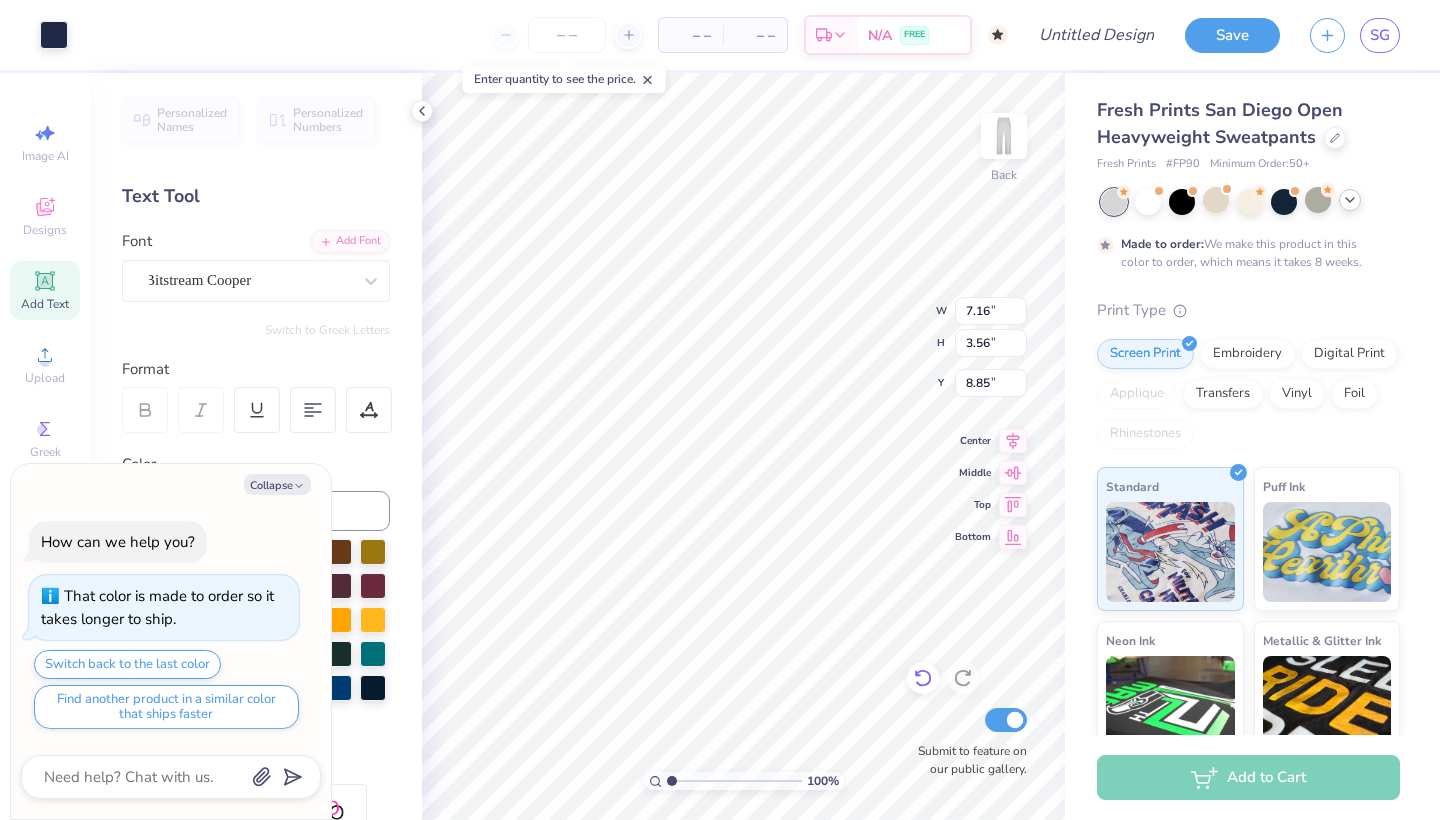 type on "x" 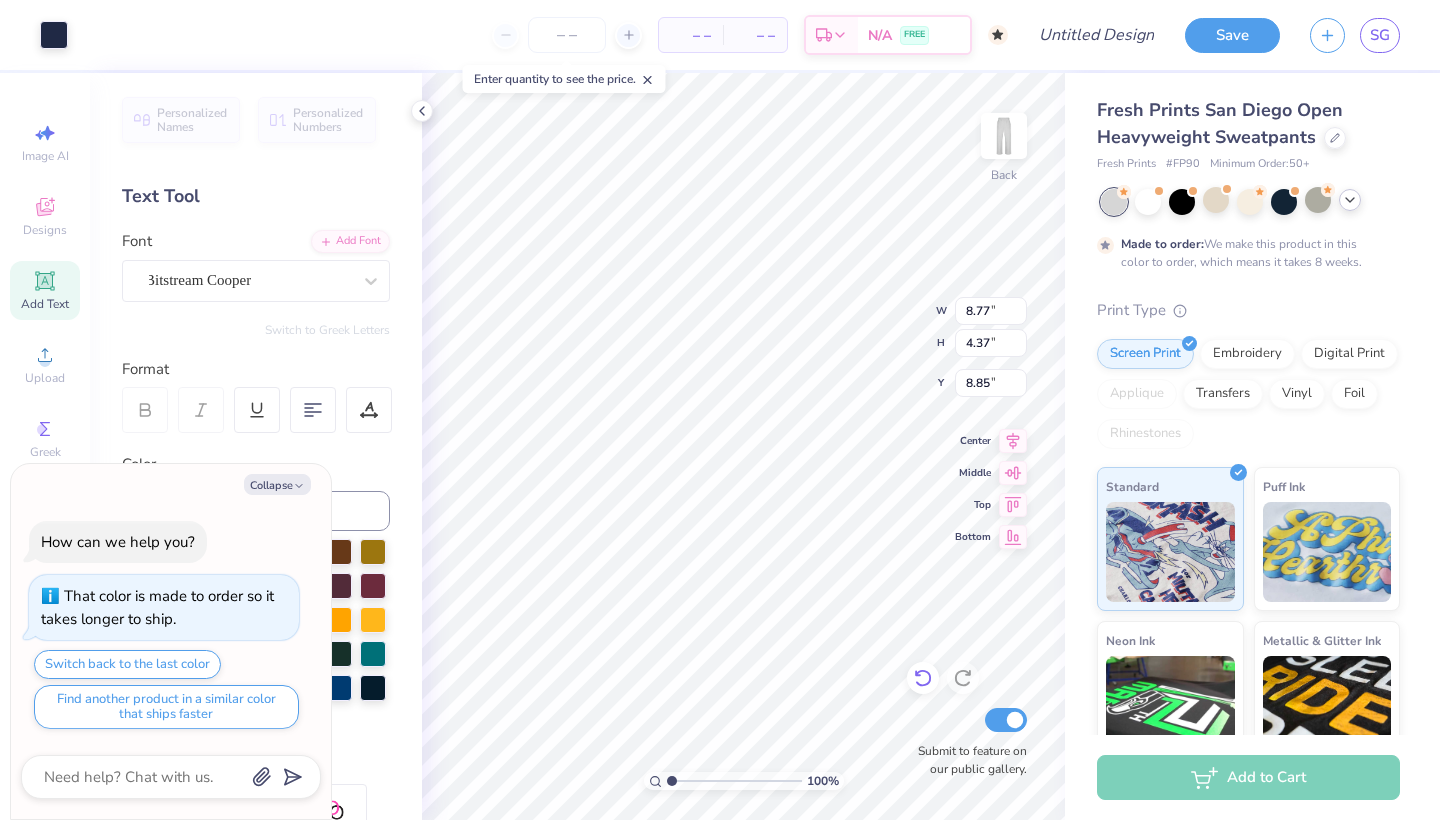 type on "x" 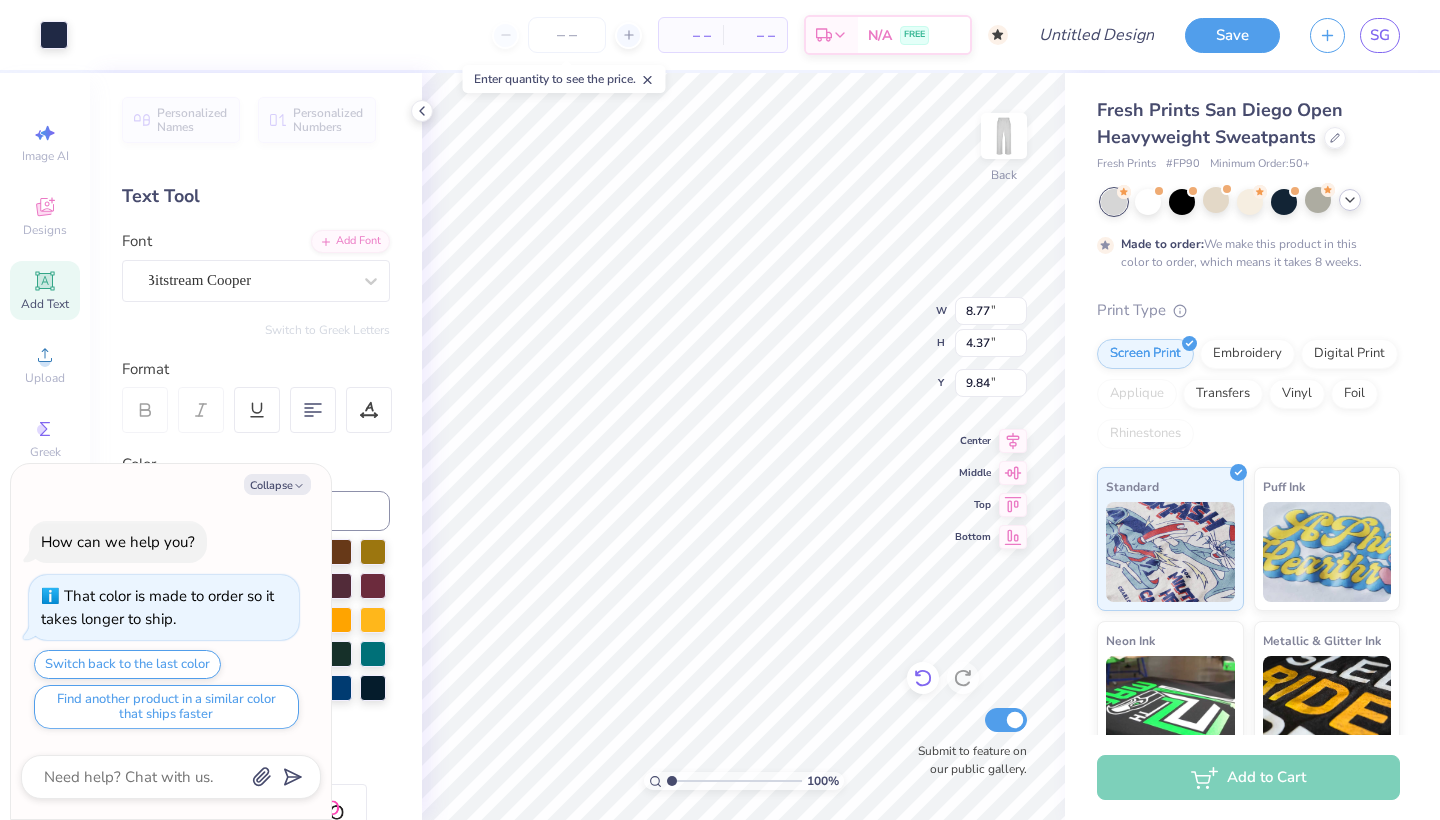 type on "x" 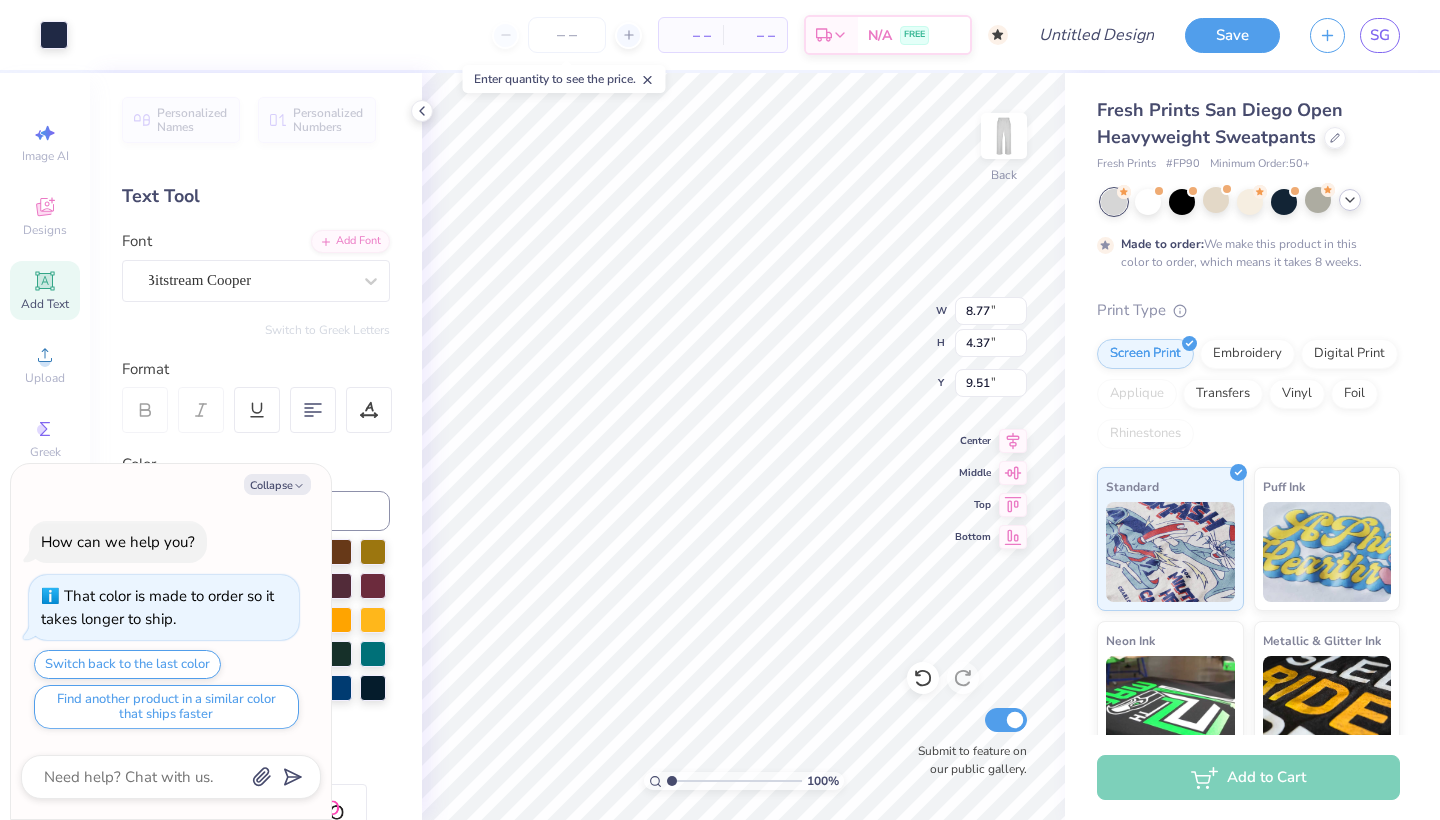 type on "x" 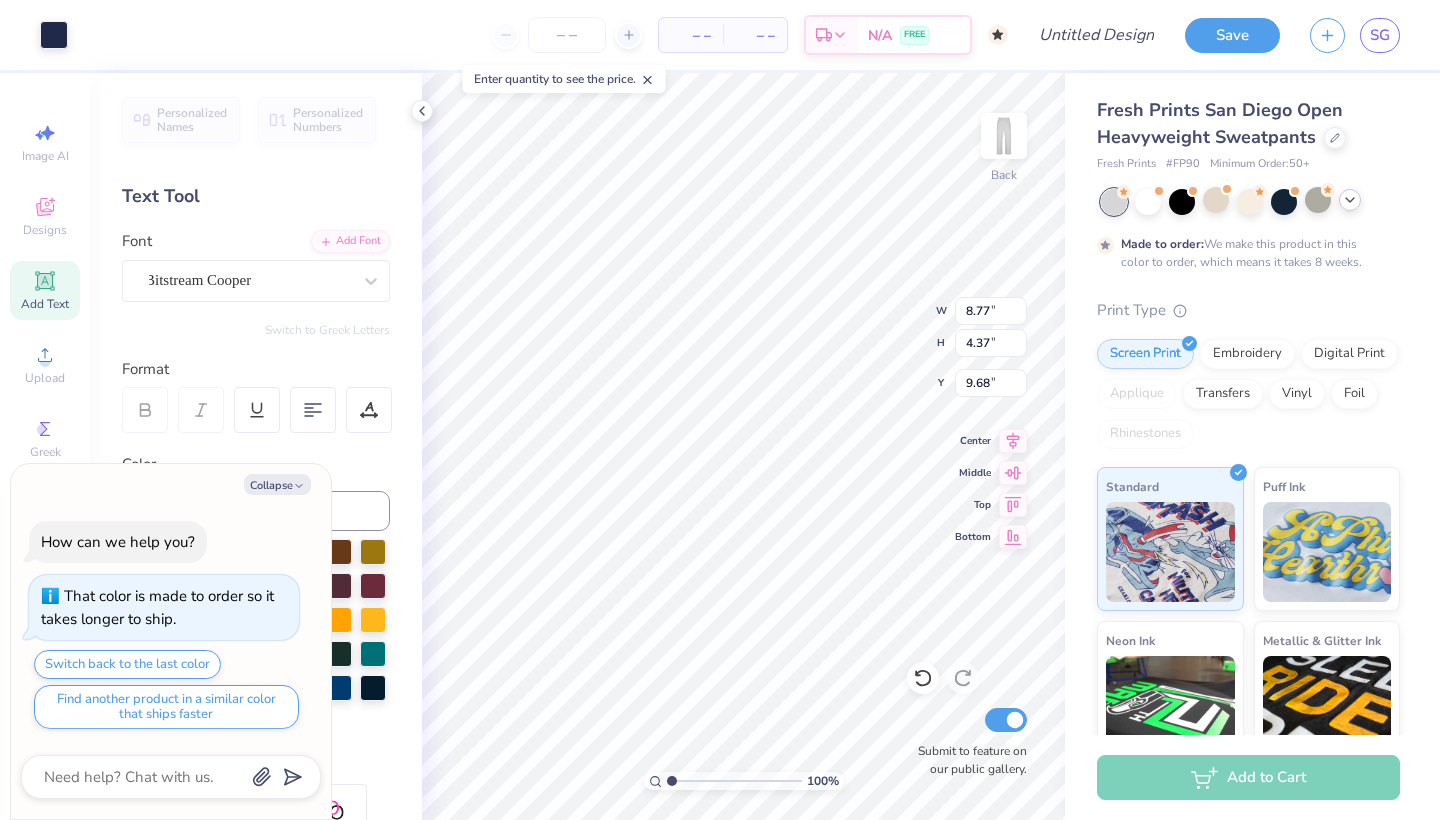 type on "x" 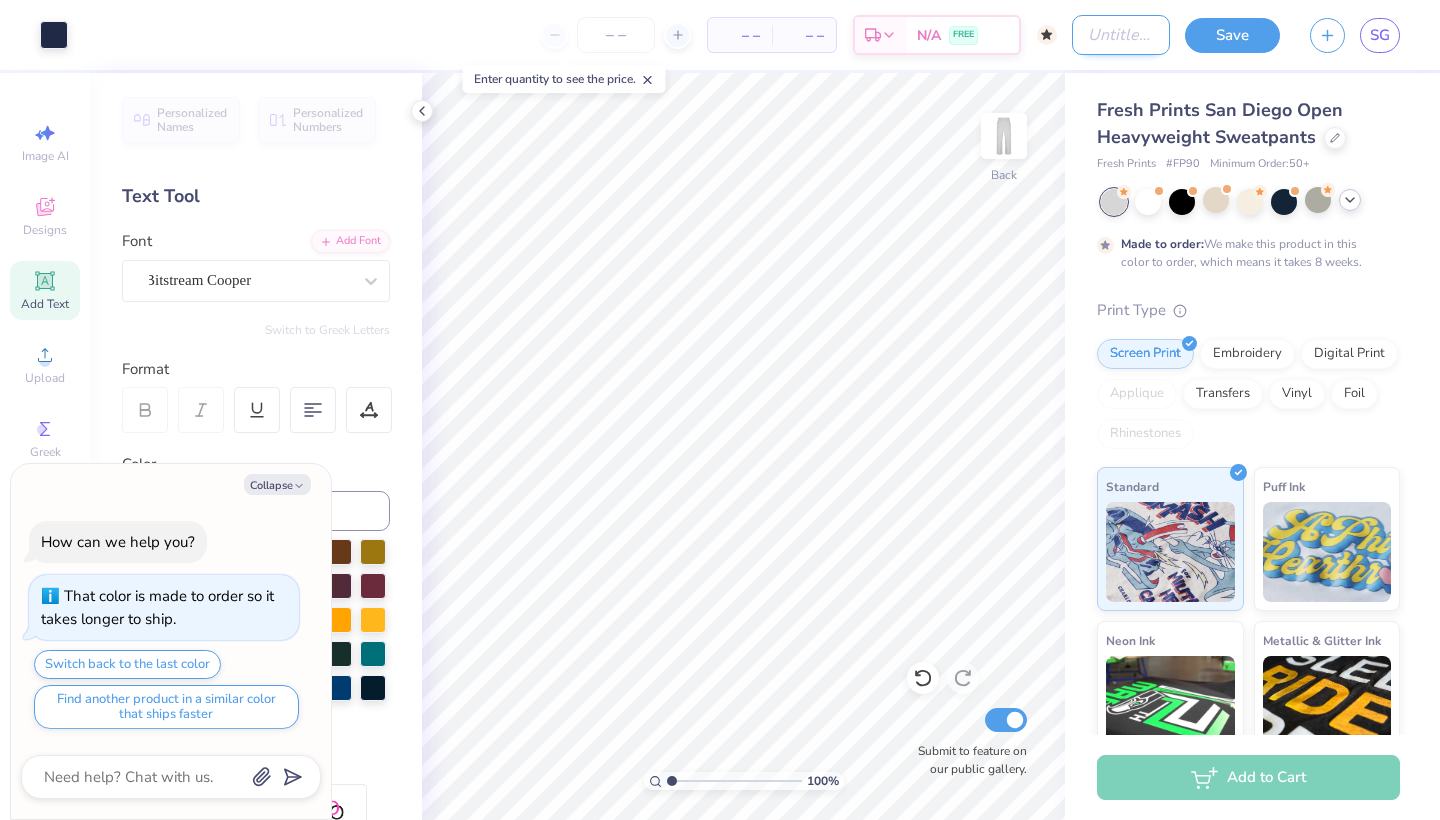 click on "Design Title" at bounding box center [1121, 35] 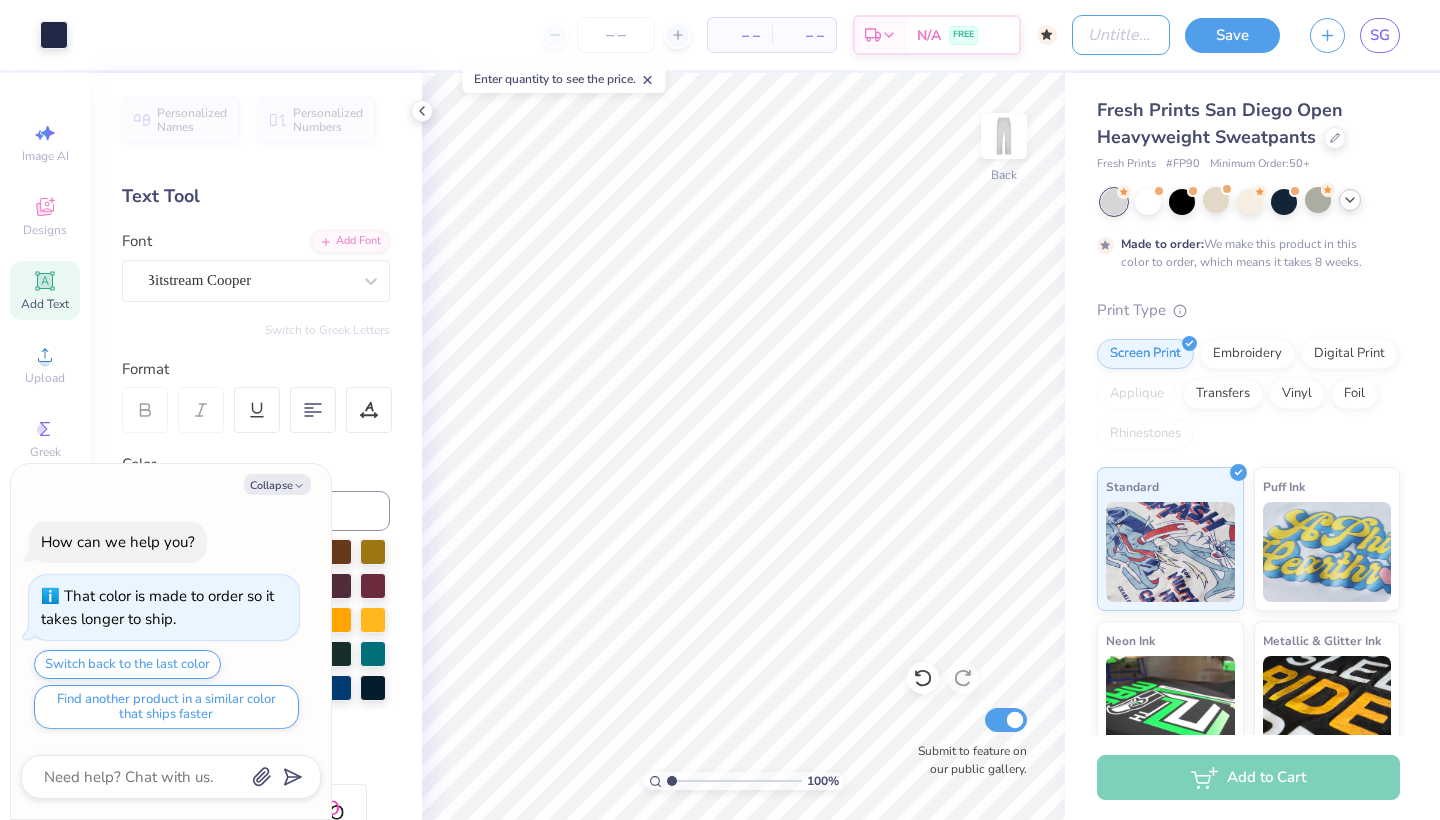 type on "B" 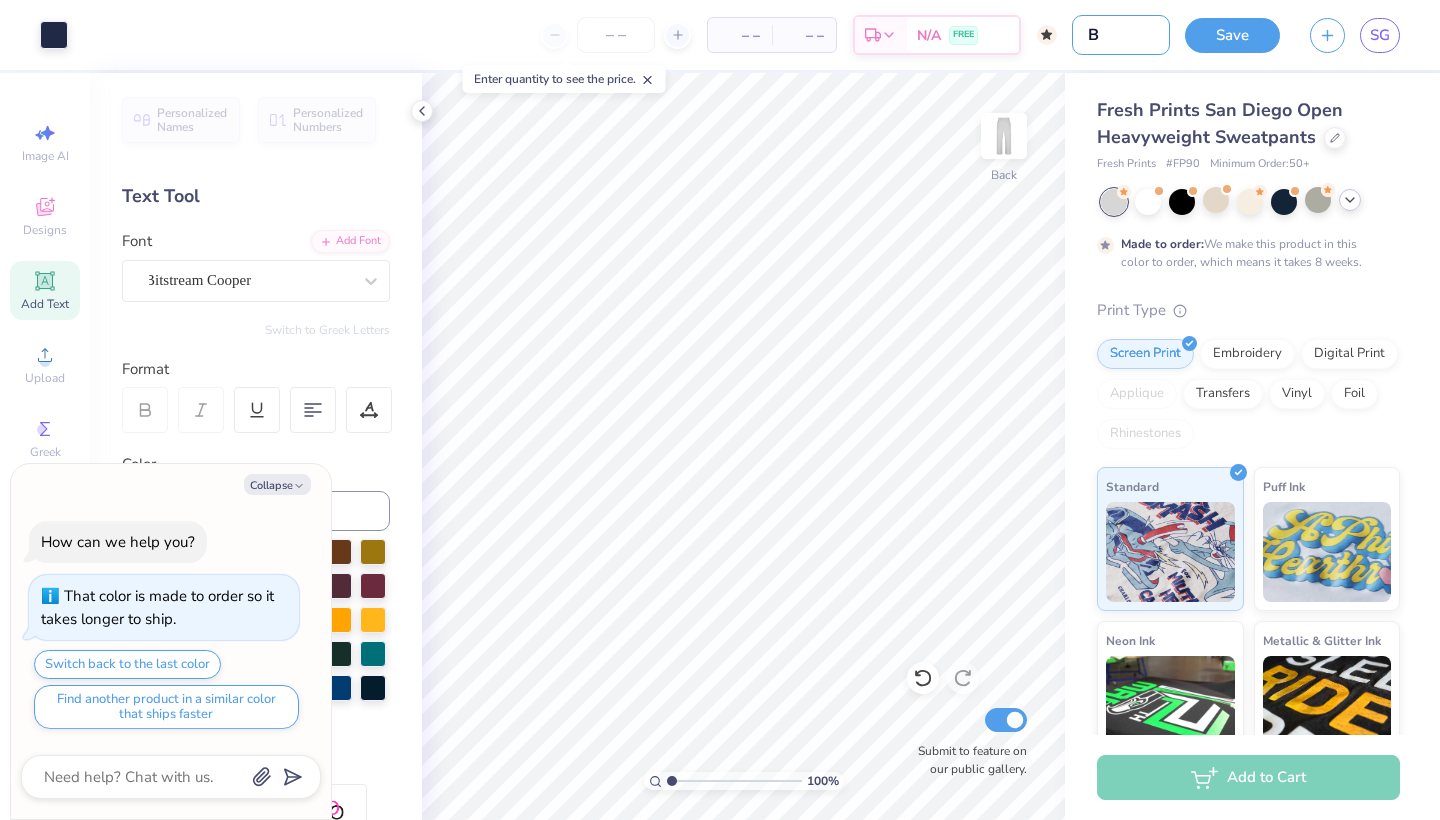 type on "BO" 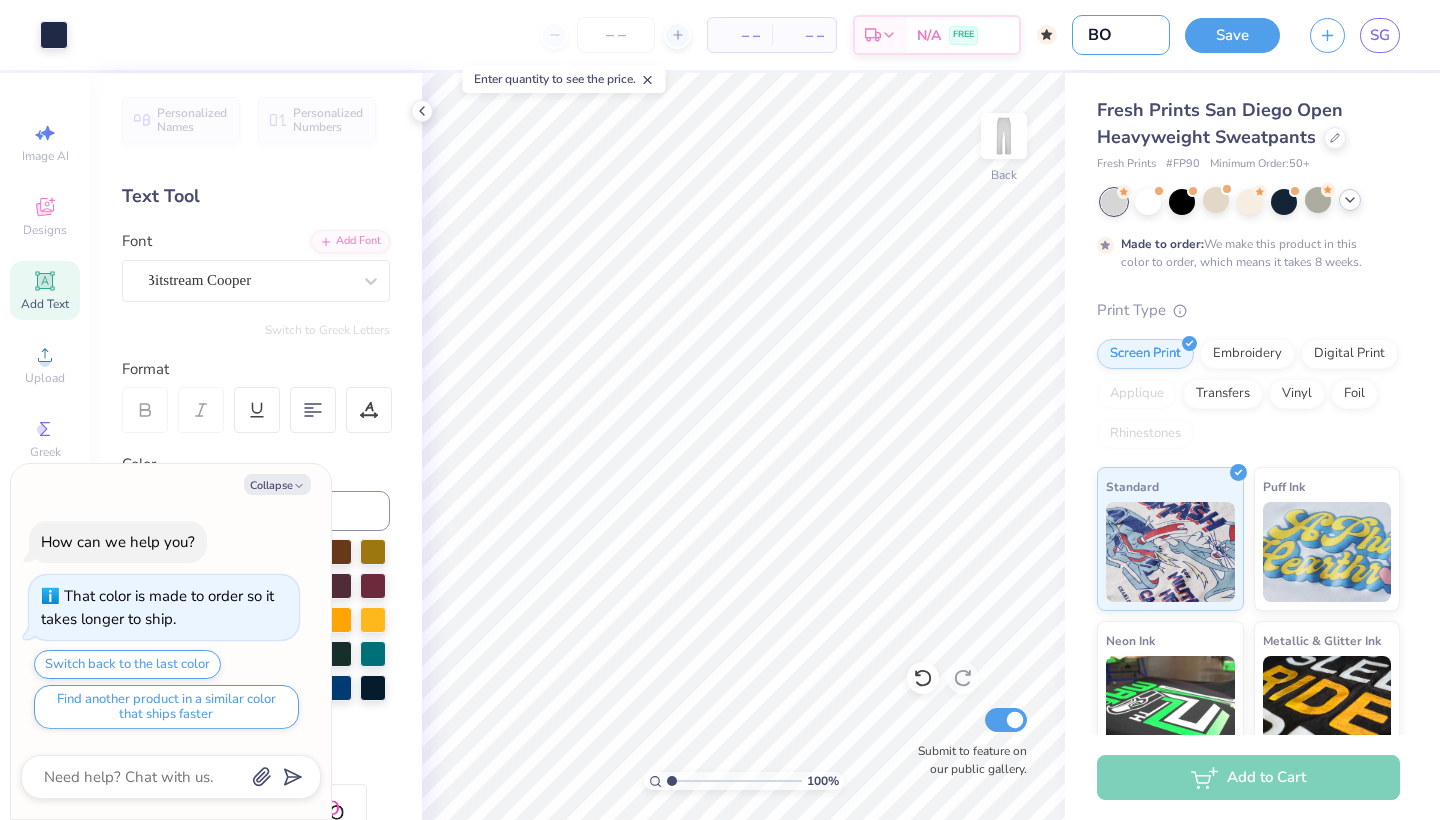 type on "BOW" 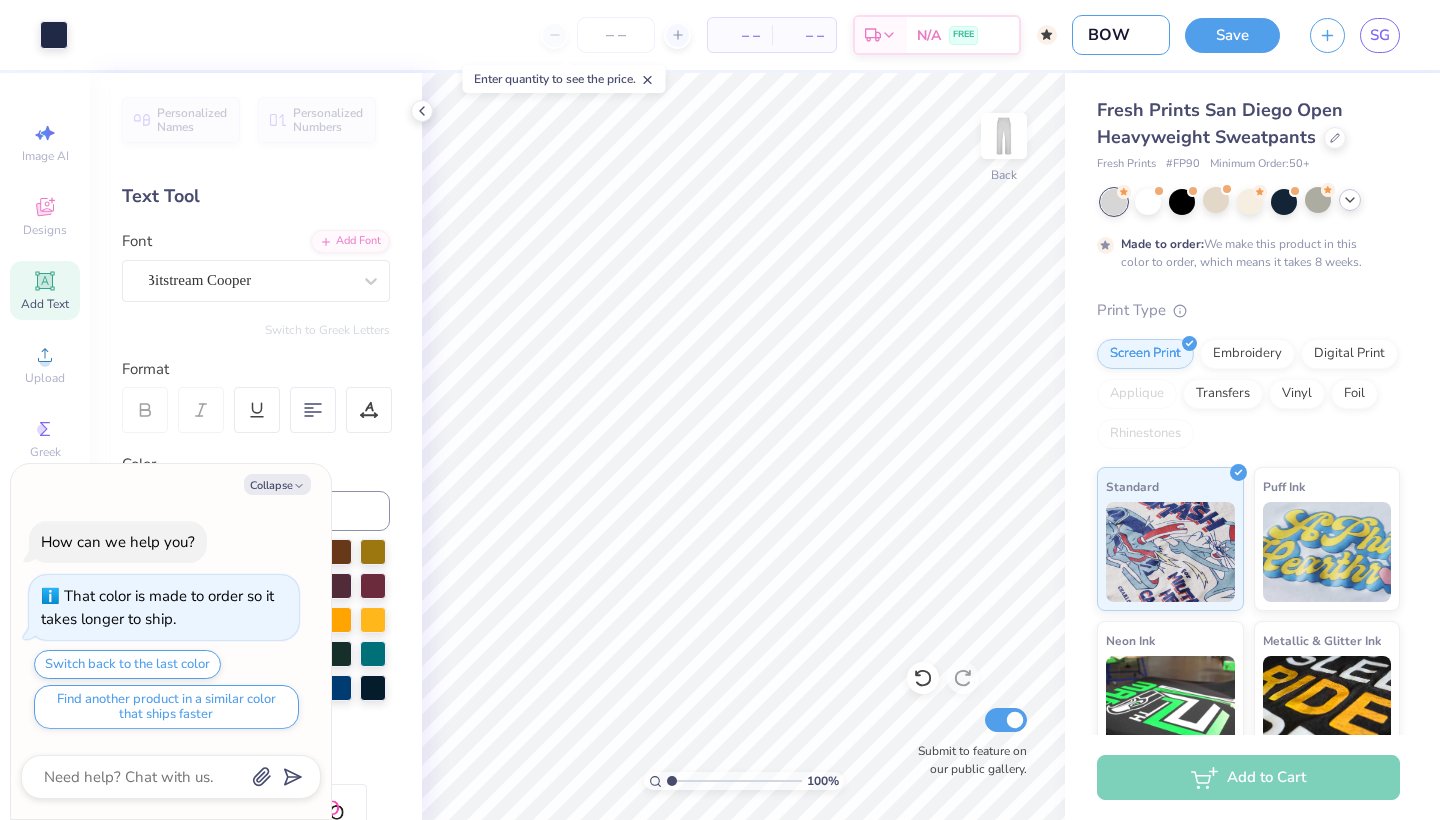 type on "BOW" 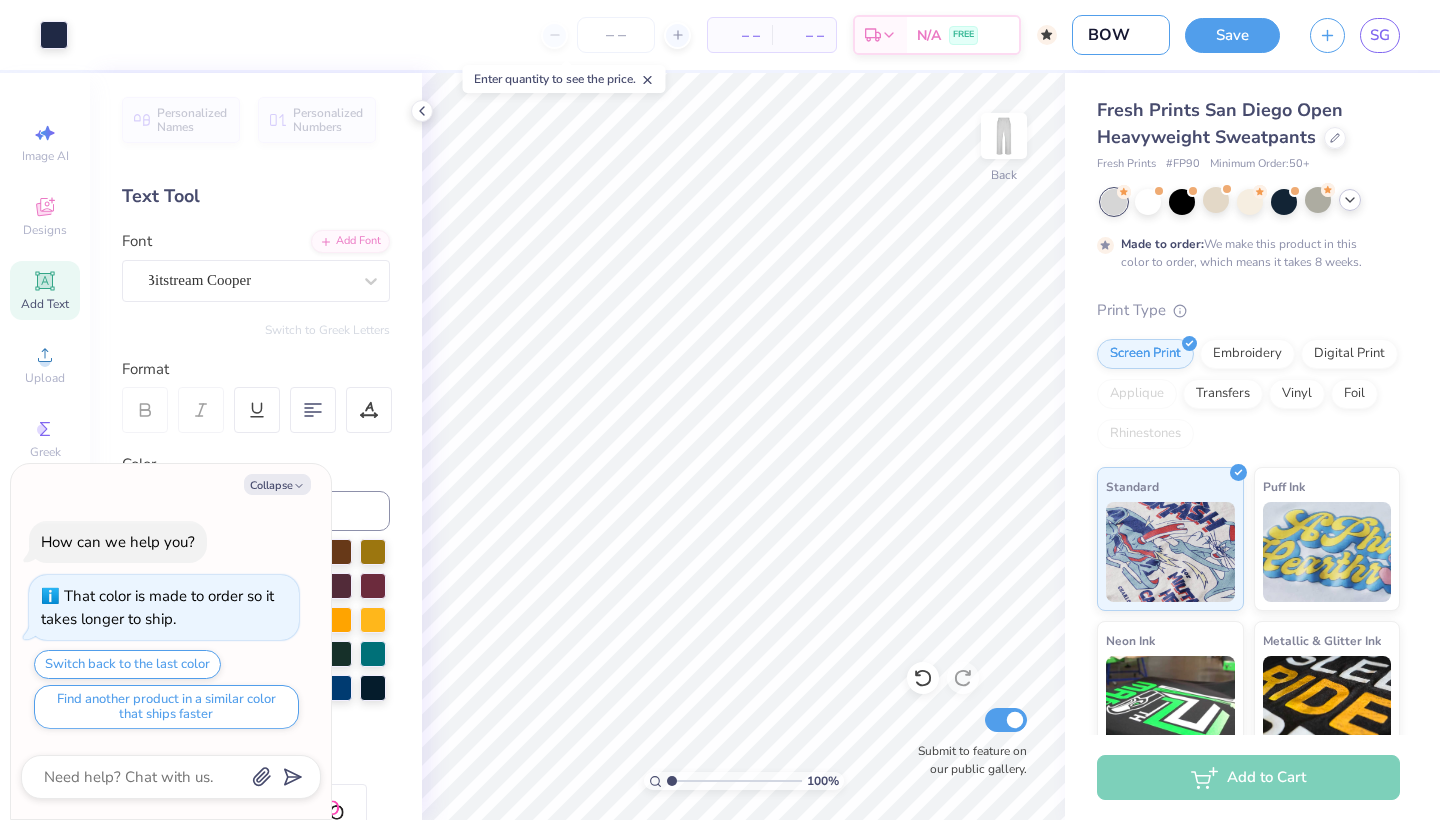 type on "BOW O" 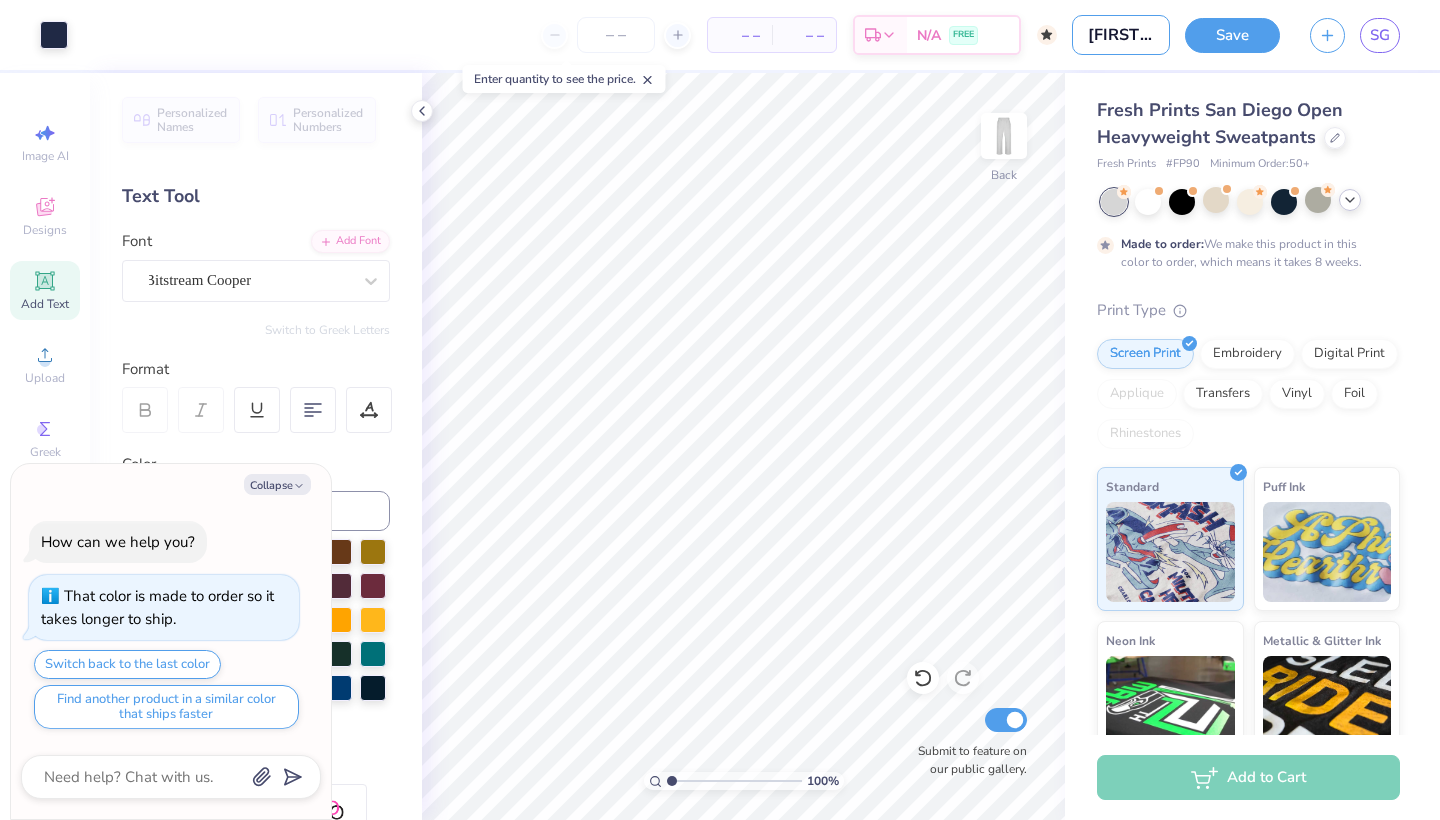 type on "BOW OP" 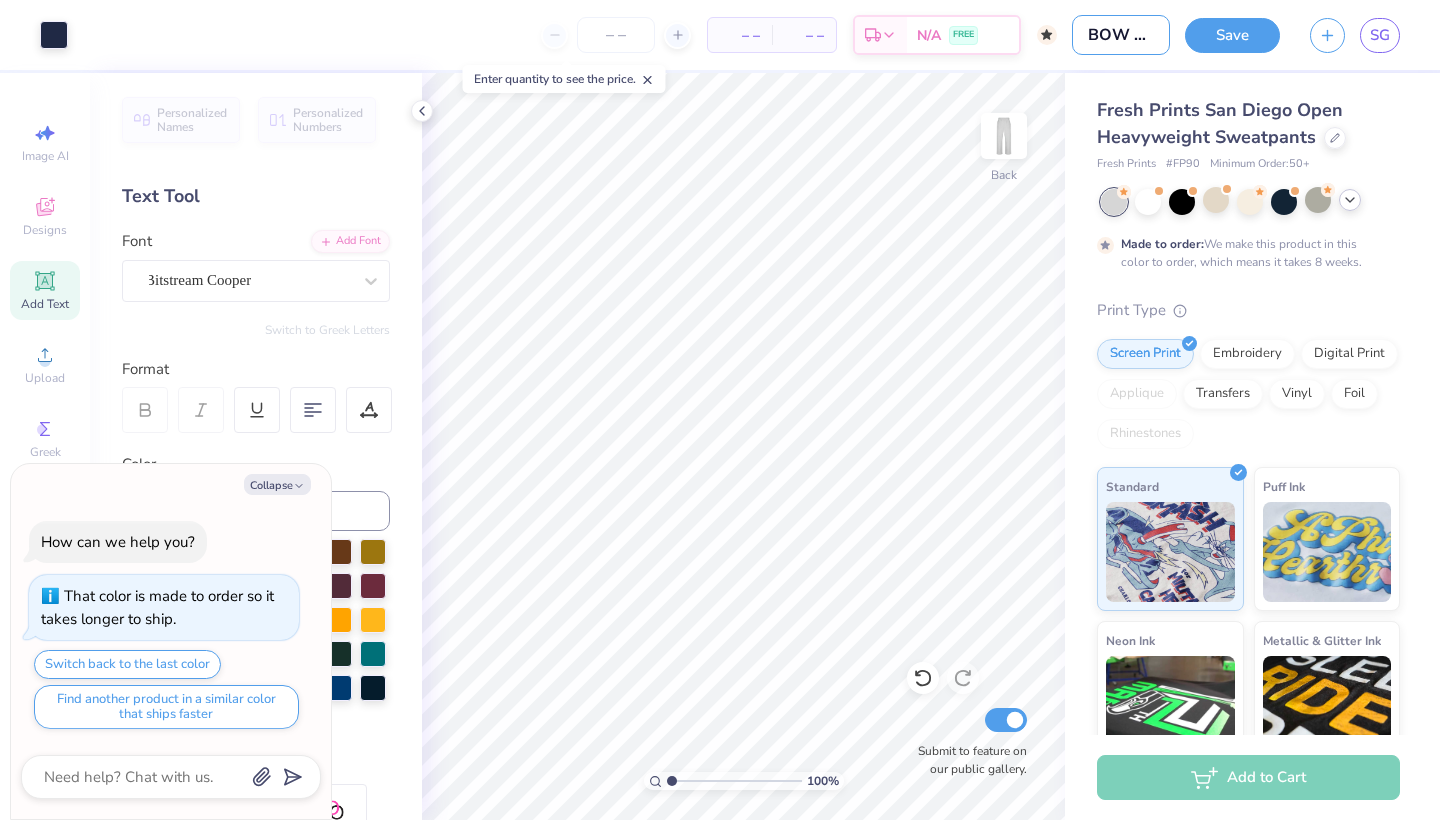 type on "BOW OPE" 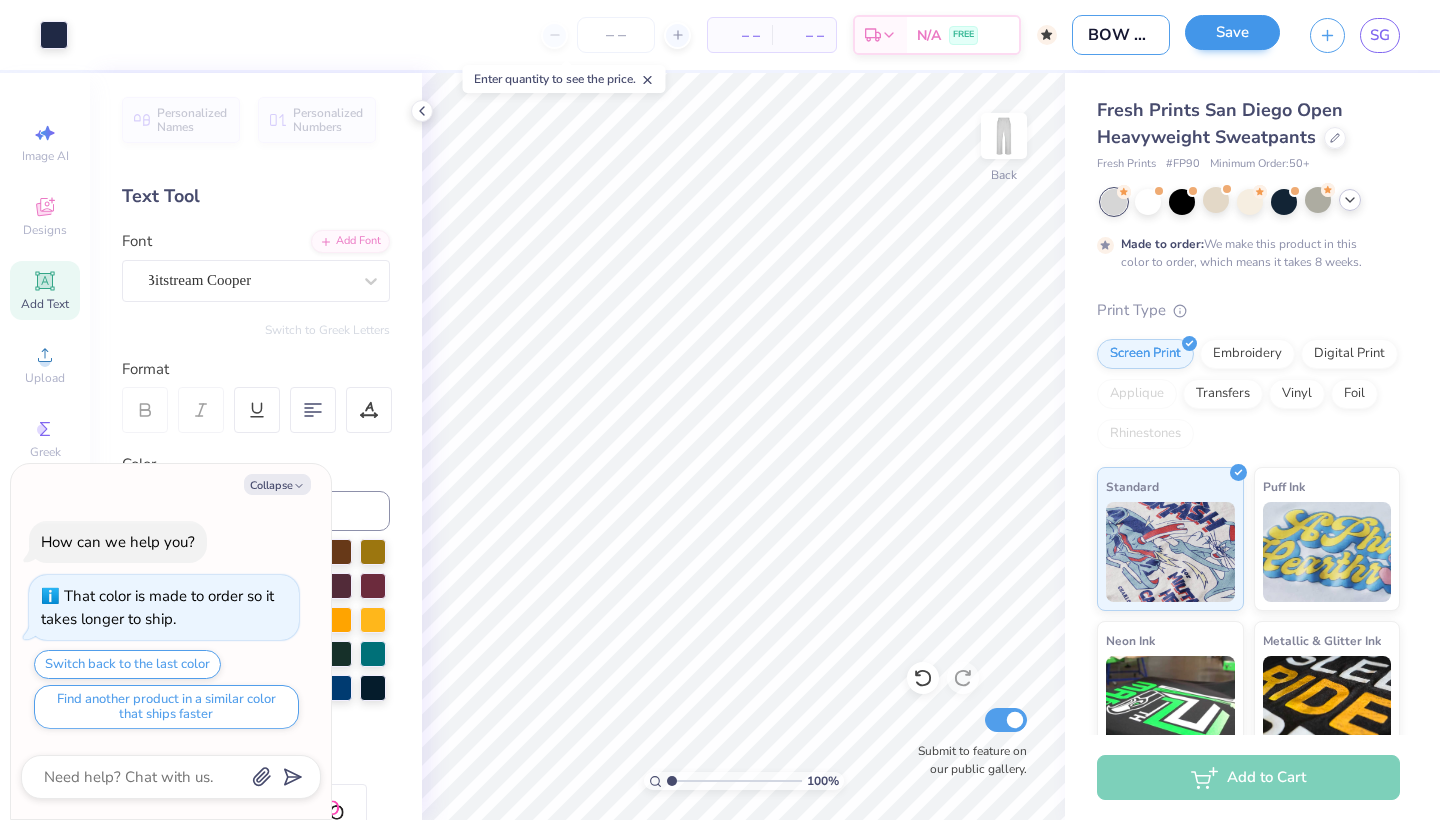 type on "BOW OPEN SWEATS" 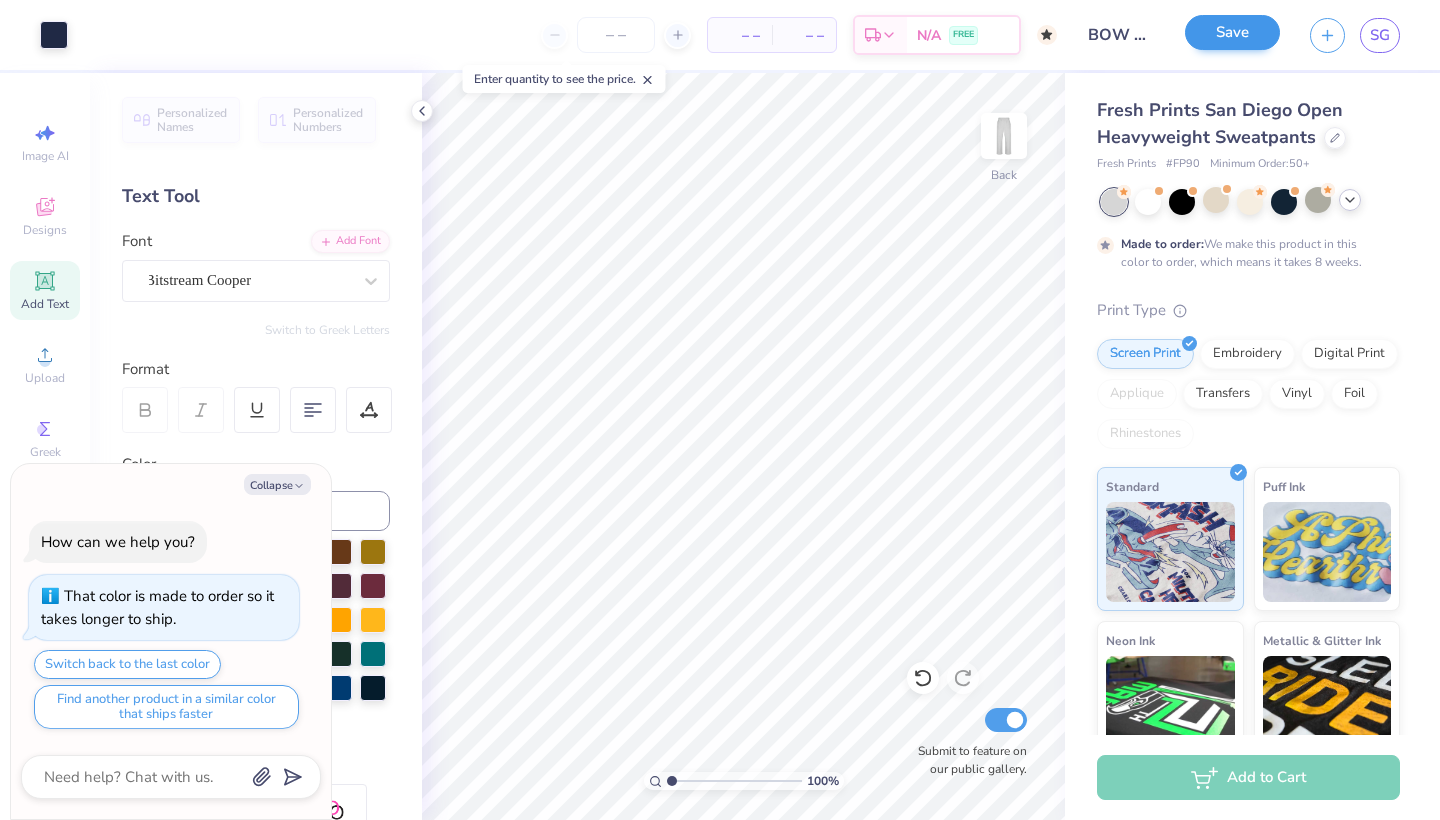 click on "Save" at bounding box center [1232, 32] 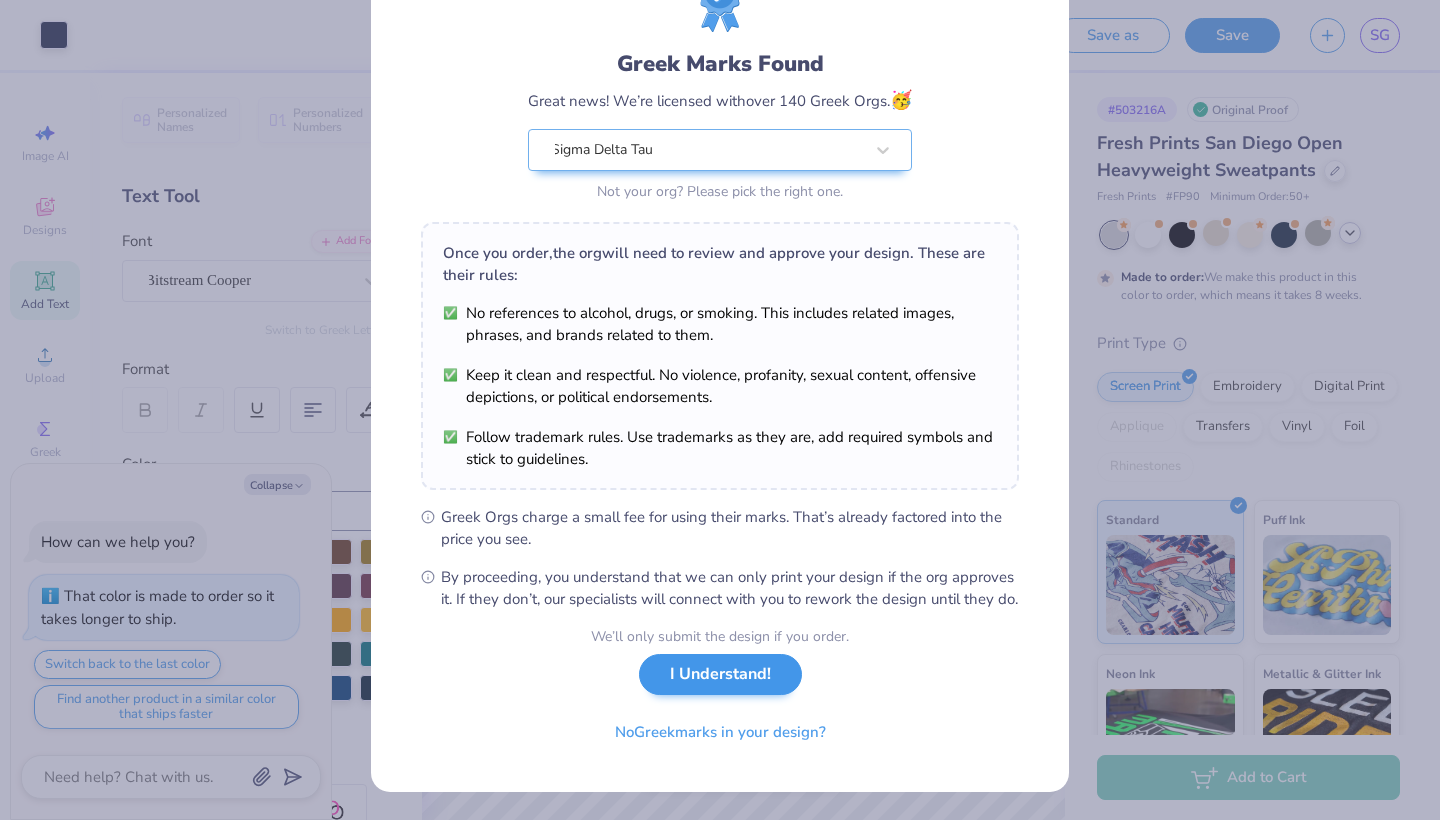 scroll, scrollTop: 117, scrollLeft: 0, axis: vertical 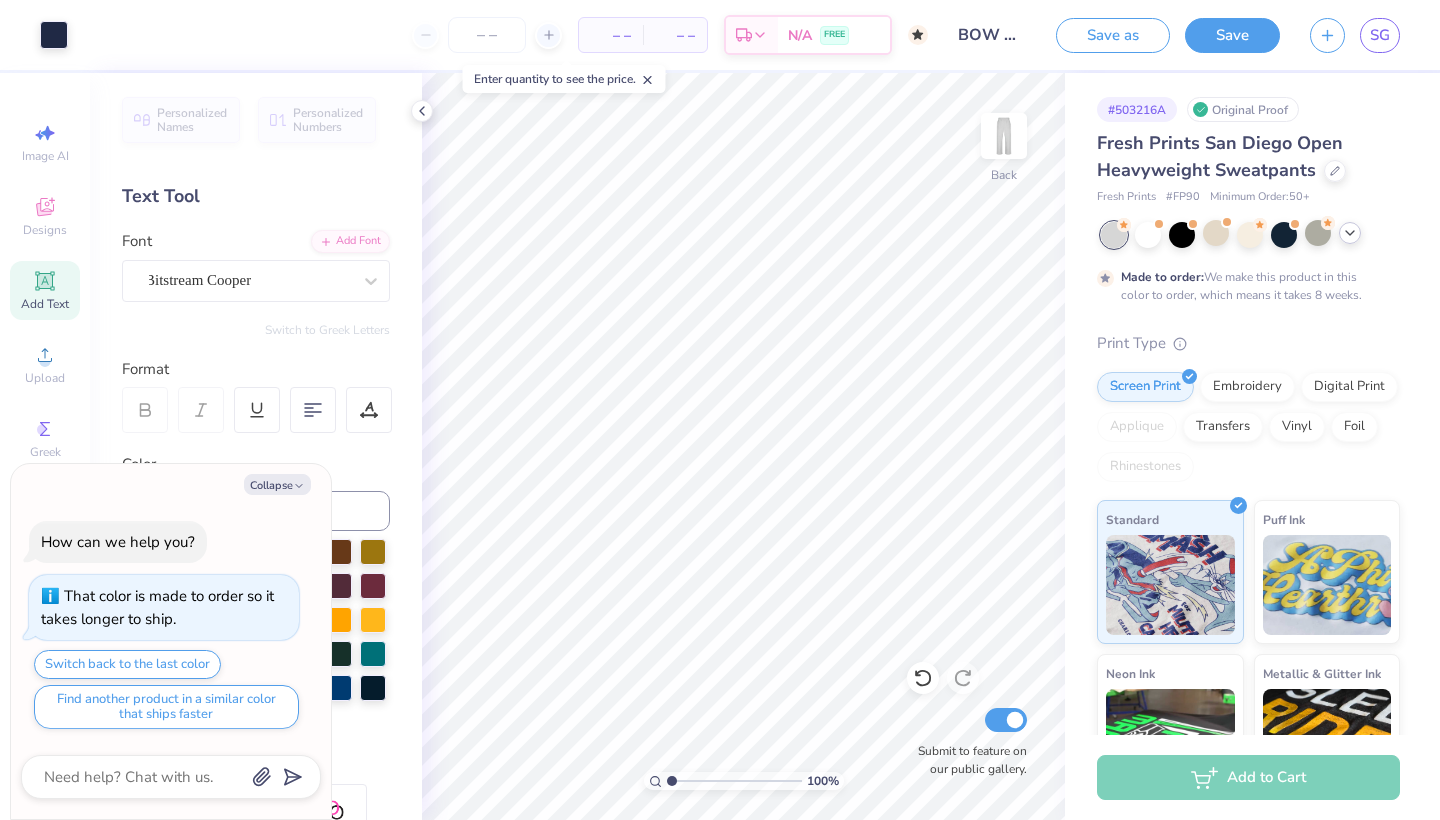 type on "x" 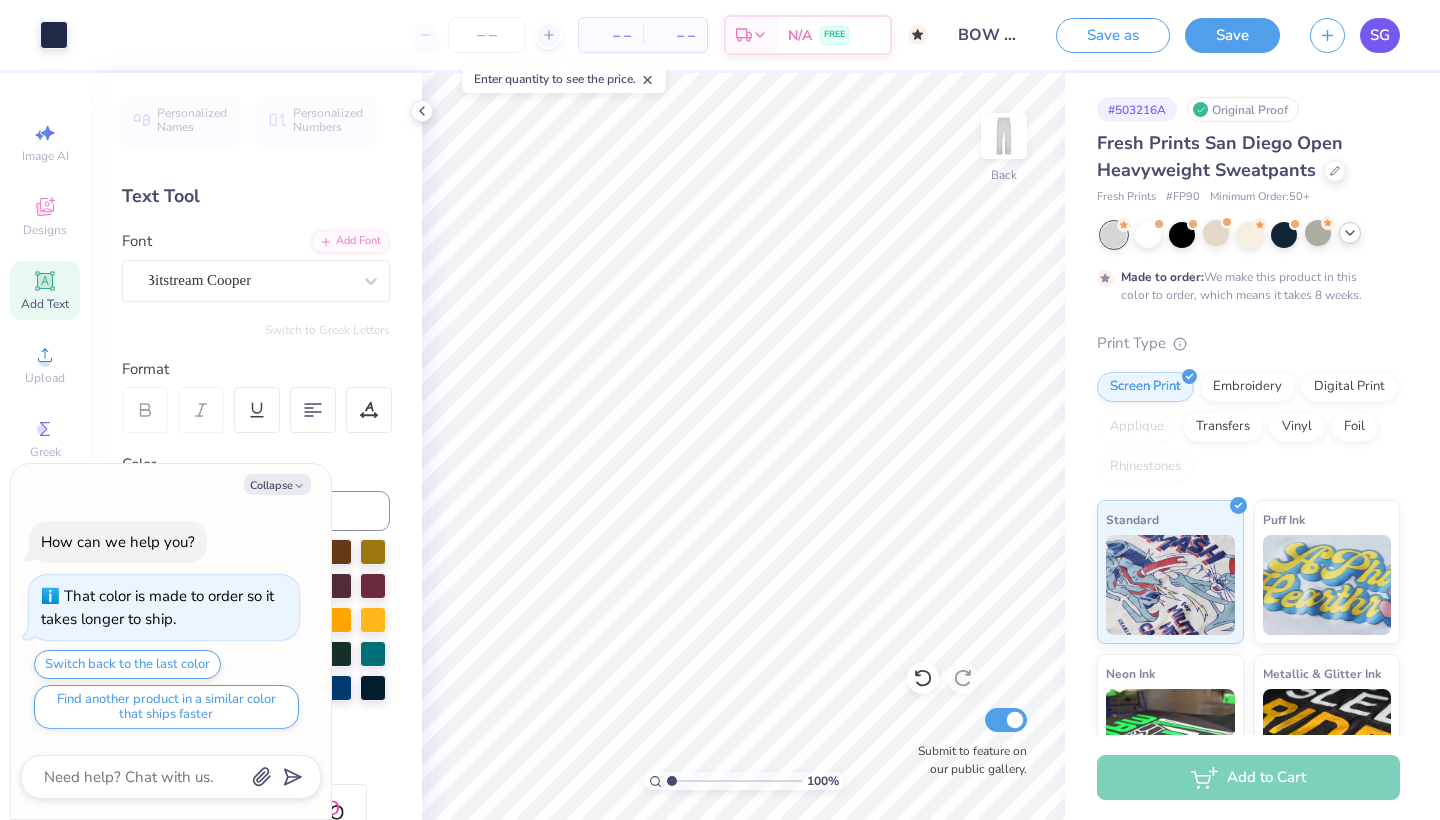 click on "SG" at bounding box center [1380, 35] 